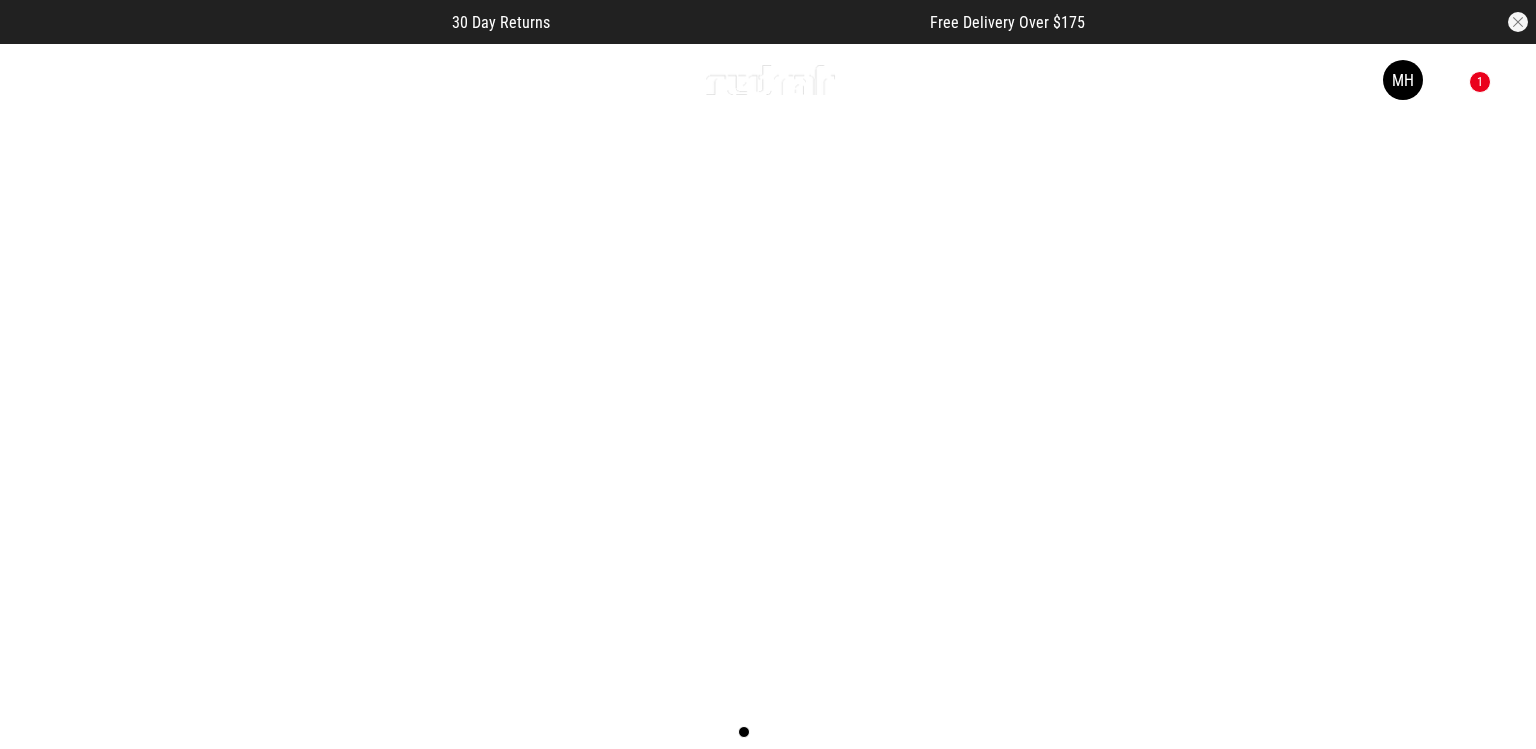 scroll, scrollTop: 0, scrollLeft: 0, axis: both 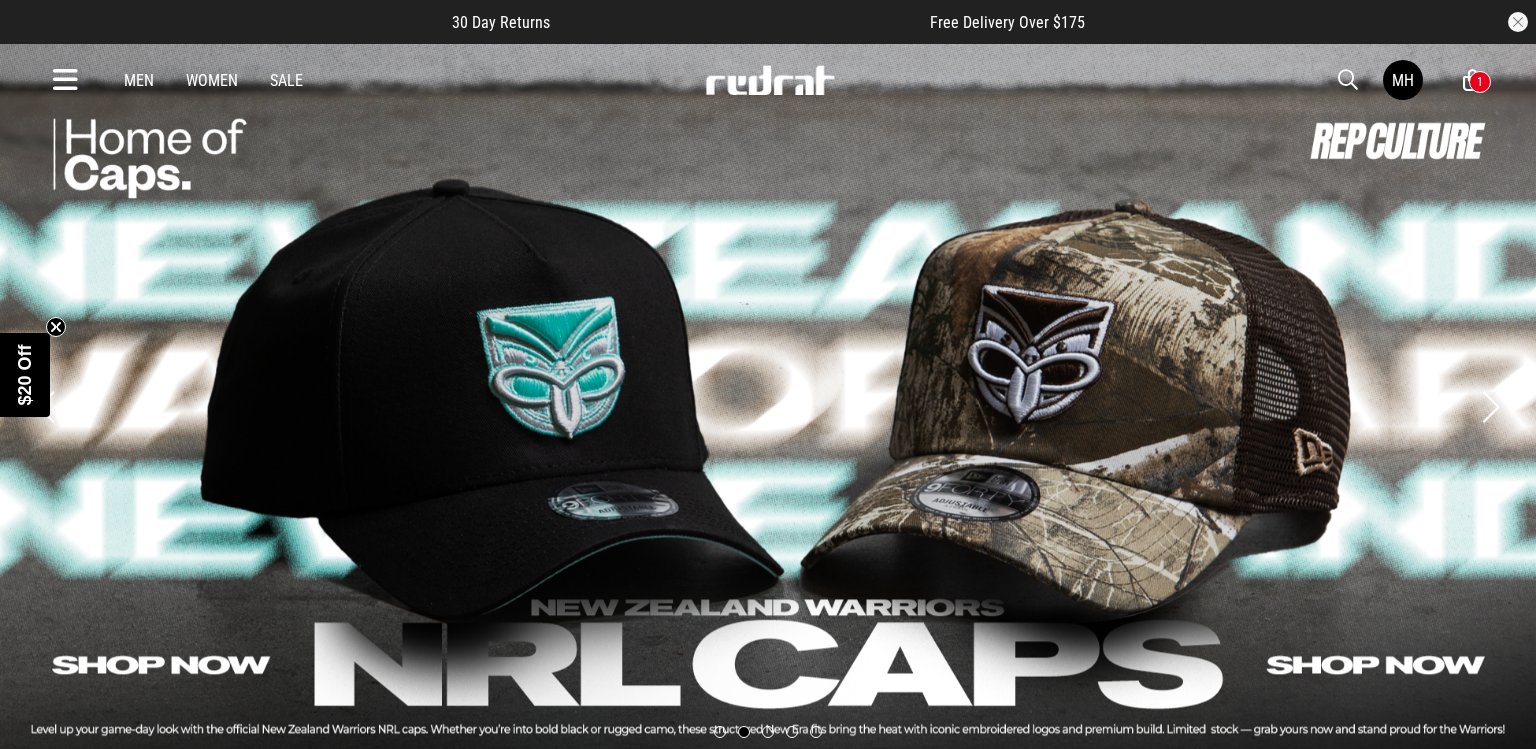 click on "Women" at bounding box center [212, 80] 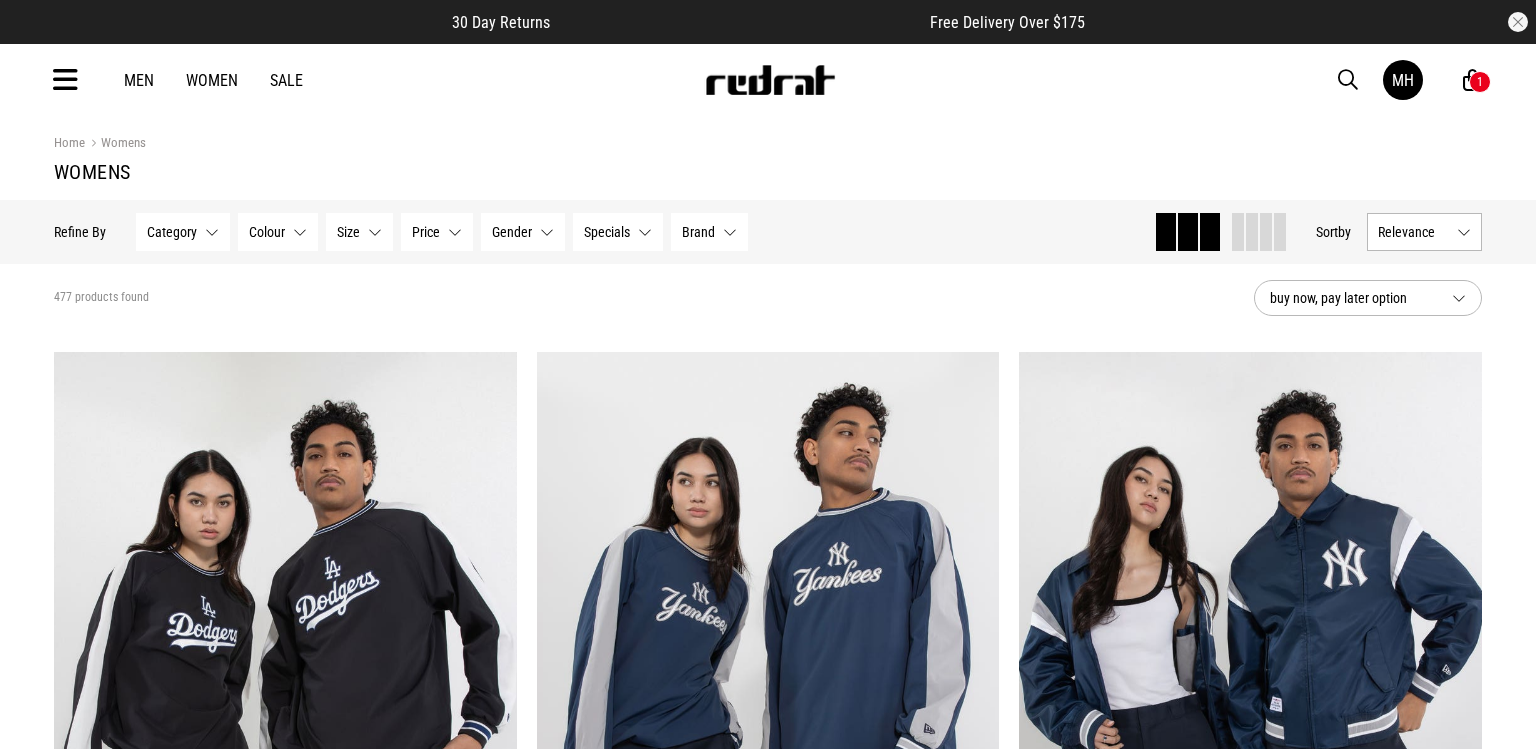 scroll, scrollTop: 0, scrollLeft: 0, axis: both 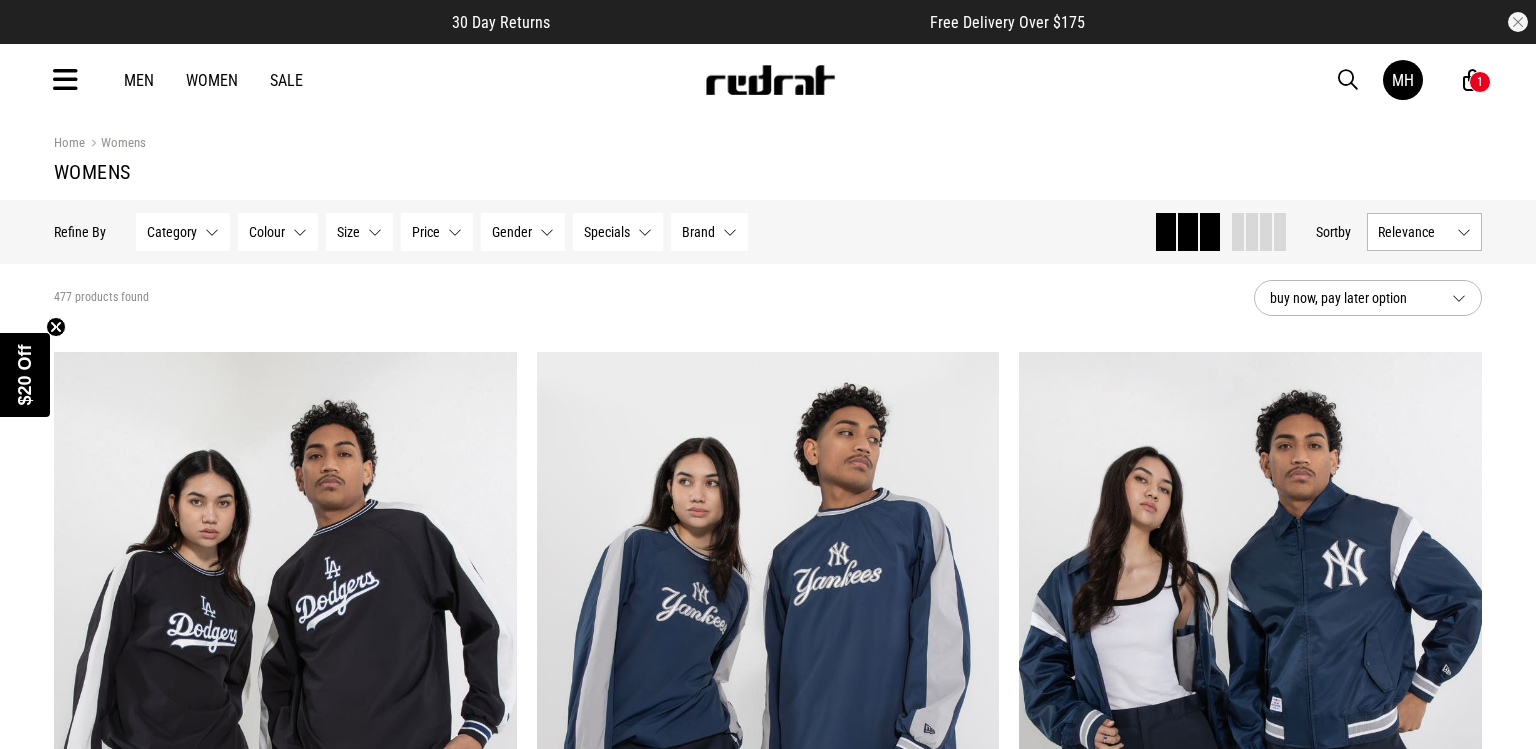 click on "477 products found      buy now, pay later option" at bounding box center [768, 298] 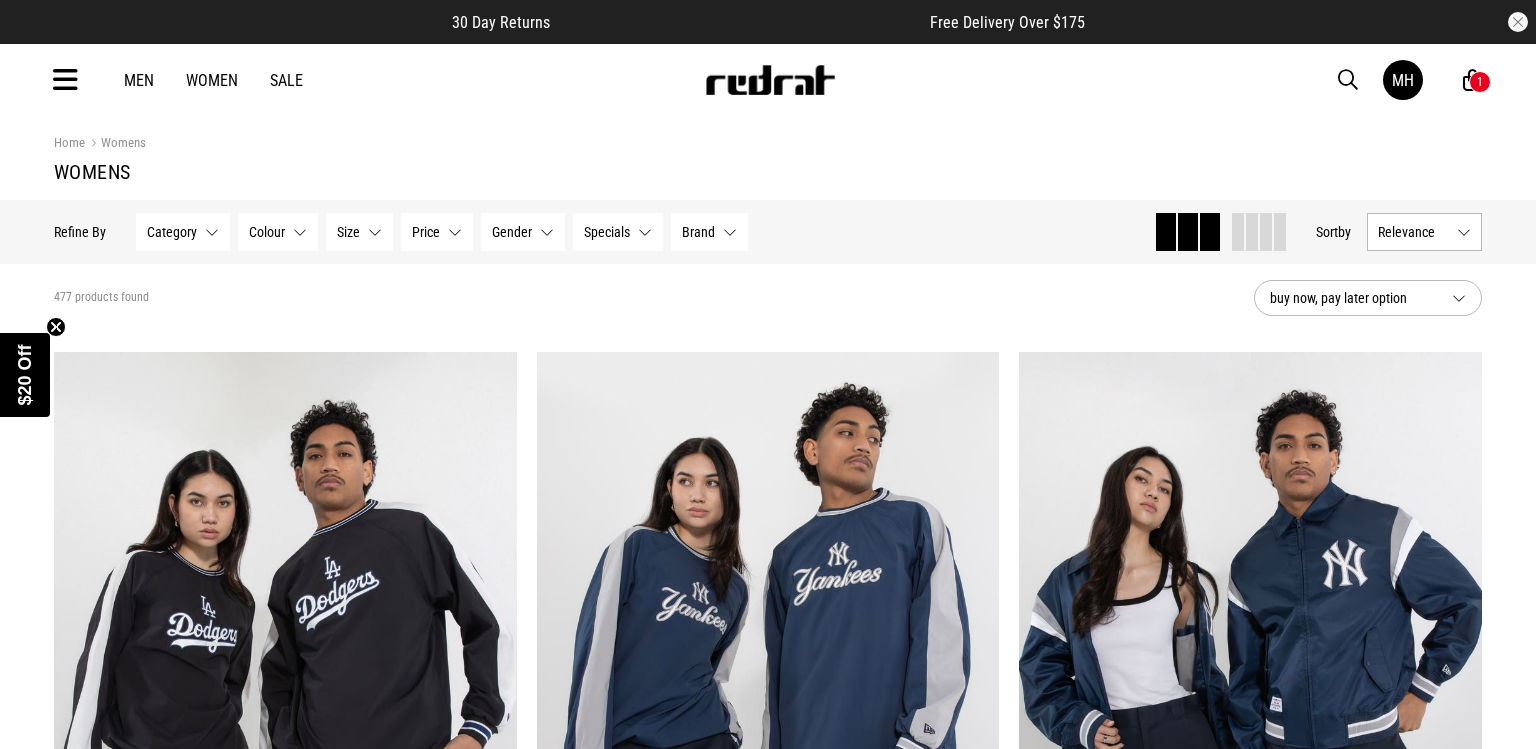 click on "477 products found      buy now, pay later option" at bounding box center (768, 298) 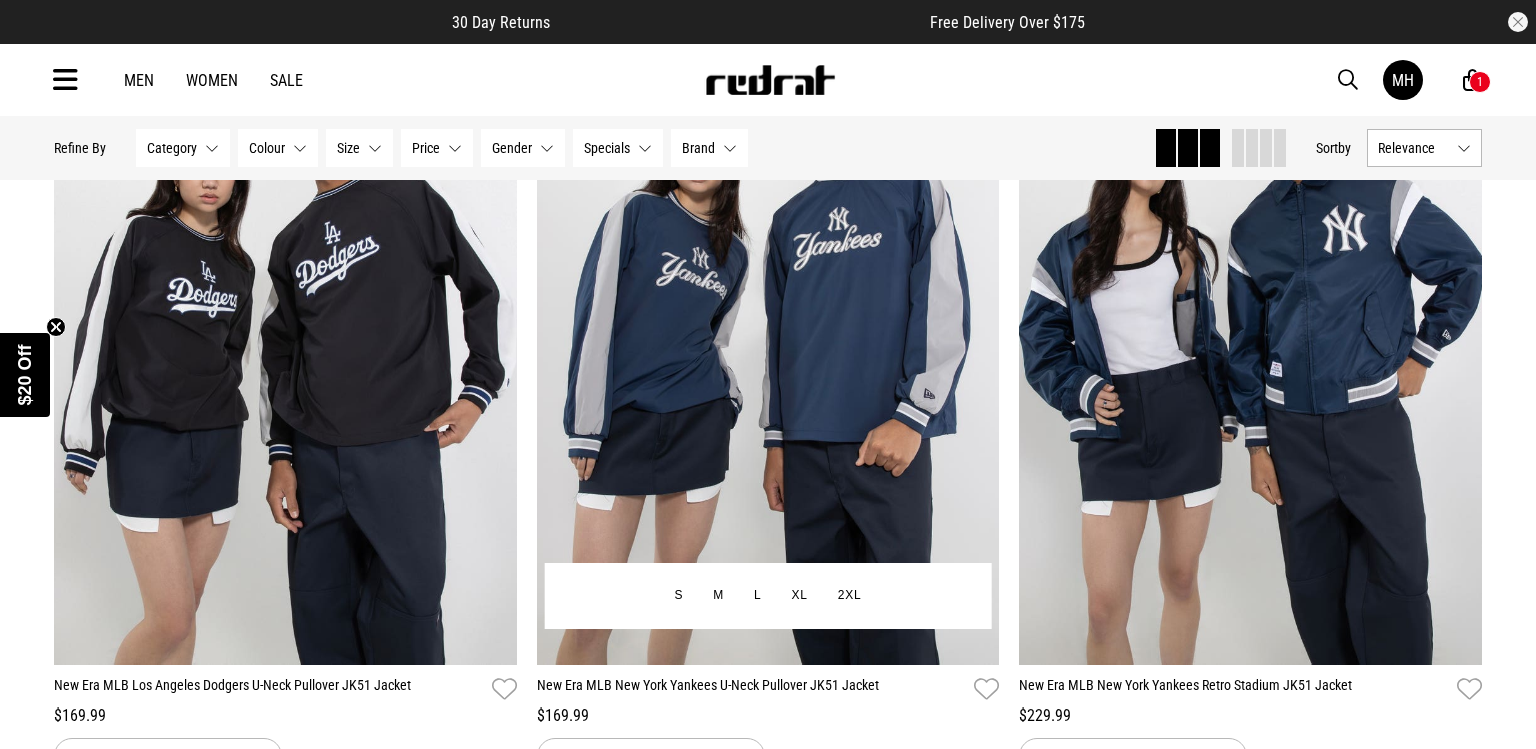 scroll, scrollTop: 336, scrollLeft: 0, axis: vertical 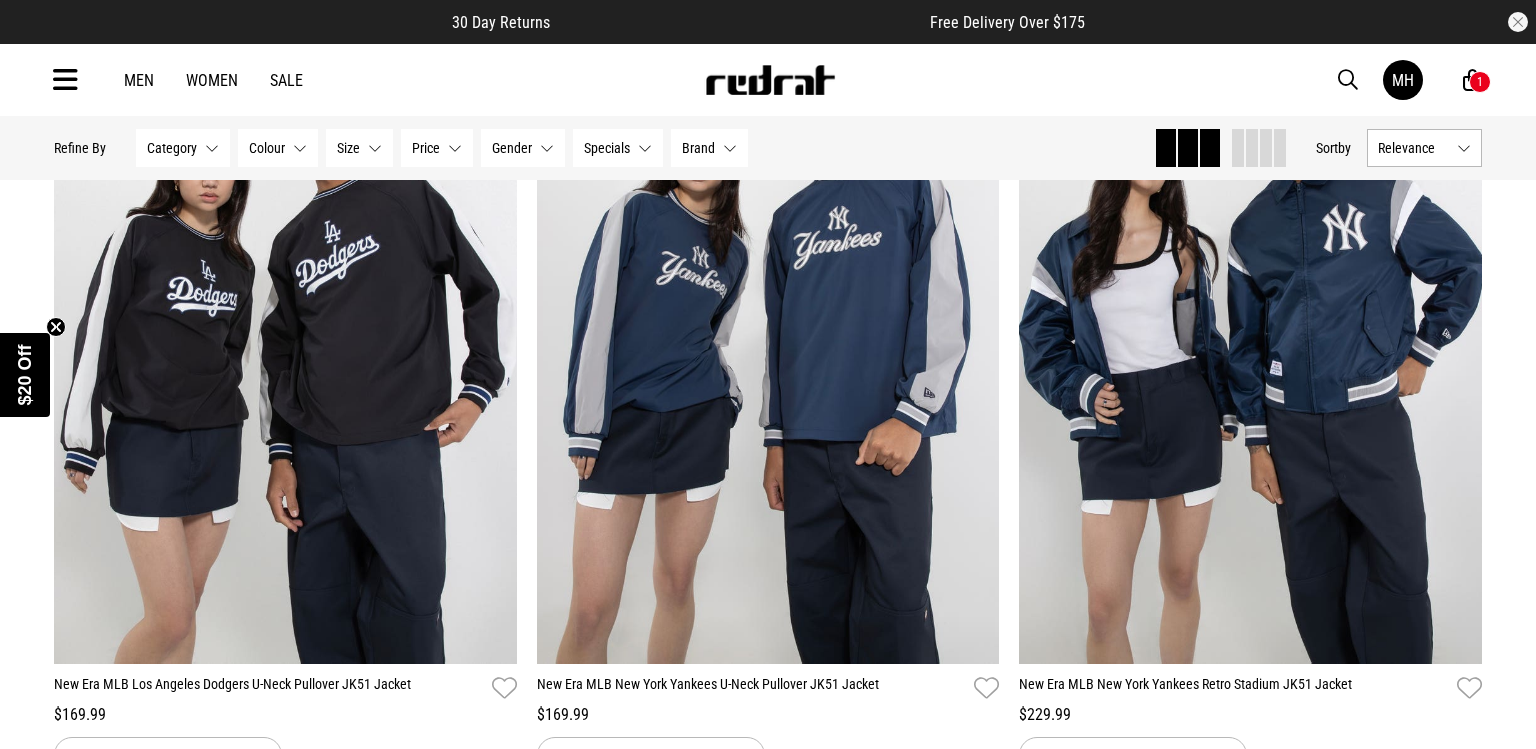 click on "Category  None selected" at bounding box center [183, 148] 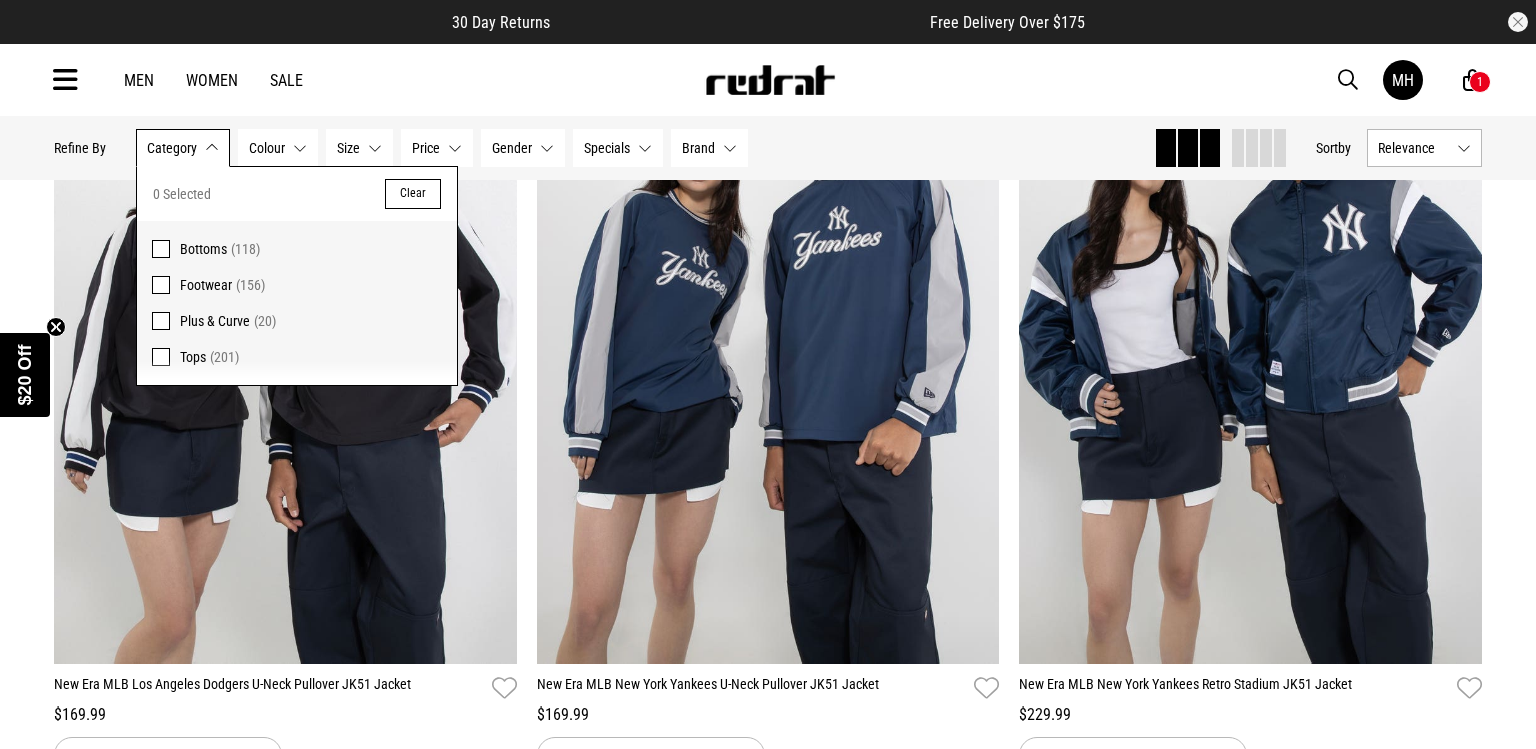 click at bounding box center (161, 285) 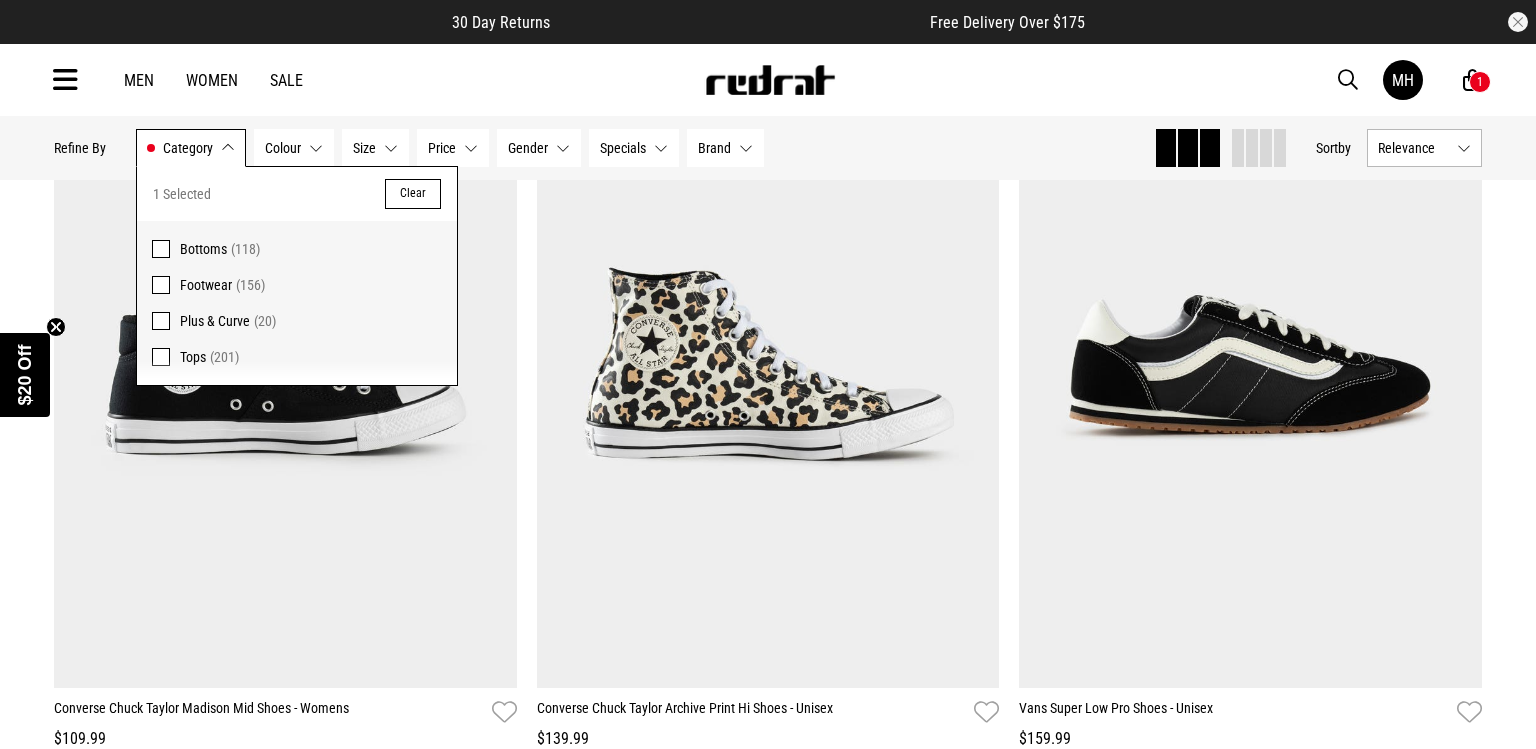 scroll, scrollTop: 360, scrollLeft: 0, axis: vertical 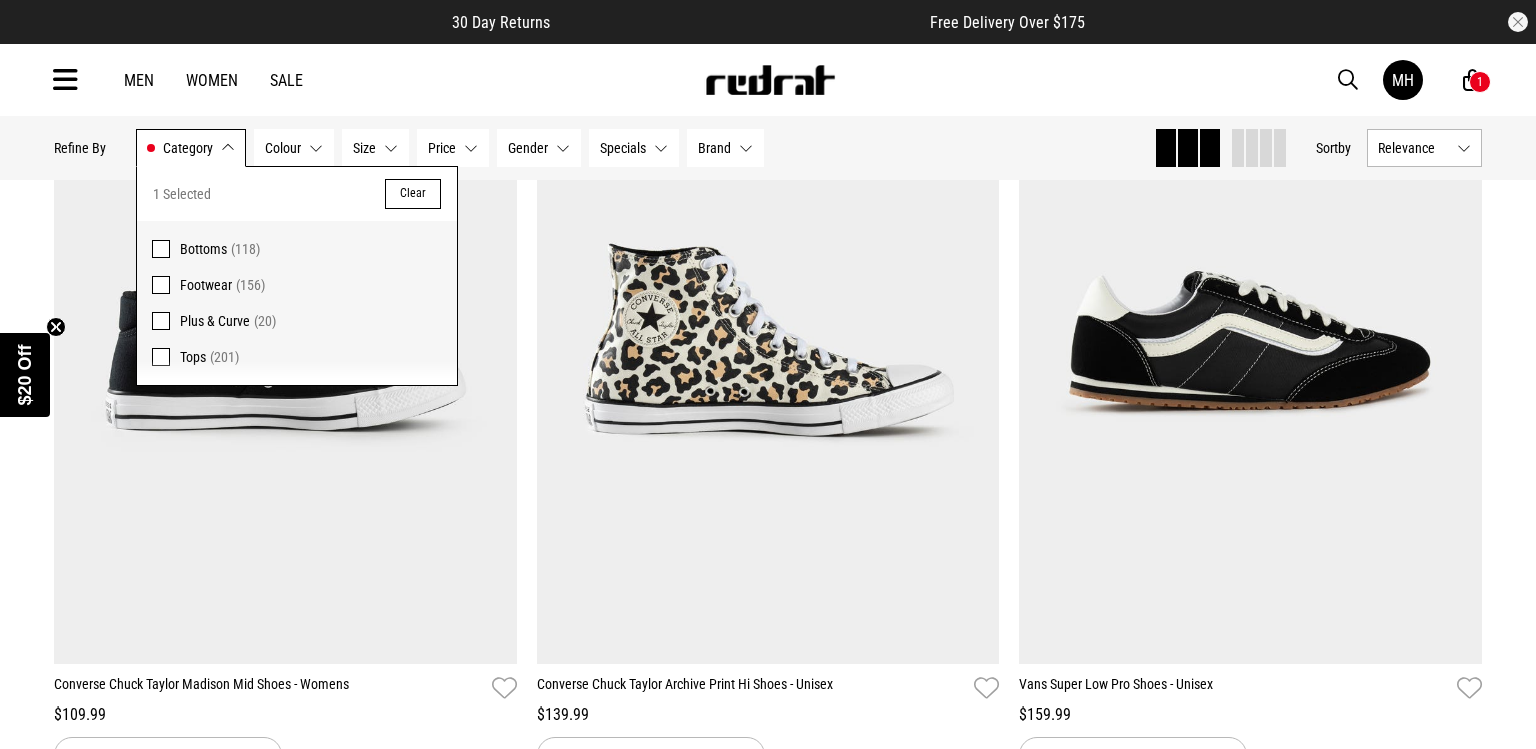 click on "Home Womens   Womens     Hide   Refine s   Refine By      Filters  Category  Footwear   Category  1 Selected  Clear  Bottoms (118) Footwear (156) Plus & Curve (20) Tops (201) Colour  None selected   Colour  0 Selected  Clear  Beige (4) Black (52) Blue (2) Brown (8) Green (3) Grey (12) Maroon (2) Multi (7) Orange (1) Pink (12) Purple (5) Red (12) White (35) Yellow (1) Size  None selected   Size  0 Selected  Clear  1 (1) 3 (2) 4 (7) 5 (36) 6 (40) 7 (71) 8 (74) 9 (77) 10 (91) 11 (98) 12 (66) 13 (55) 14 (15) 10-12 (1) 12-15 (1) 3.5-6 (4) 35/36 (2) 6-8 (1) 7-9 (3) 8-12 (1) Price  None selected   Price  0 Selected  Clear  $100 - $150 (52) $11 - $20 (1) $150 - $200 (31) $200+ (14) $21 - $30 (5) $30 - $50 (2) $50 - $100 (51) Gender  None selected   Gender  0 Selected  Clear  Mens (98) Womens (156) Specials  None selected   Specials  0 Selected  Clear  2 for $25 - Red Rat Socks (1) Brand  None selected   Brand  0 Selected  Clear  adidas (38) Converse (46) Crocs (17) Havaianas (2) New Balance (2) Puma (13) Red Rat (1)" at bounding box center [768, 3174] 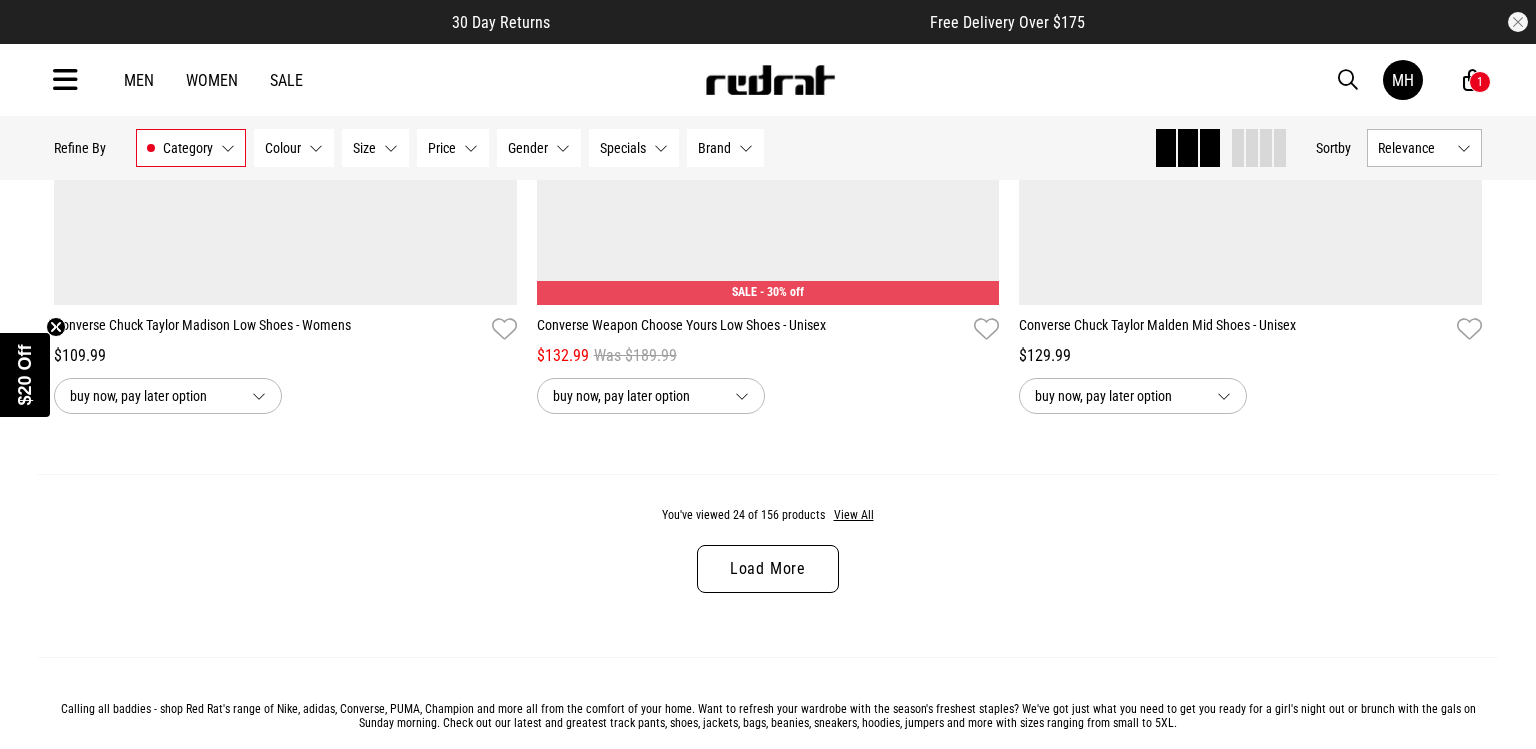 scroll, scrollTop: 6408, scrollLeft: 0, axis: vertical 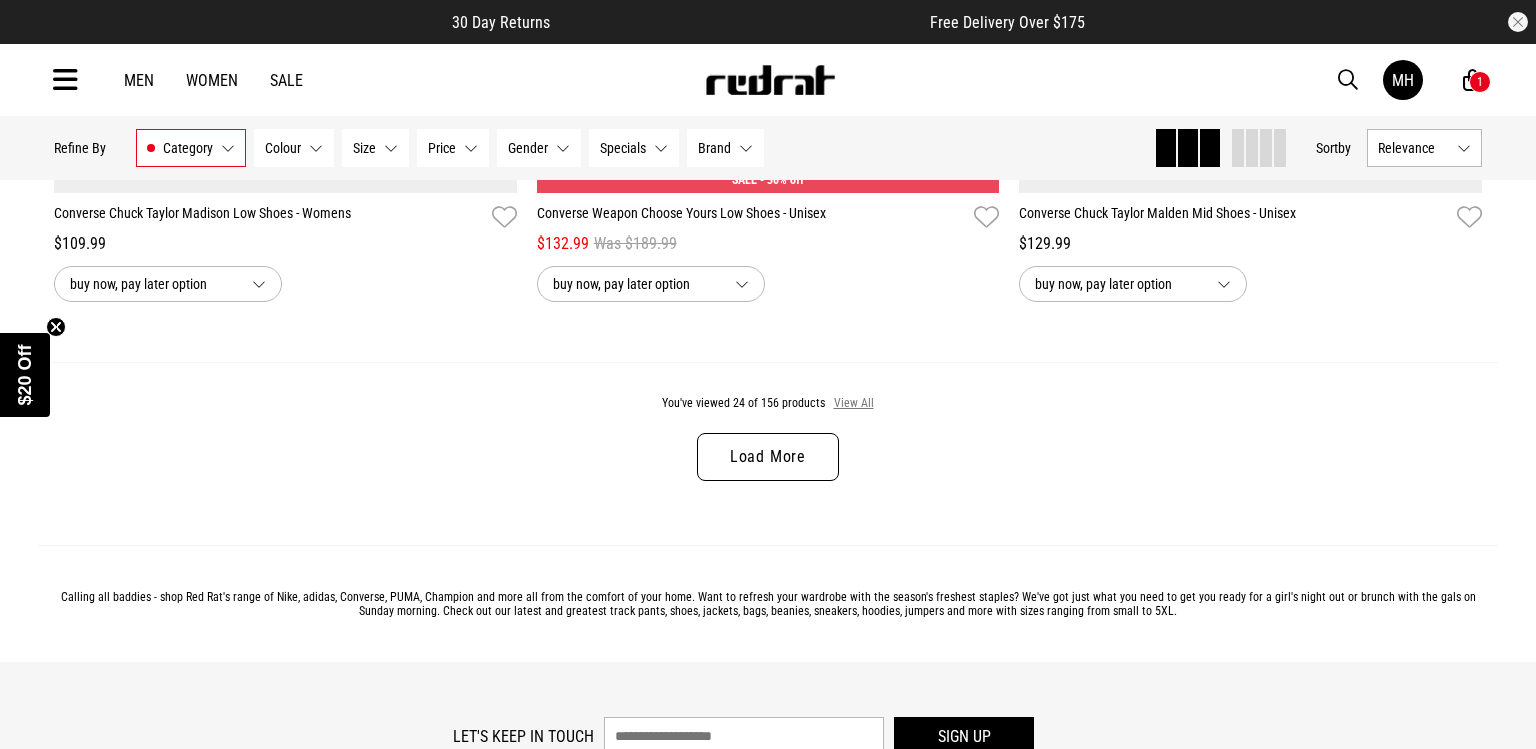 click on "View All" at bounding box center (854, 404) 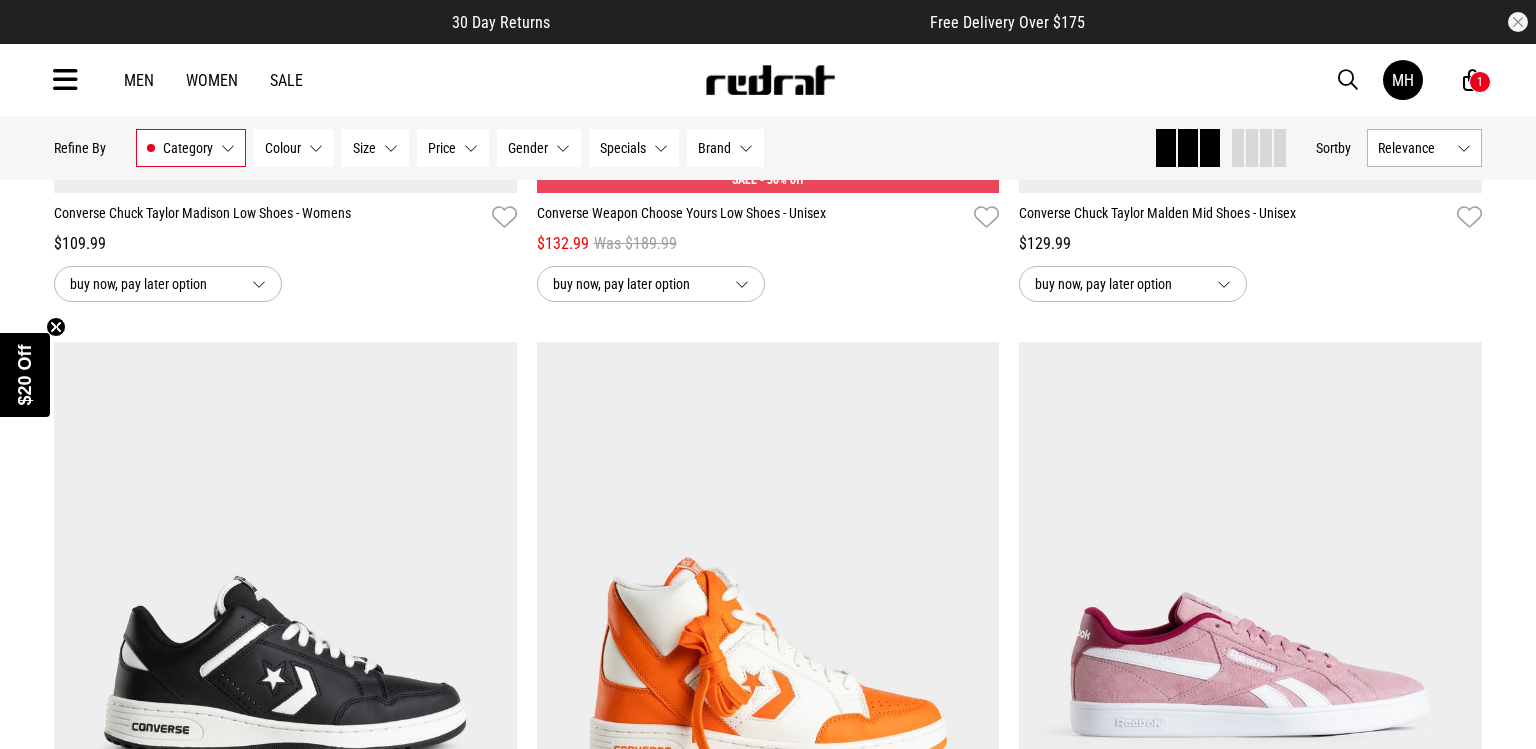 click on "**********" at bounding box center (768, 279) 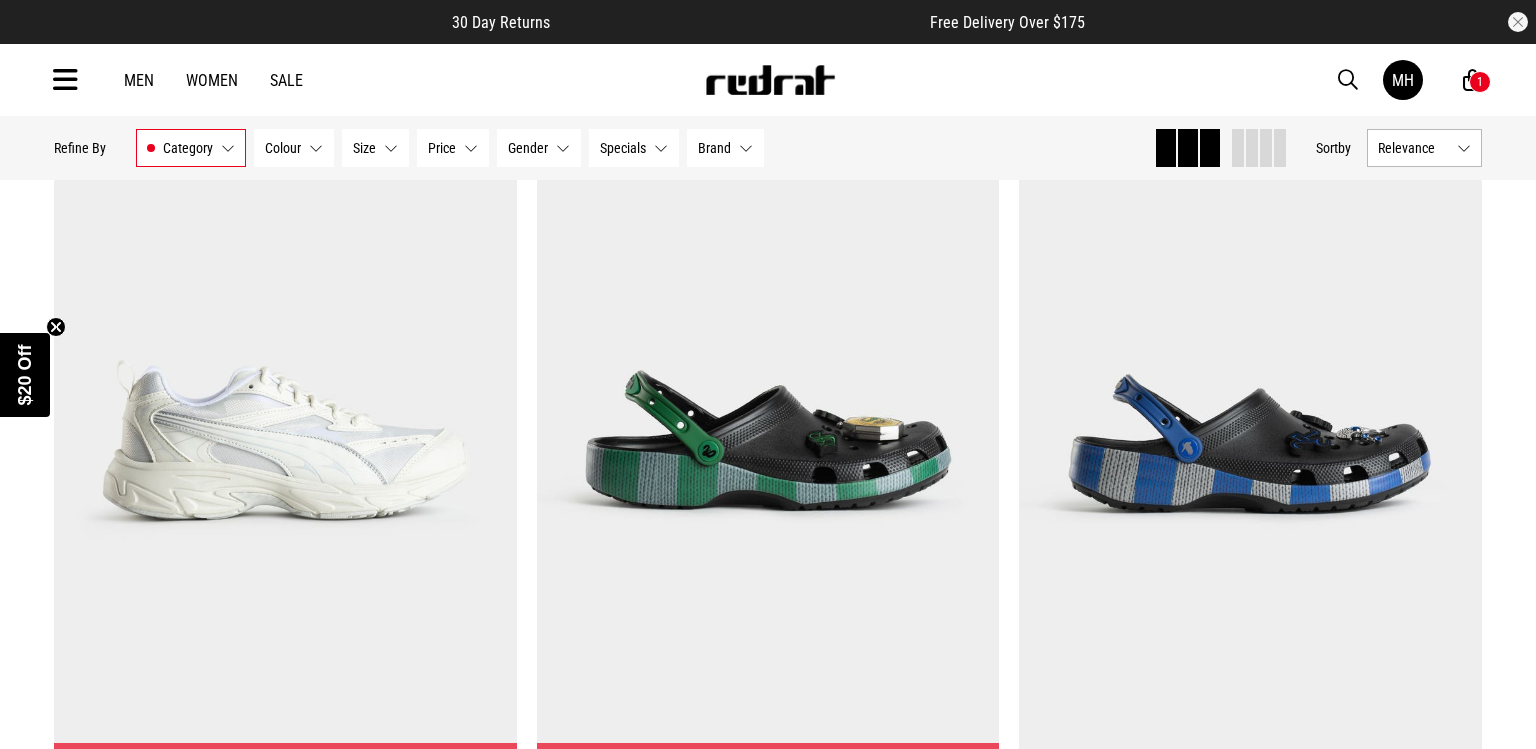 scroll, scrollTop: 12334, scrollLeft: 0, axis: vertical 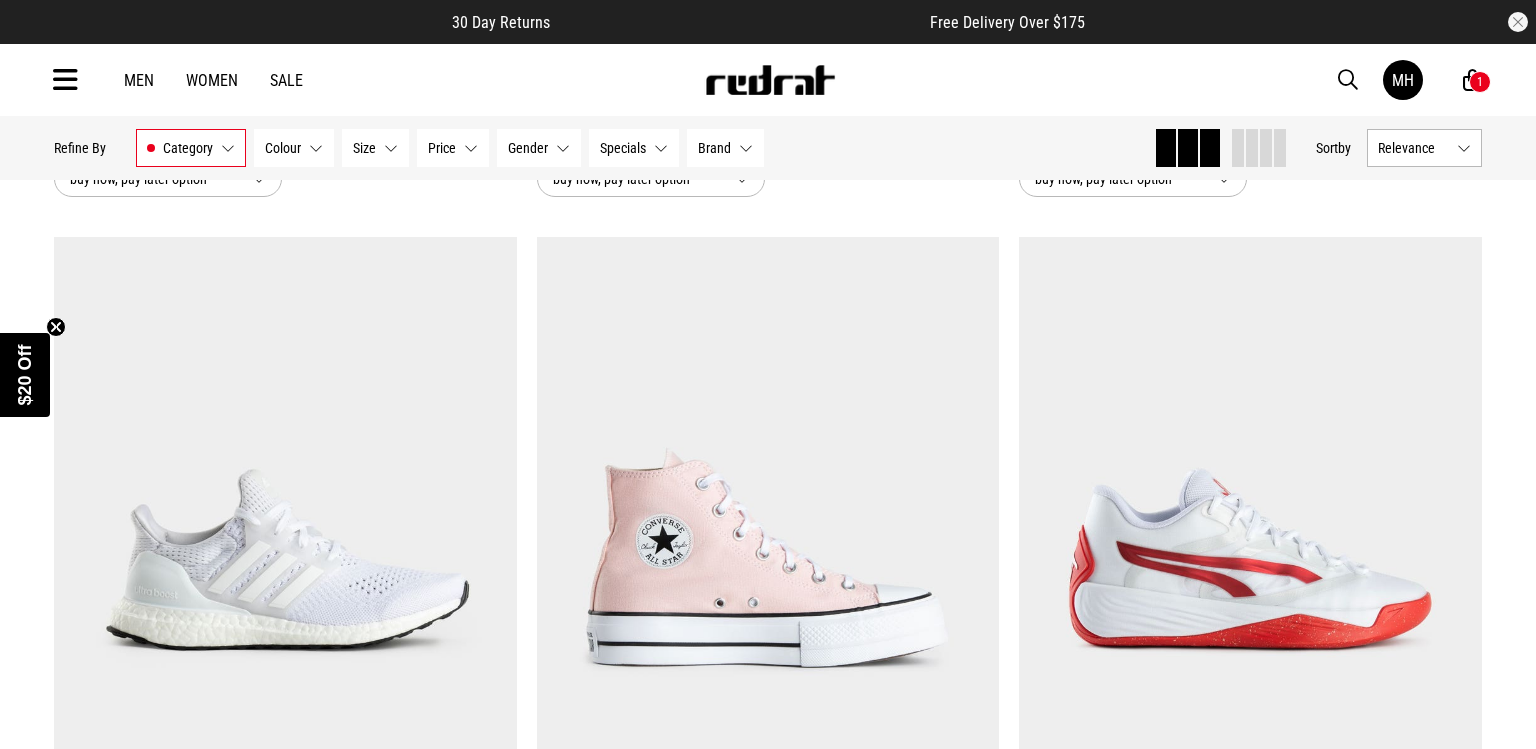 click on "**********" at bounding box center [768, -13314] 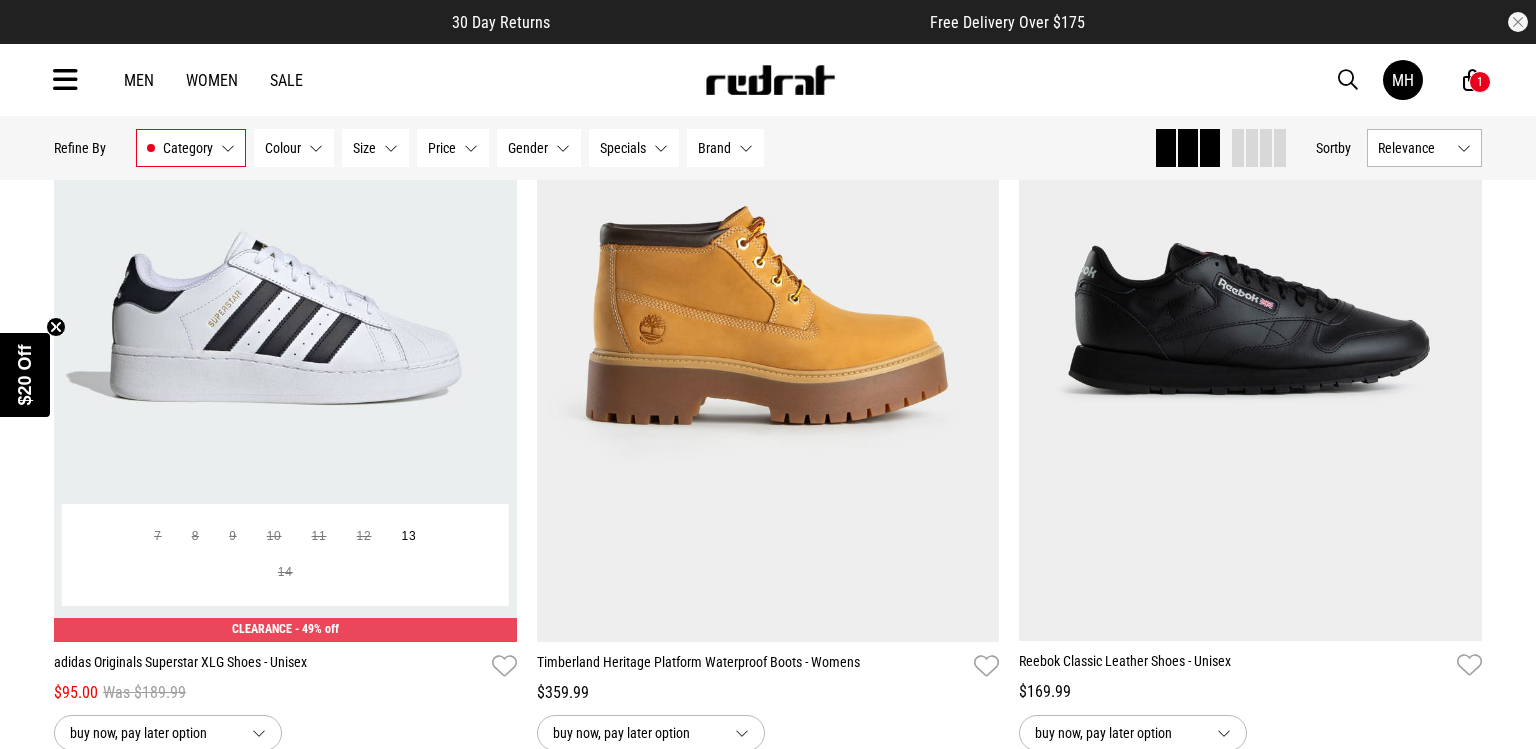 scroll, scrollTop: 29070, scrollLeft: 0, axis: vertical 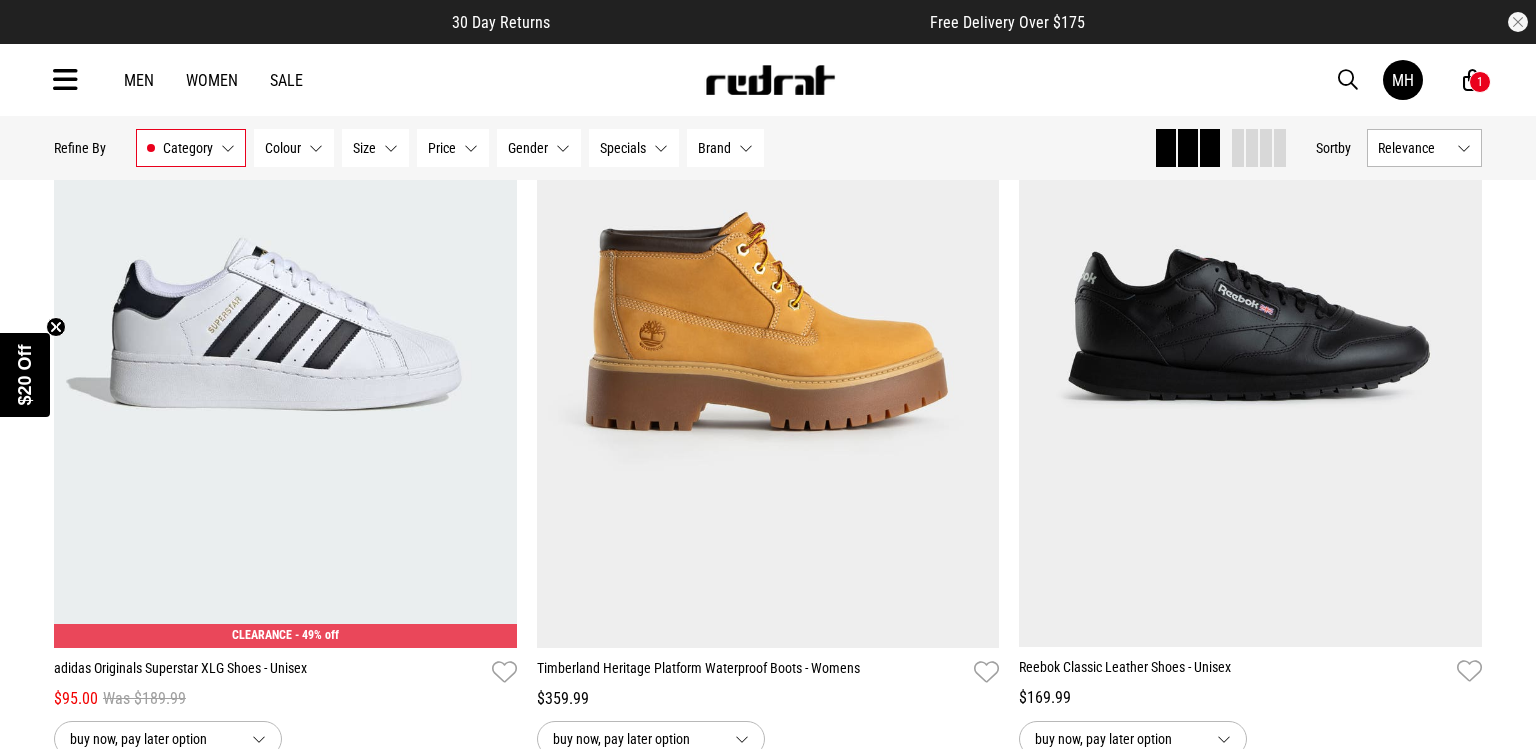 click on "**********" at bounding box center (285, 378) 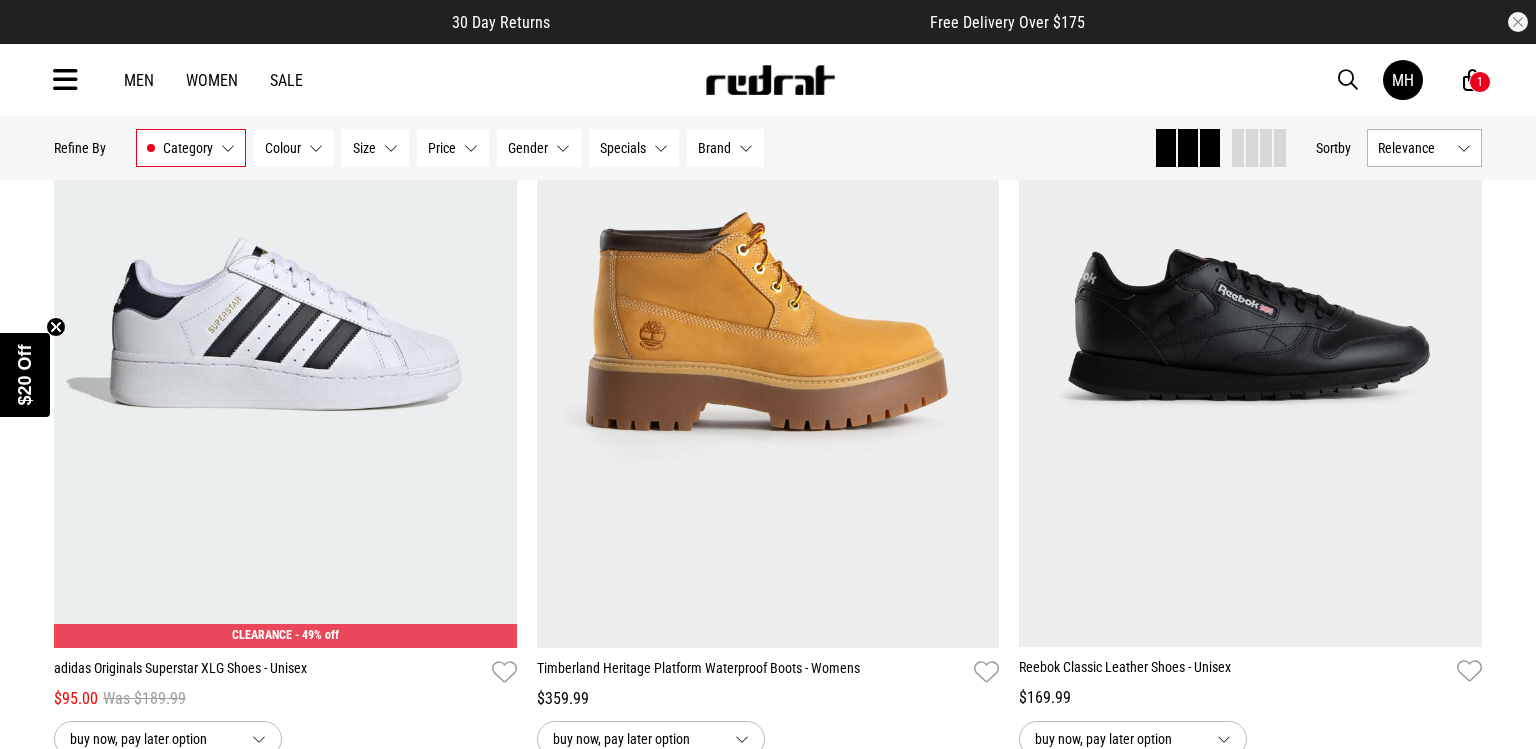 click on "**********" at bounding box center (285, 378) 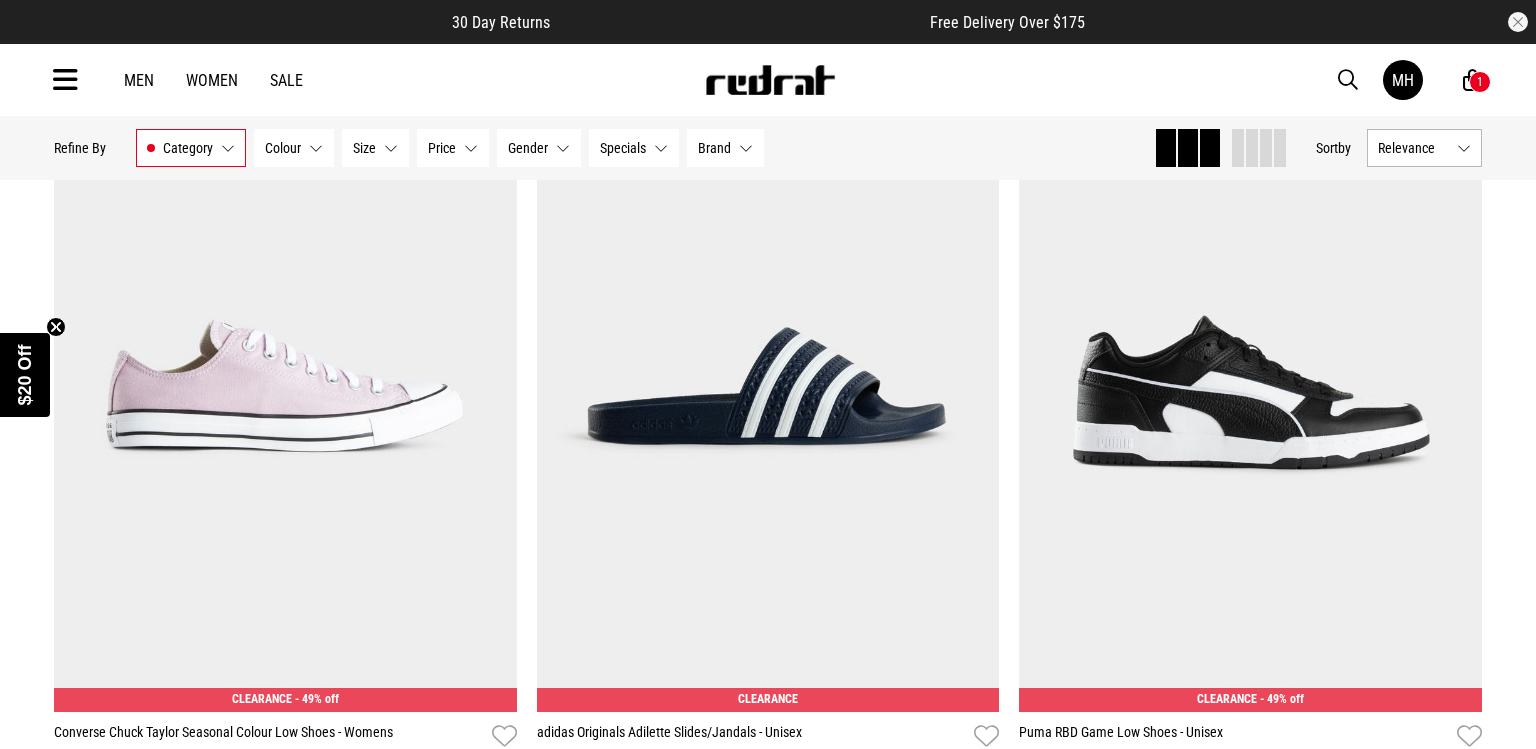 scroll, scrollTop: 31460, scrollLeft: 0, axis: vertical 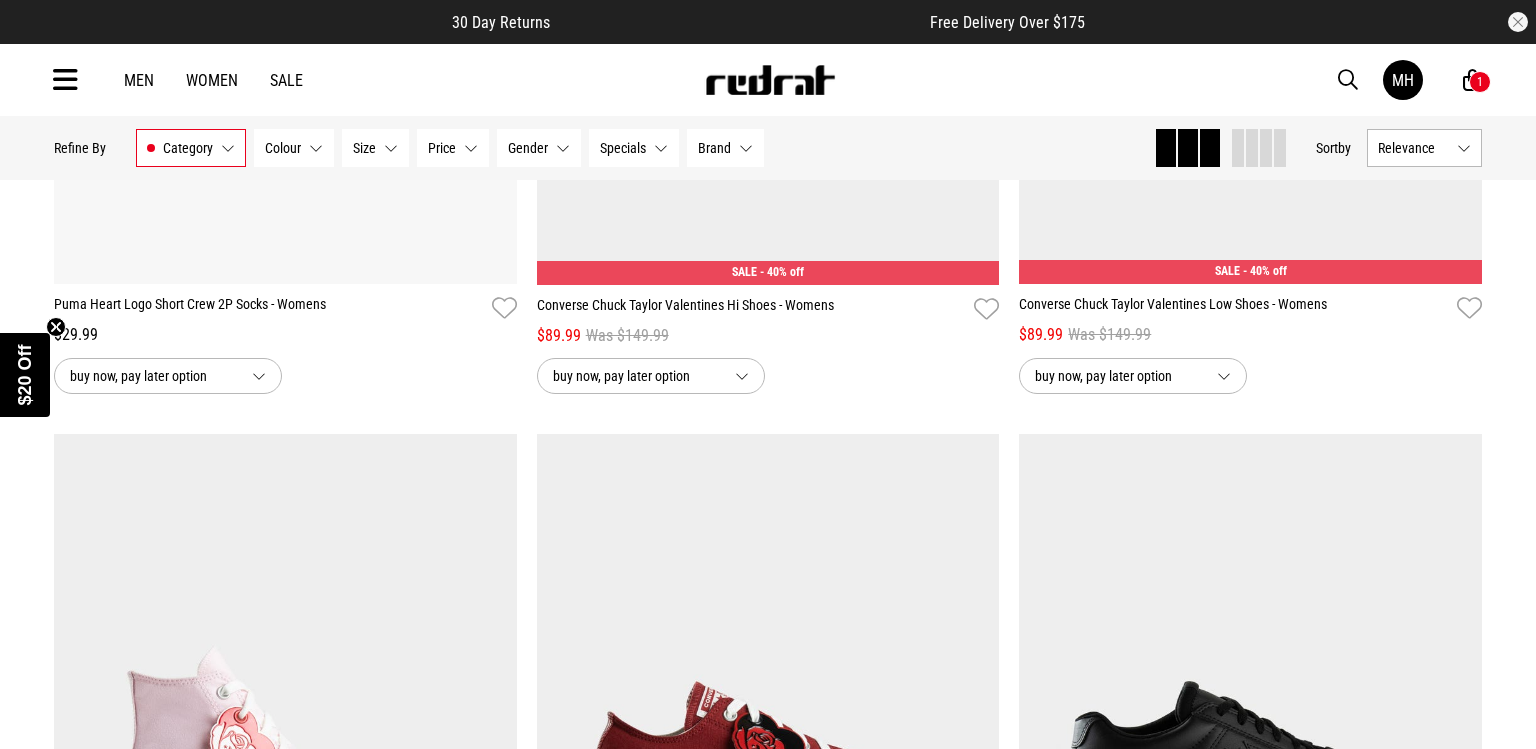 click on "Women" at bounding box center (212, 80) 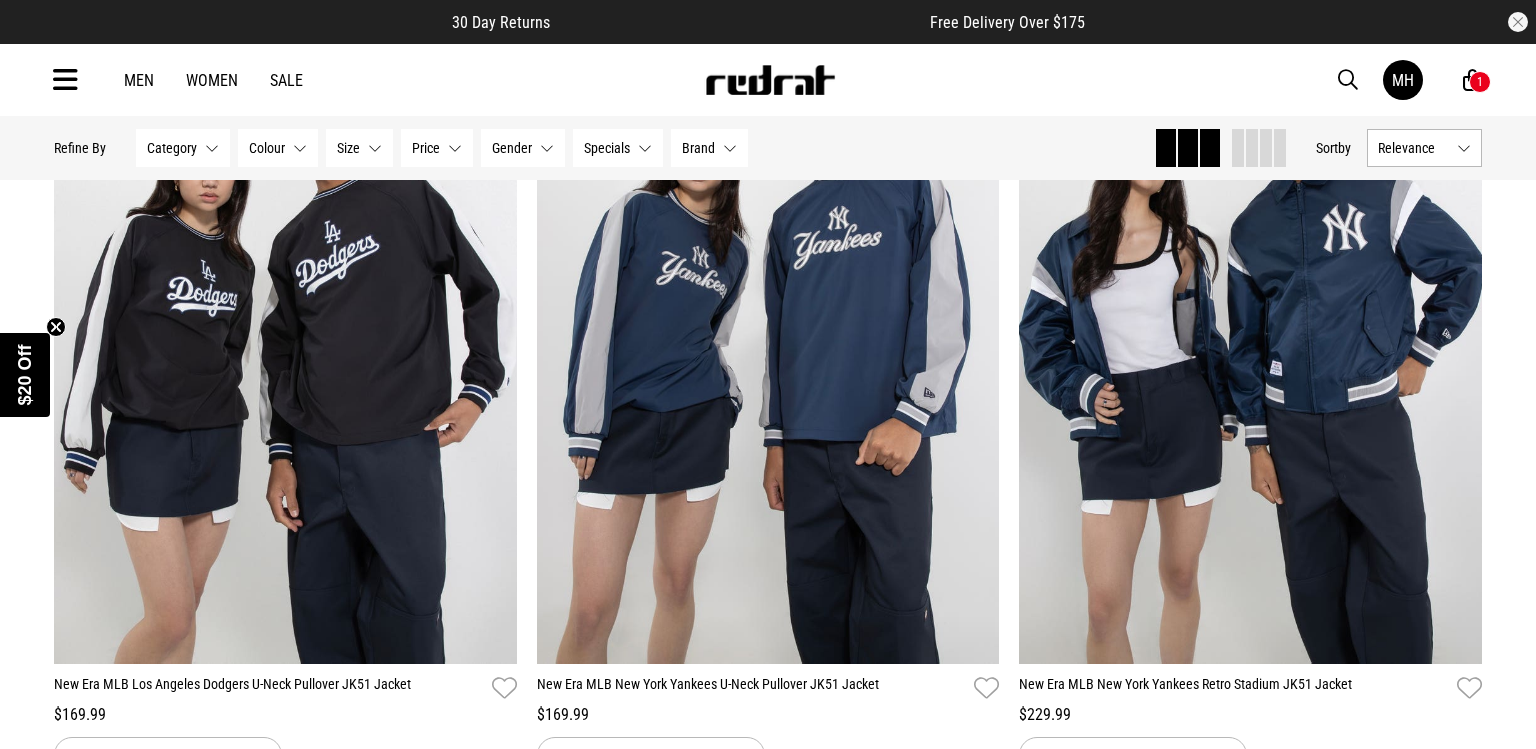 scroll, scrollTop: 336, scrollLeft: 0, axis: vertical 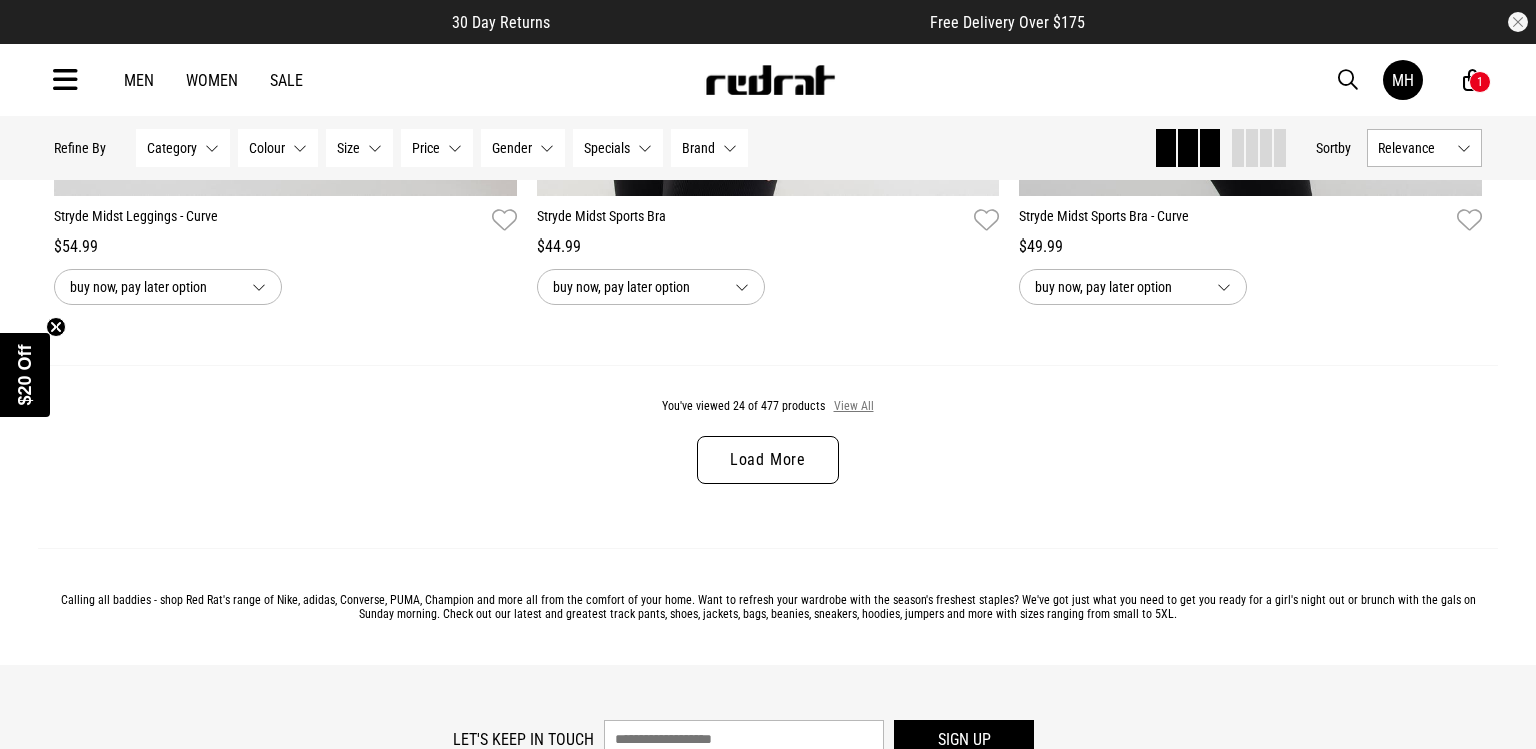 click on "View All" at bounding box center (854, 407) 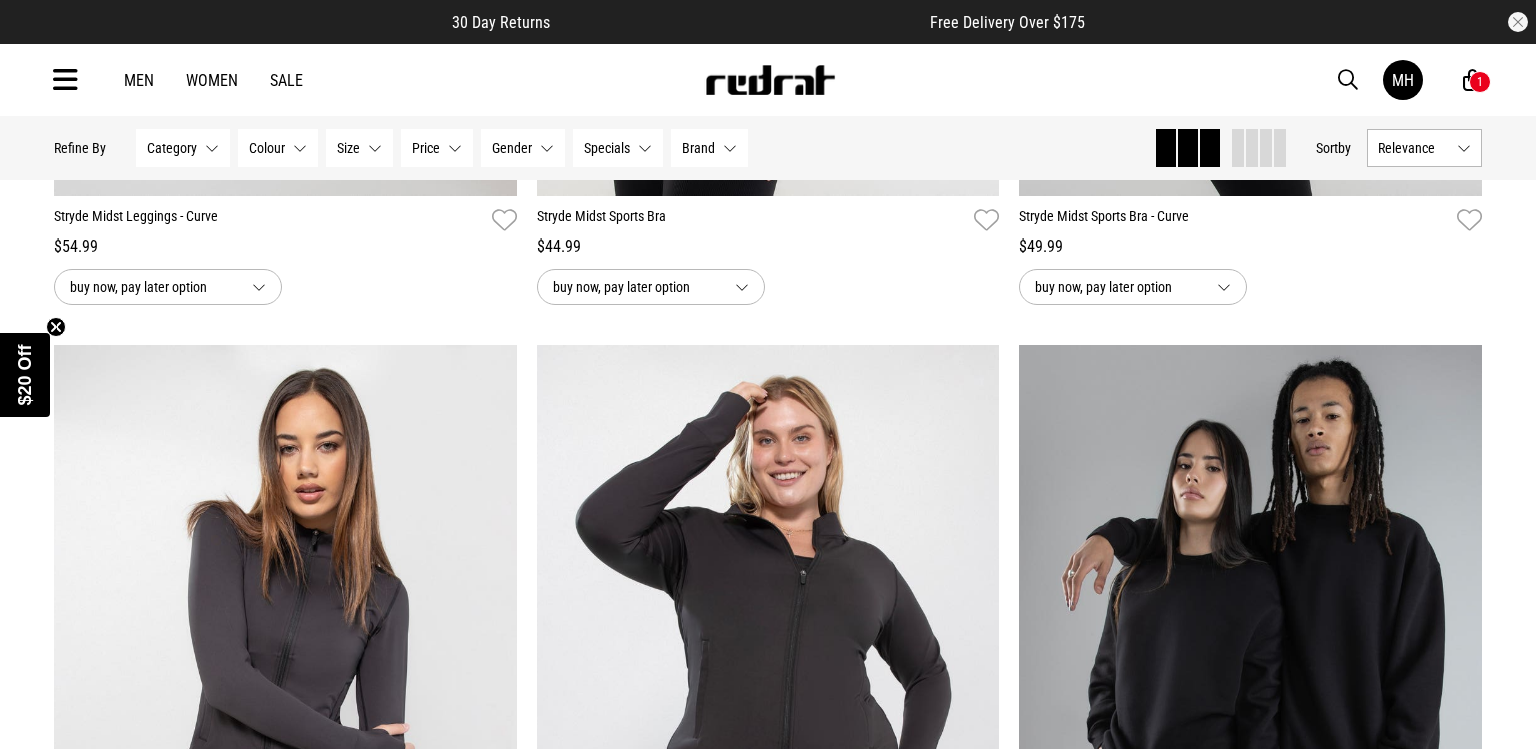 click on "buy now, pay later option" at bounding box center (768, 287) 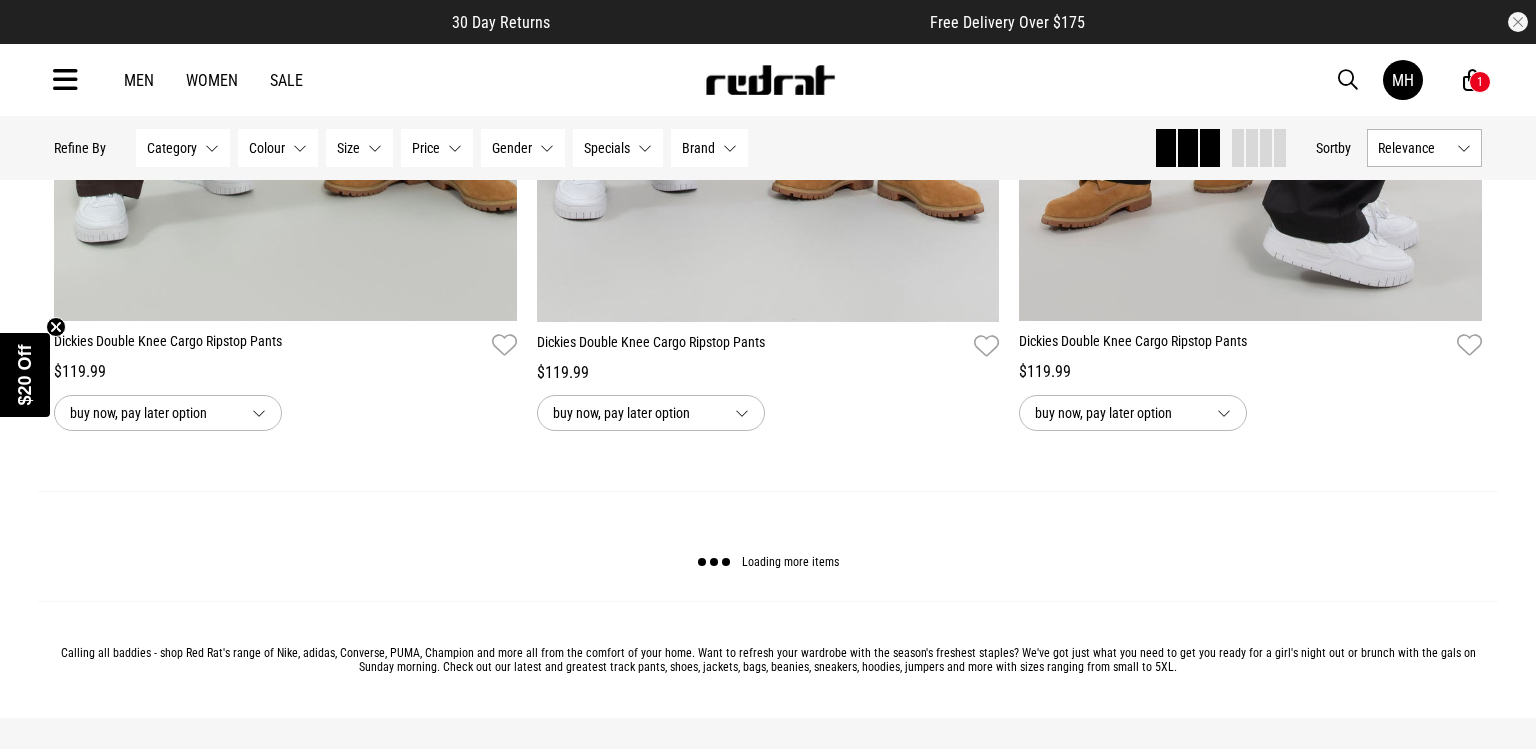 scroll, scrollTop: 12880, scrollLeft: 0, axis: vertical 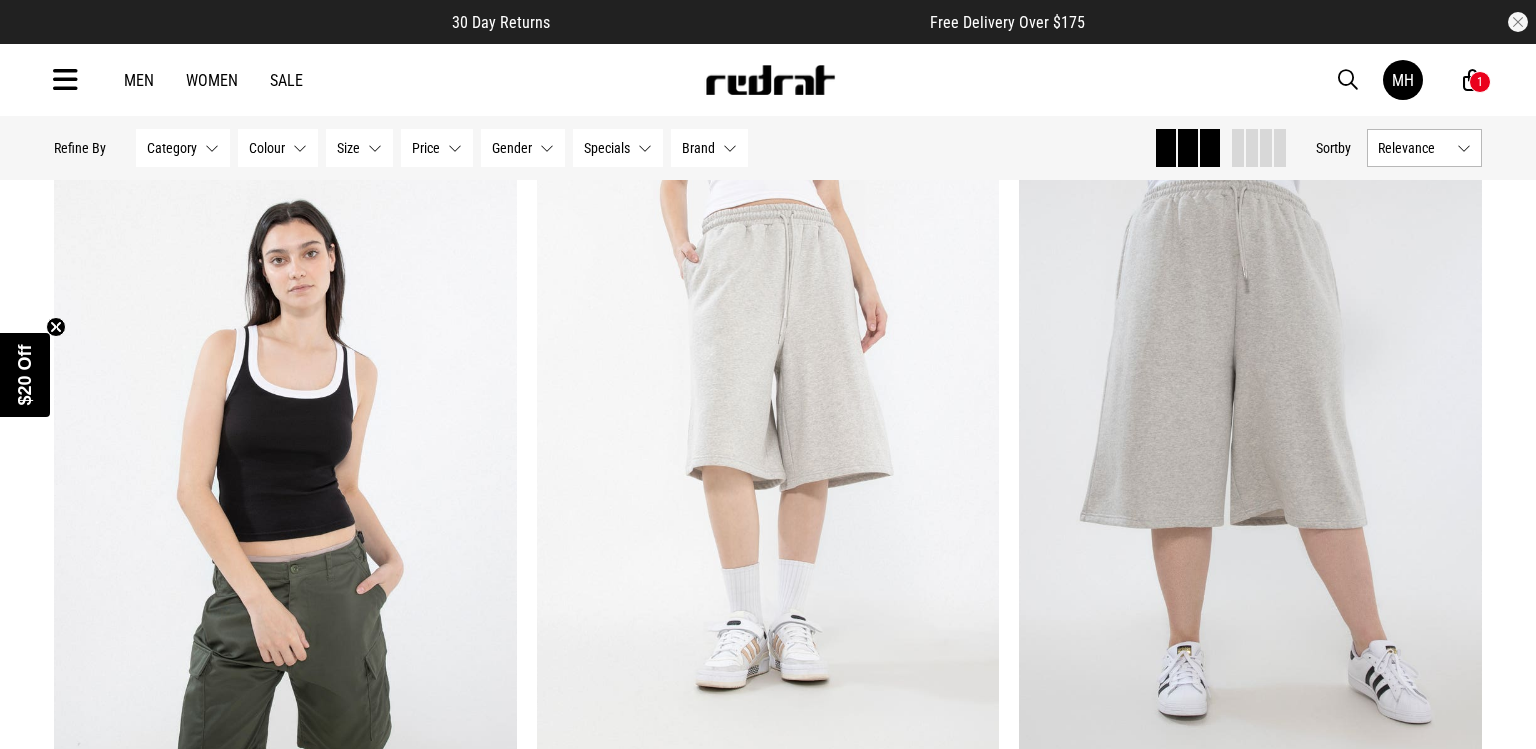 click on "Category" at bounding box center (172, 148) 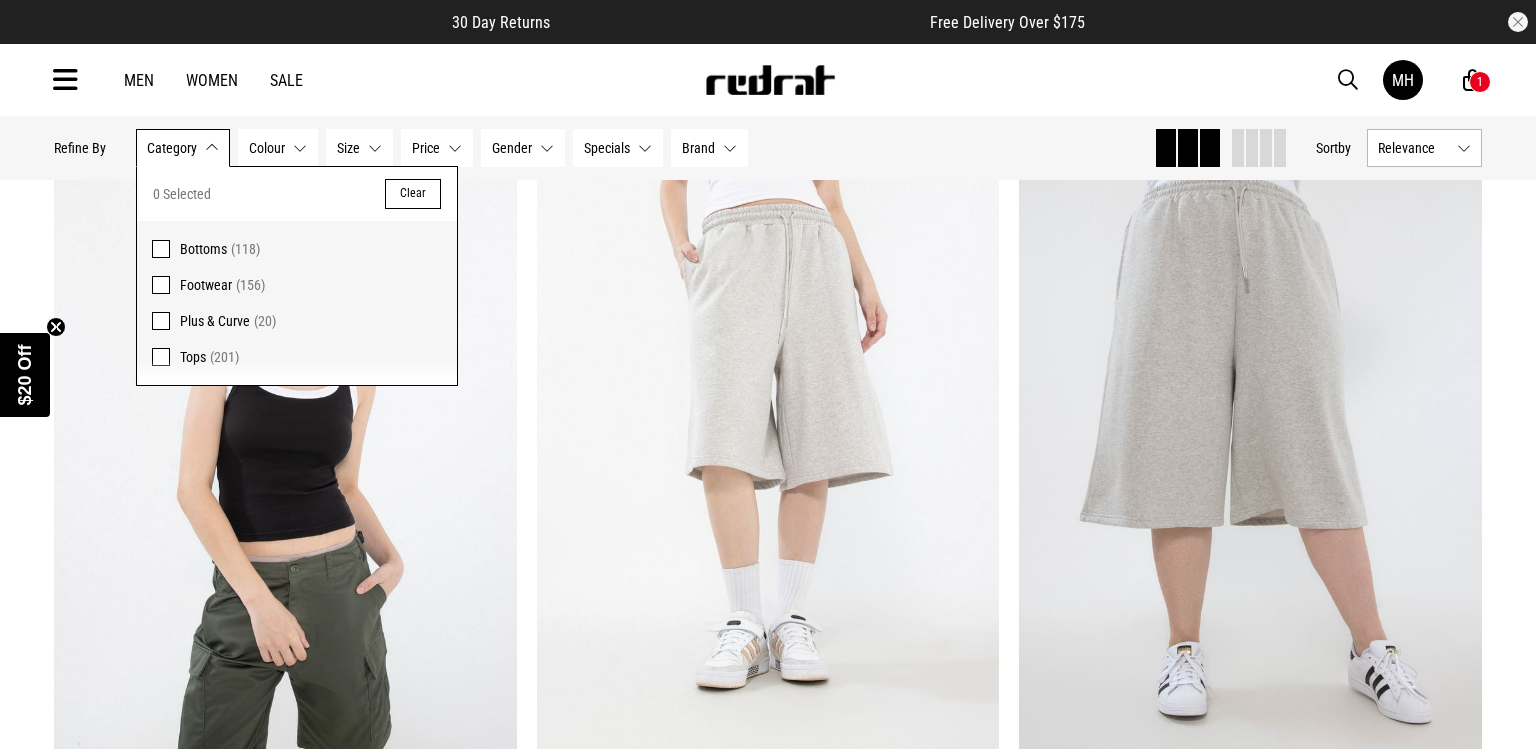 click at bounding box center [161, 249] 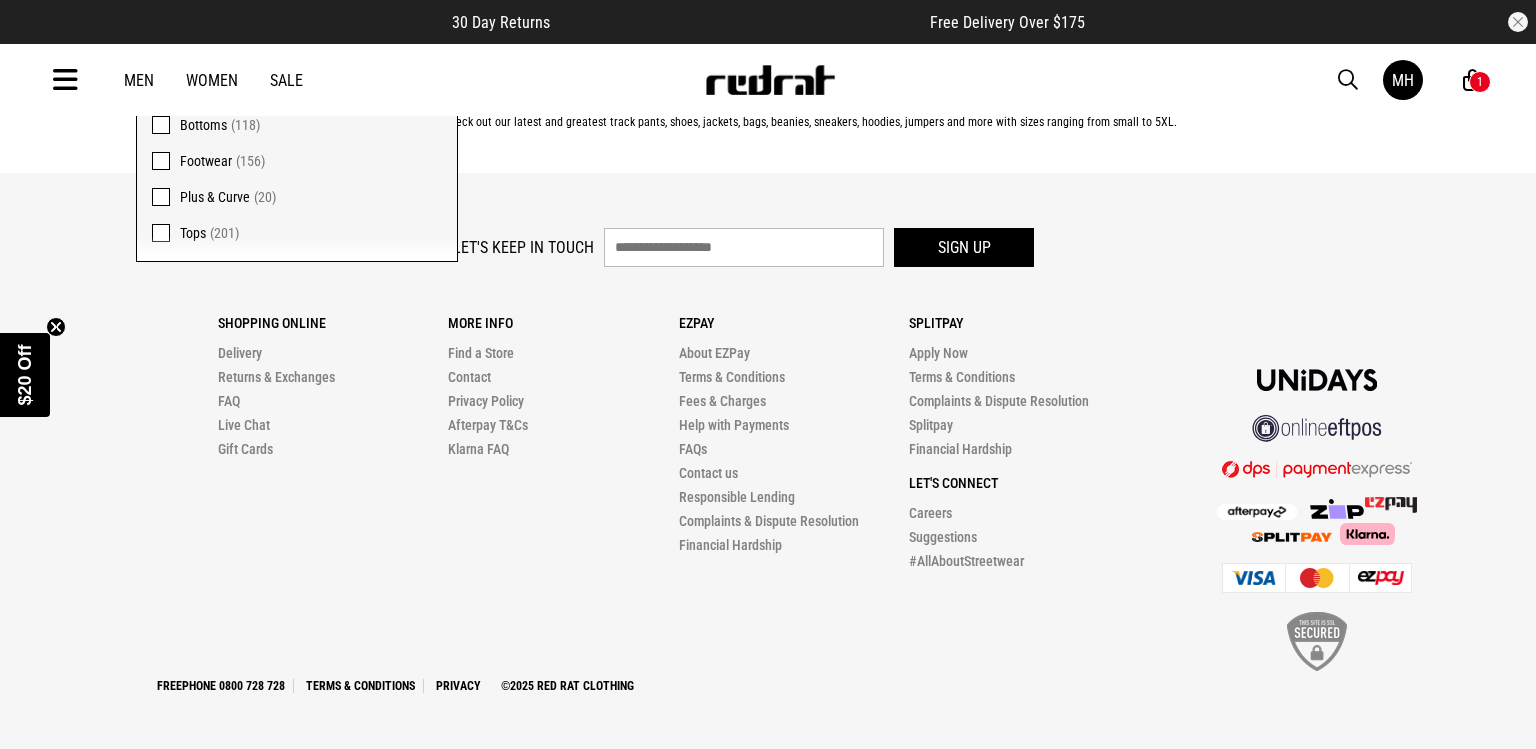 click on "Tops (201)" at bounding box center (311, 233) 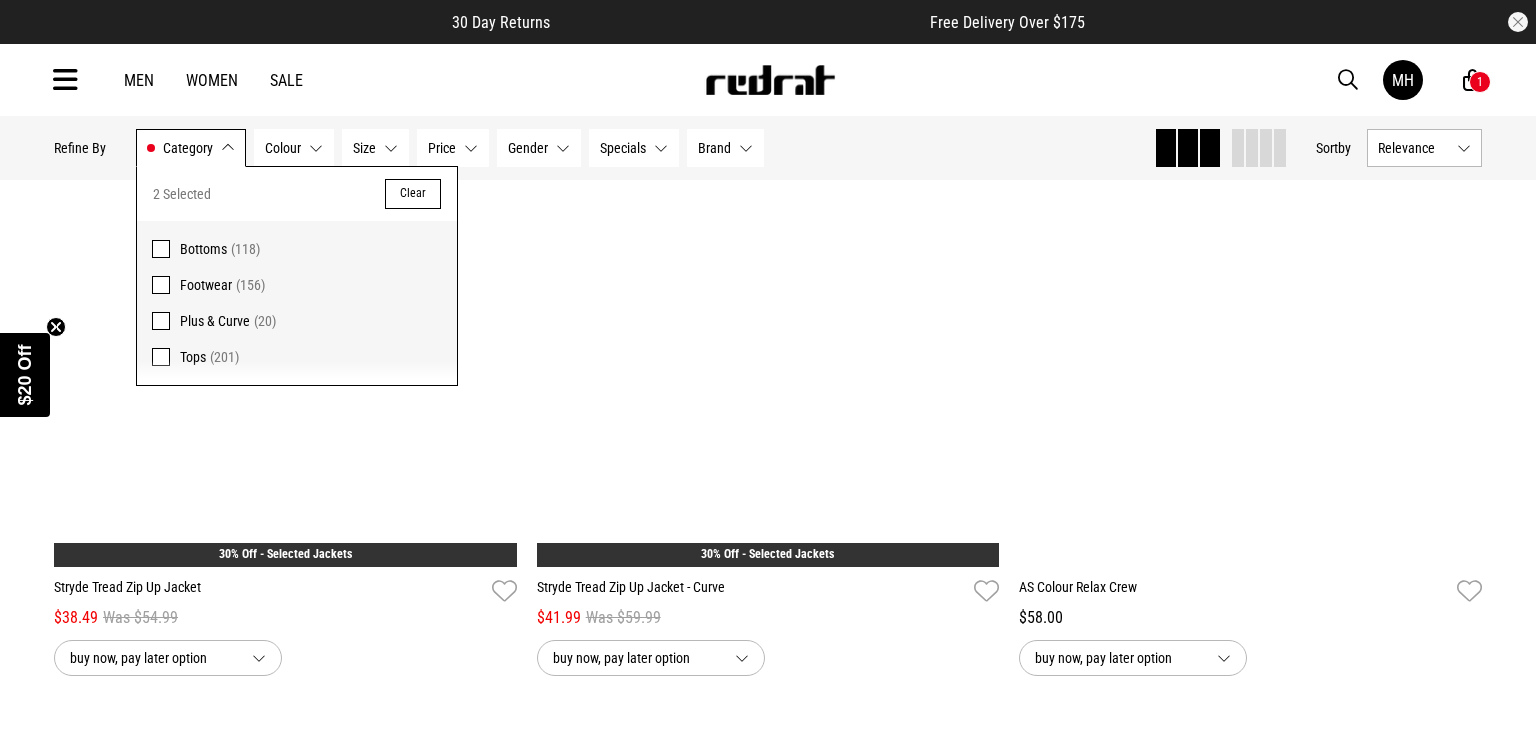 scroll, scrollTop: 13212, scrollLeft: 0, axis: vertical 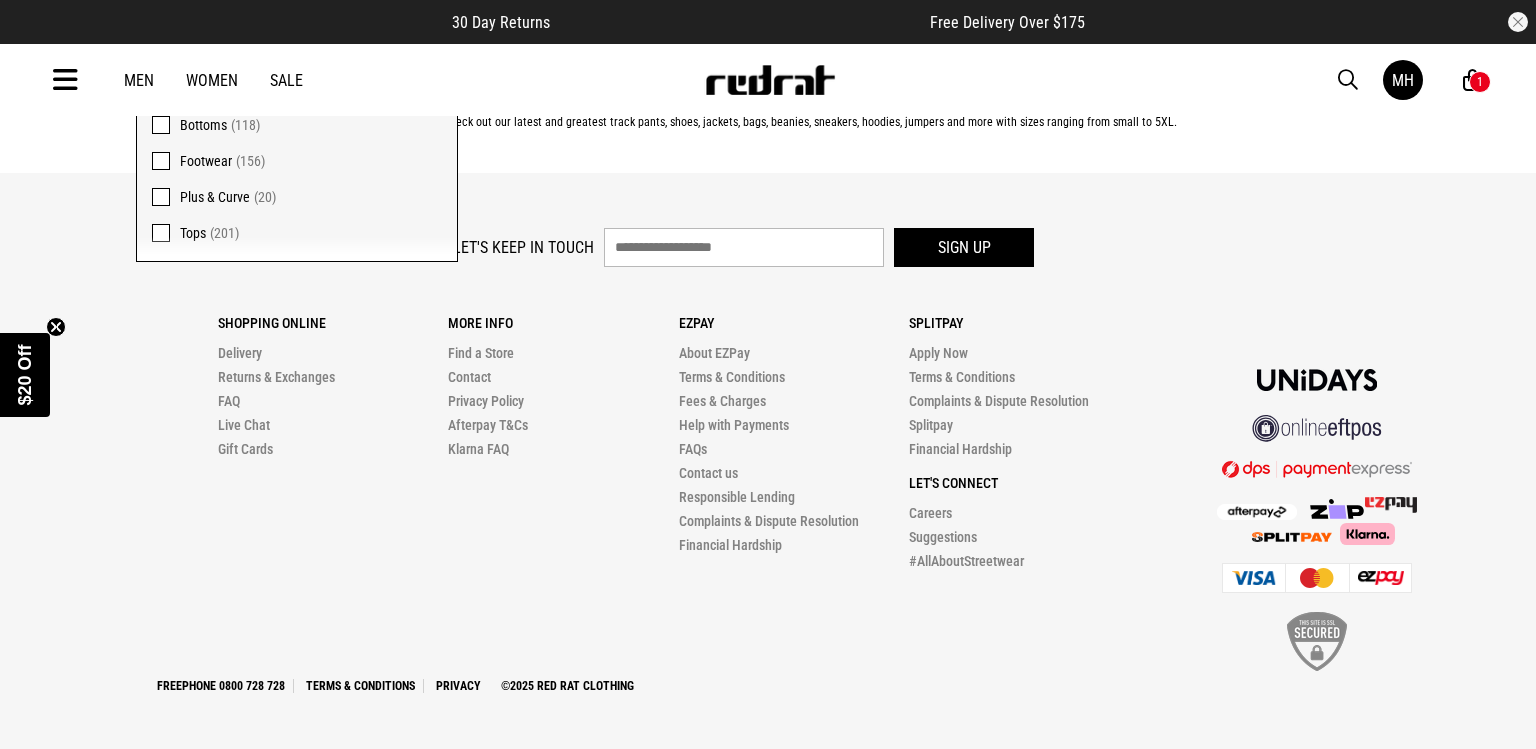 click on "Calling all baddies - shop Red Rat's range of Nike, adidas, Converse, PUMA, Champion and more all from the comfort of your home. Want to refresh your wardrobe with the season's freshest staples? We've got just what you need to get you ready for a girl's night out or brunch with the gals on Sunday morning. Check out our latest and greatest track pants, shoes, jackets, bags, beanies, sneakers, hoodies, jumpers and more with sizes ranging from small to 5XL." at bounding box center [768, 115] 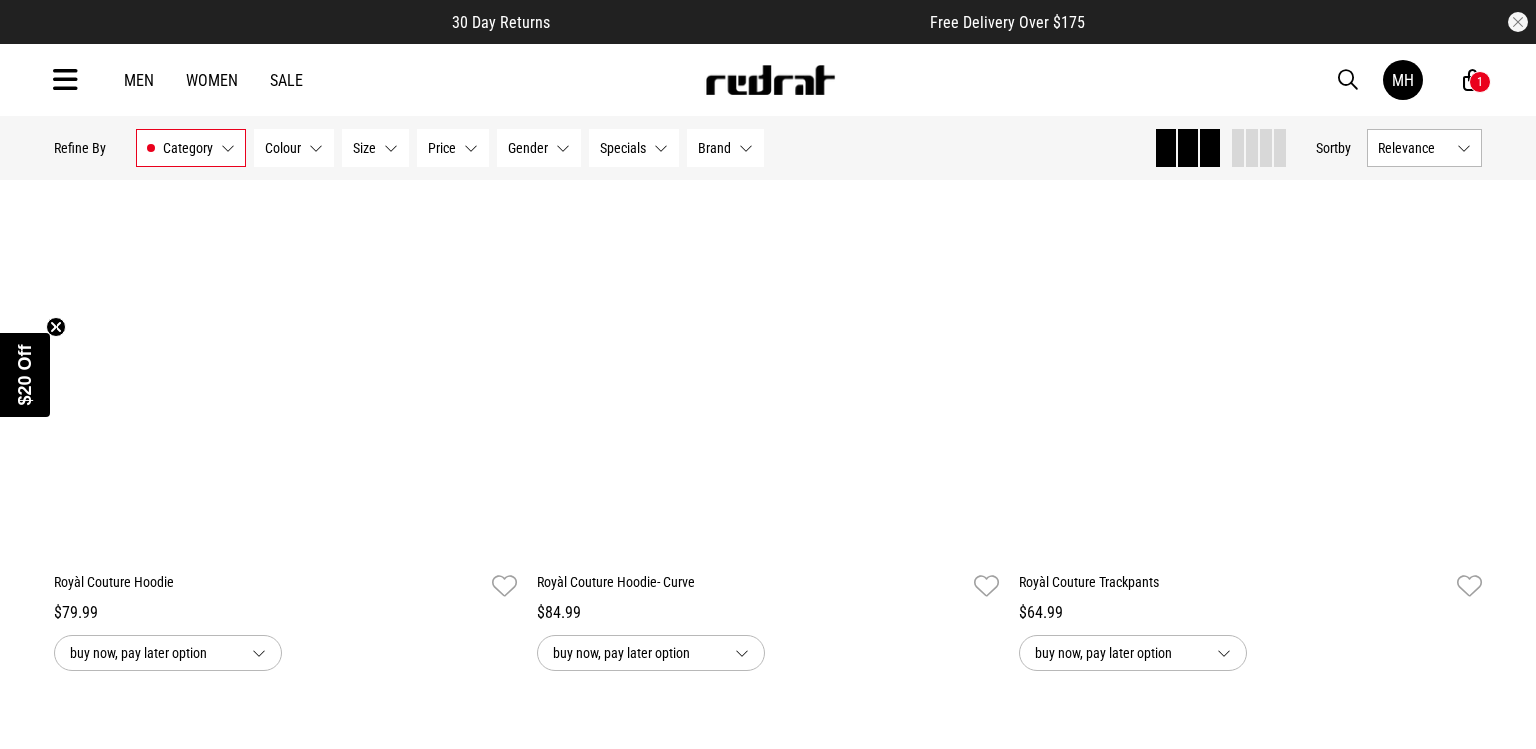 click on "Women" at bounding box center [212, 80] 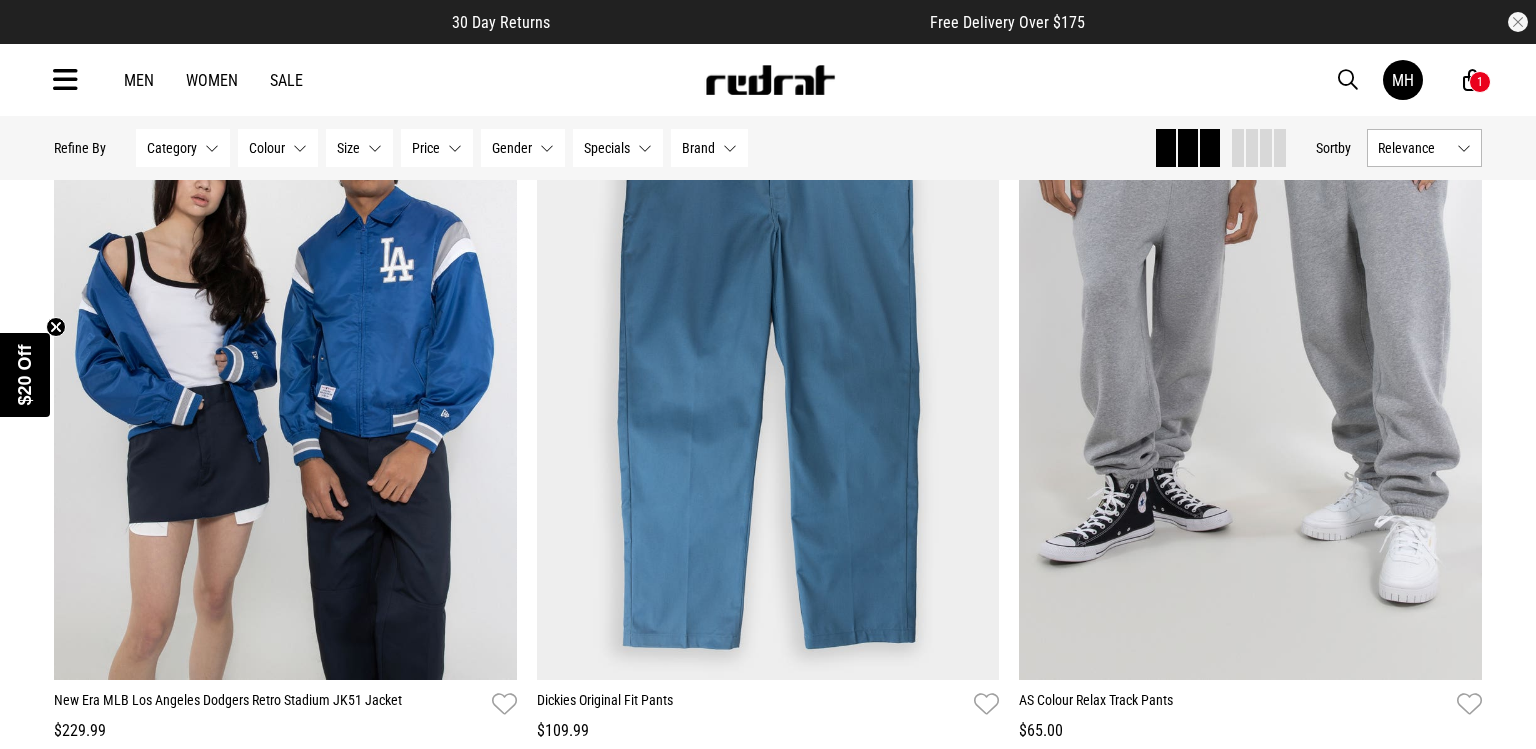 scroll, scrollTop: 1116, scrollLeft: 0, axis: vertical 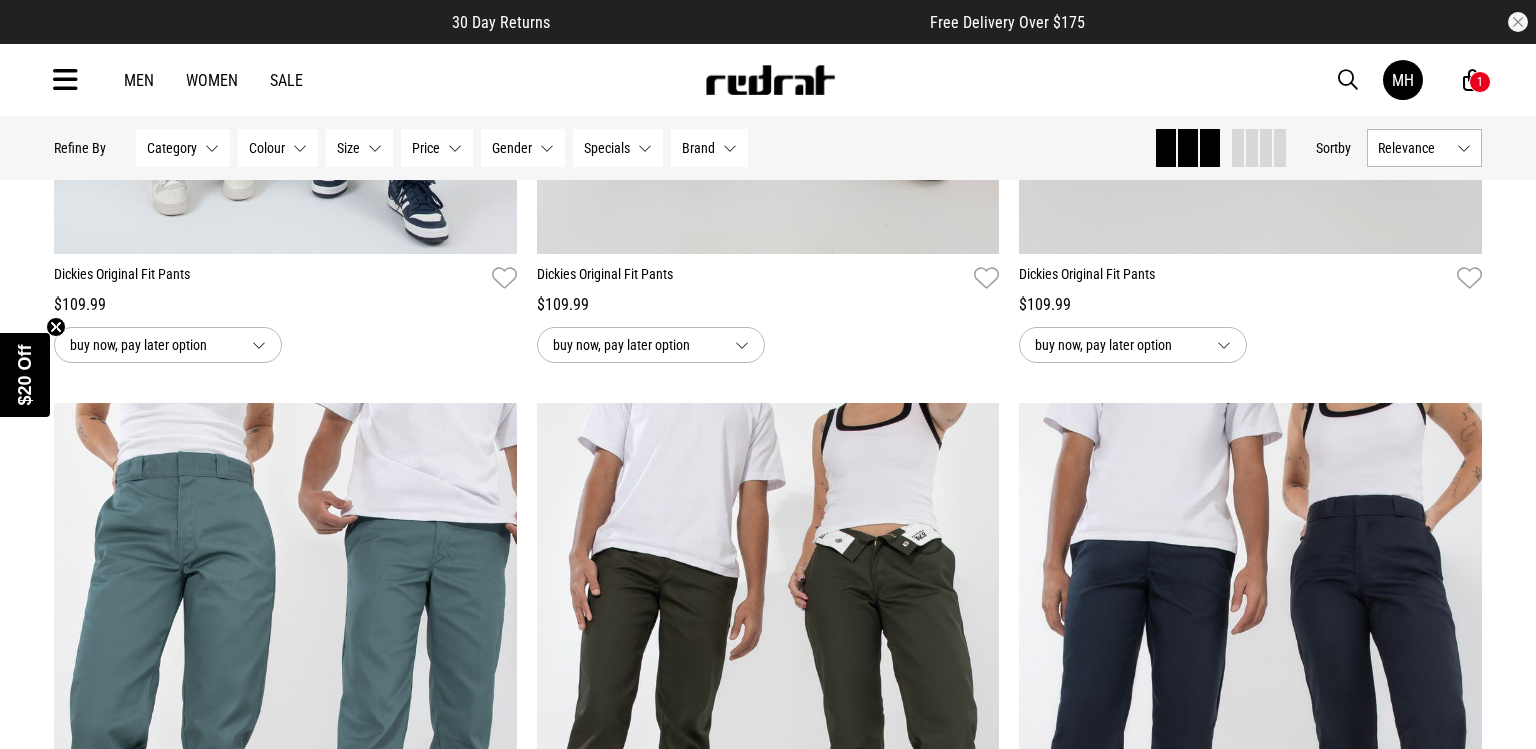 click on "Brand" at bounding box center [698, 148] 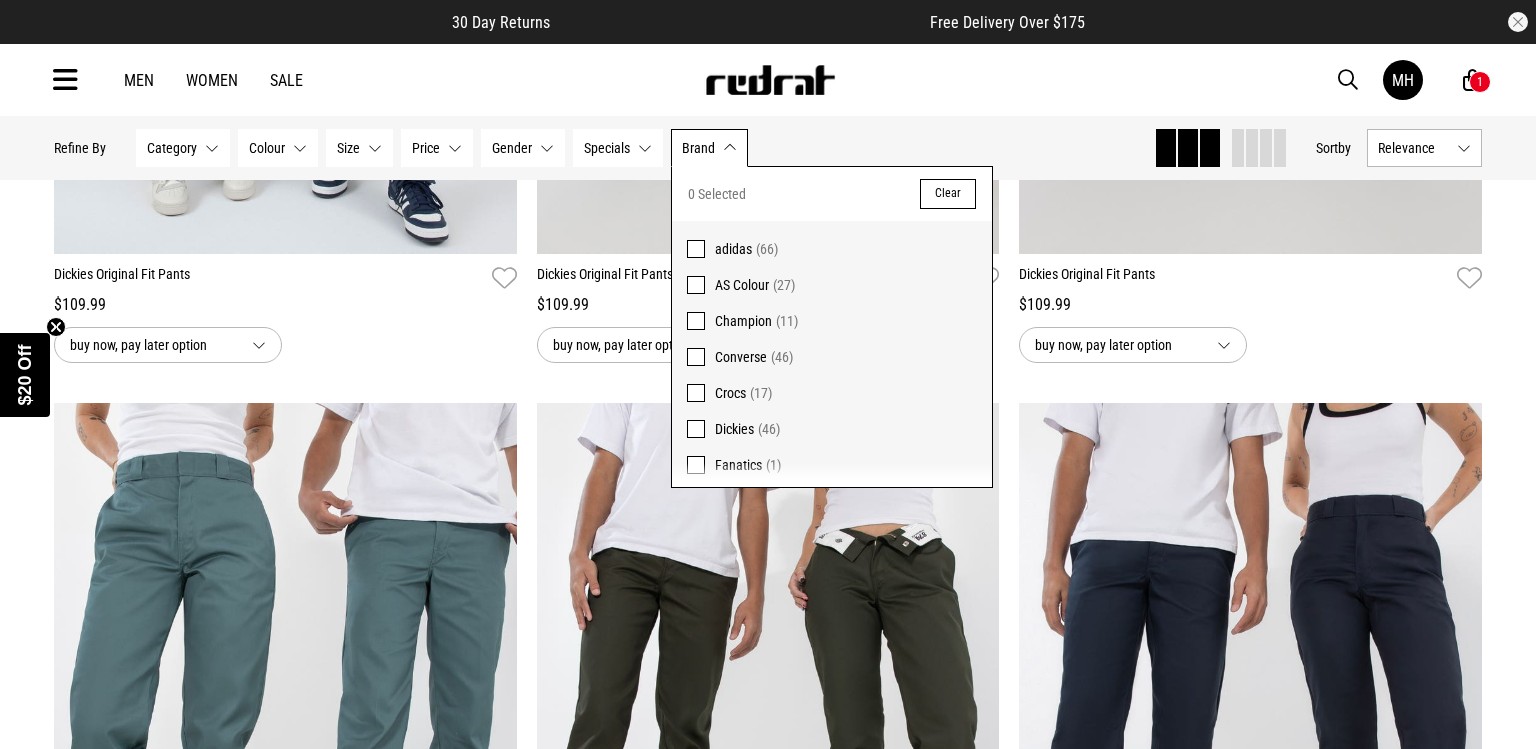 click at bounding box center (696, 429) 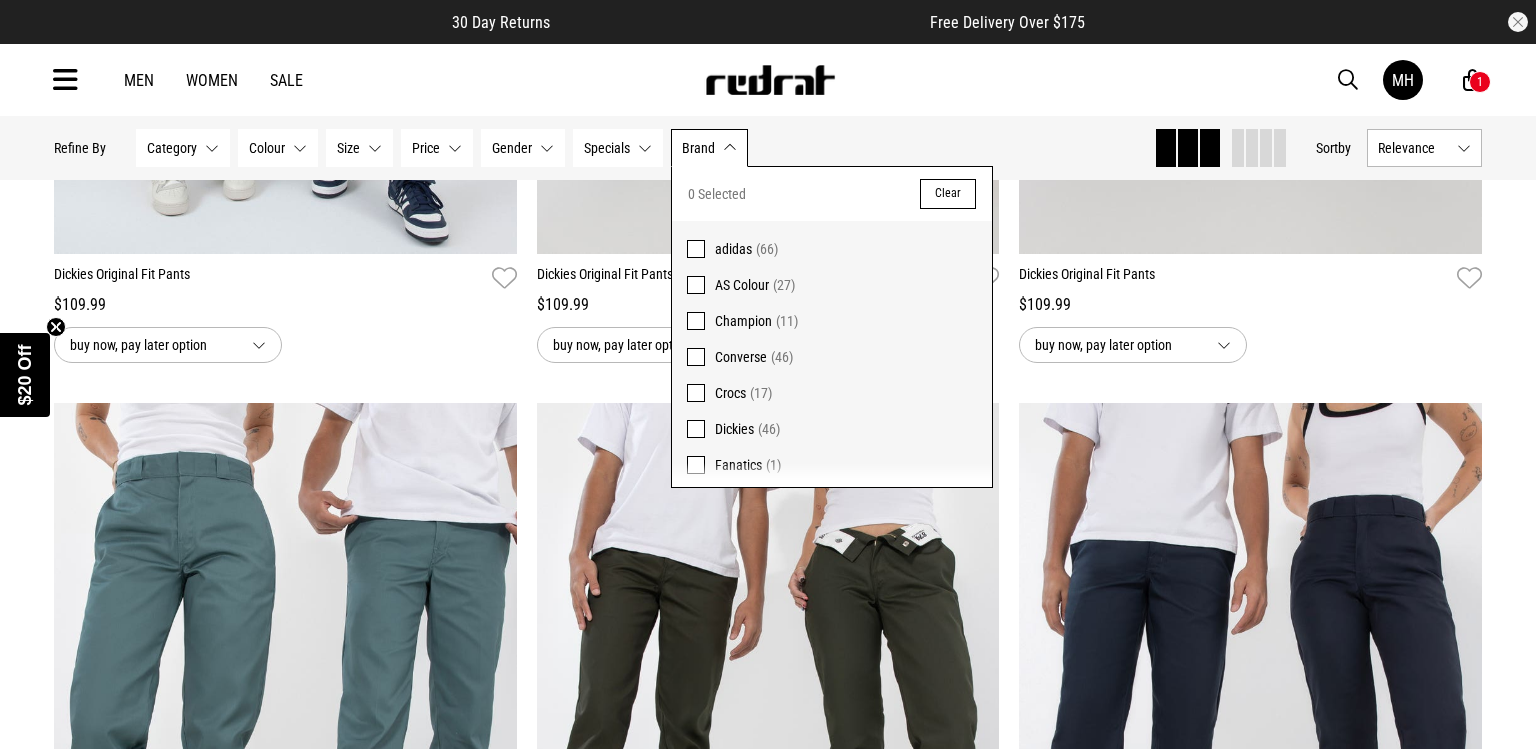 scroll, scrollTop: 3160, scrollLeft: 0, axis: vertical 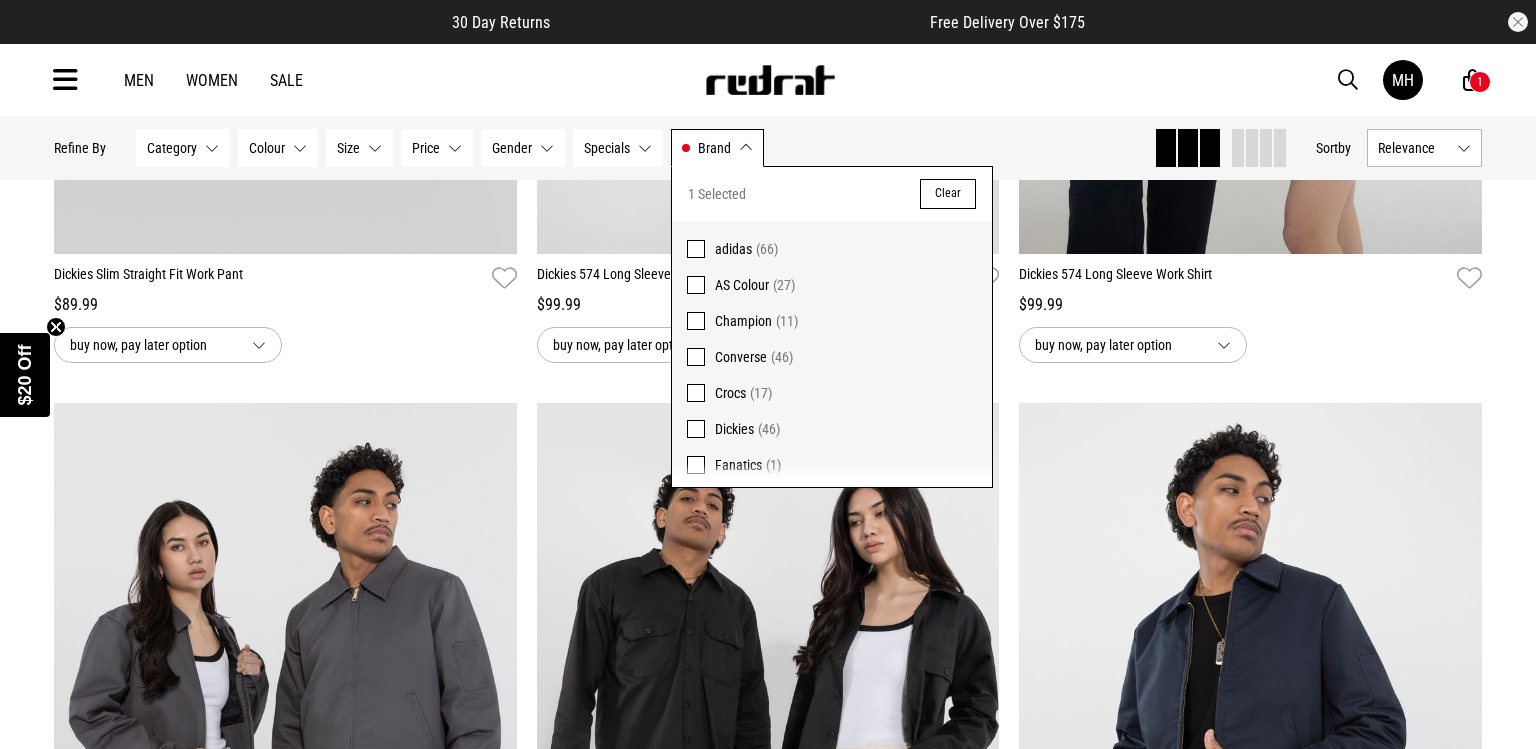 click on "**********" at bounding box center [768, 403] 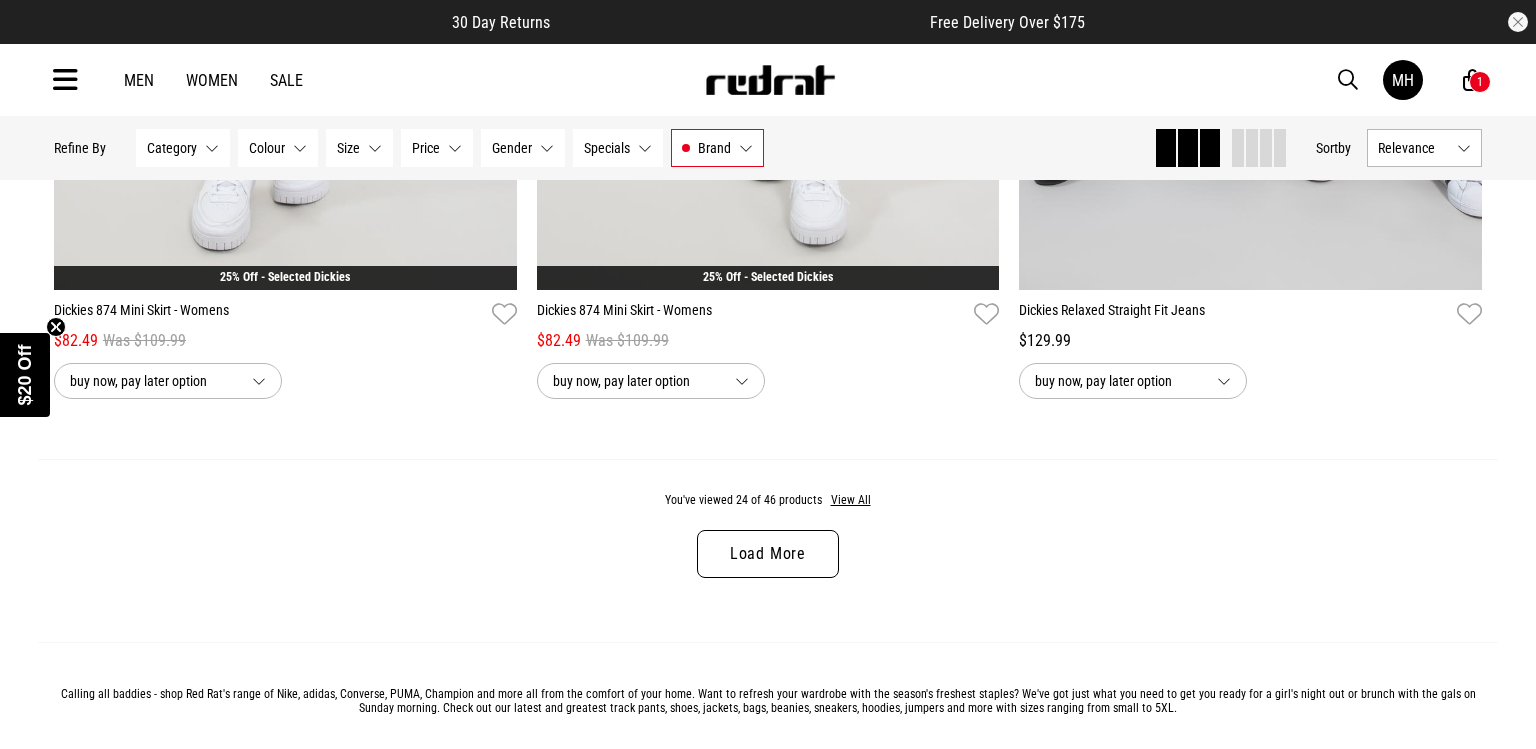 scroll, scrollTop: 6272, scrollLeft: 0, axis: vertical 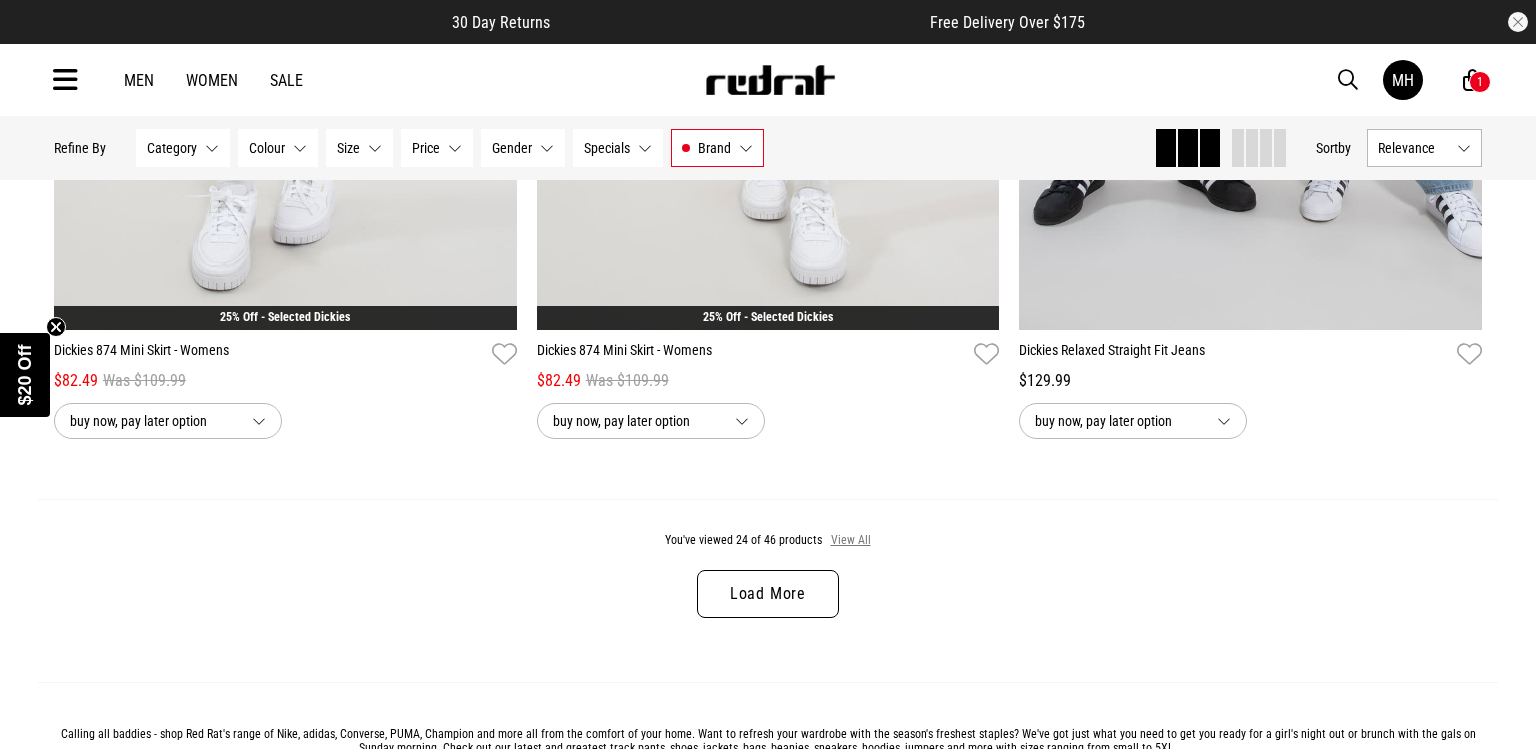 click on "View All" at bounding box center (851, 541) 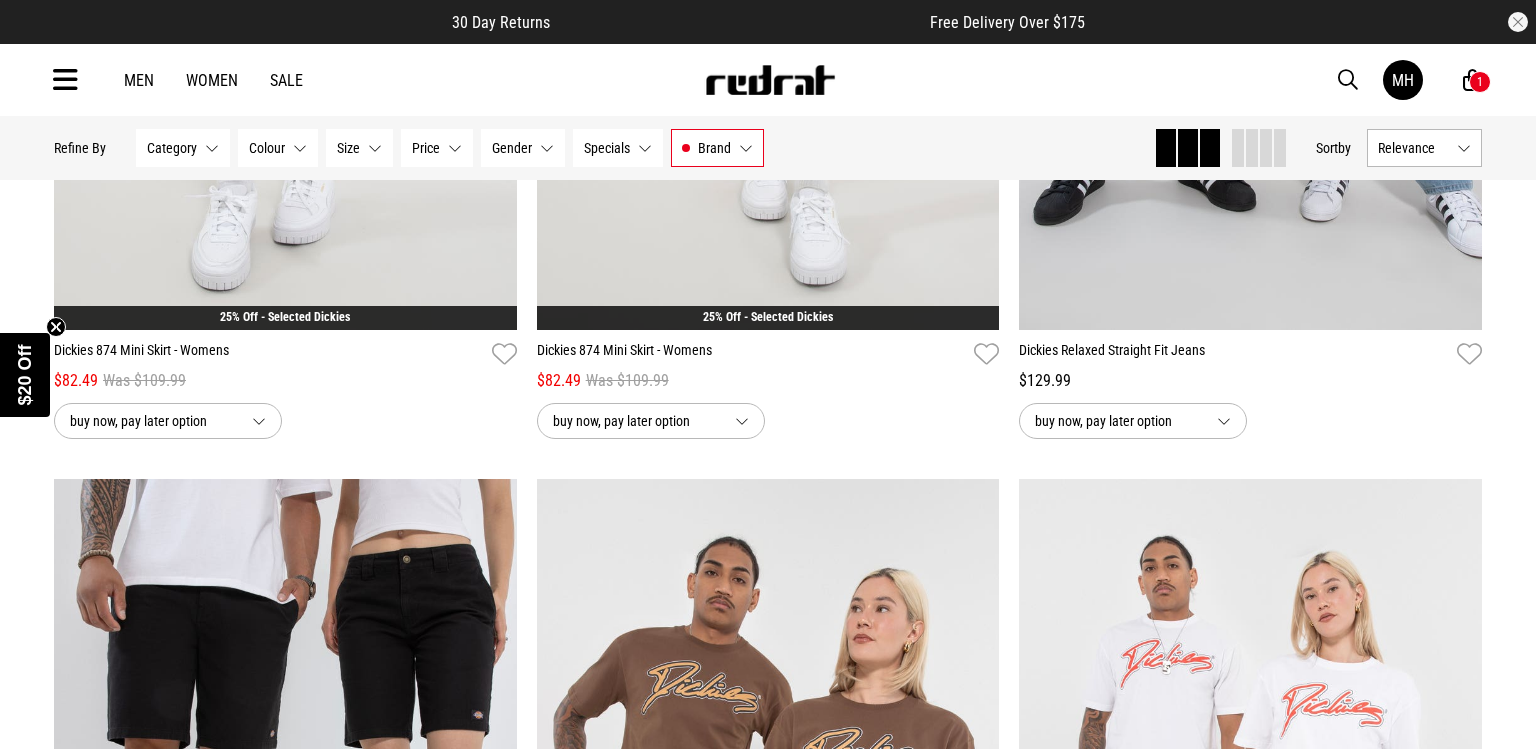 click on "**********" at bounding box center (1250, 857) 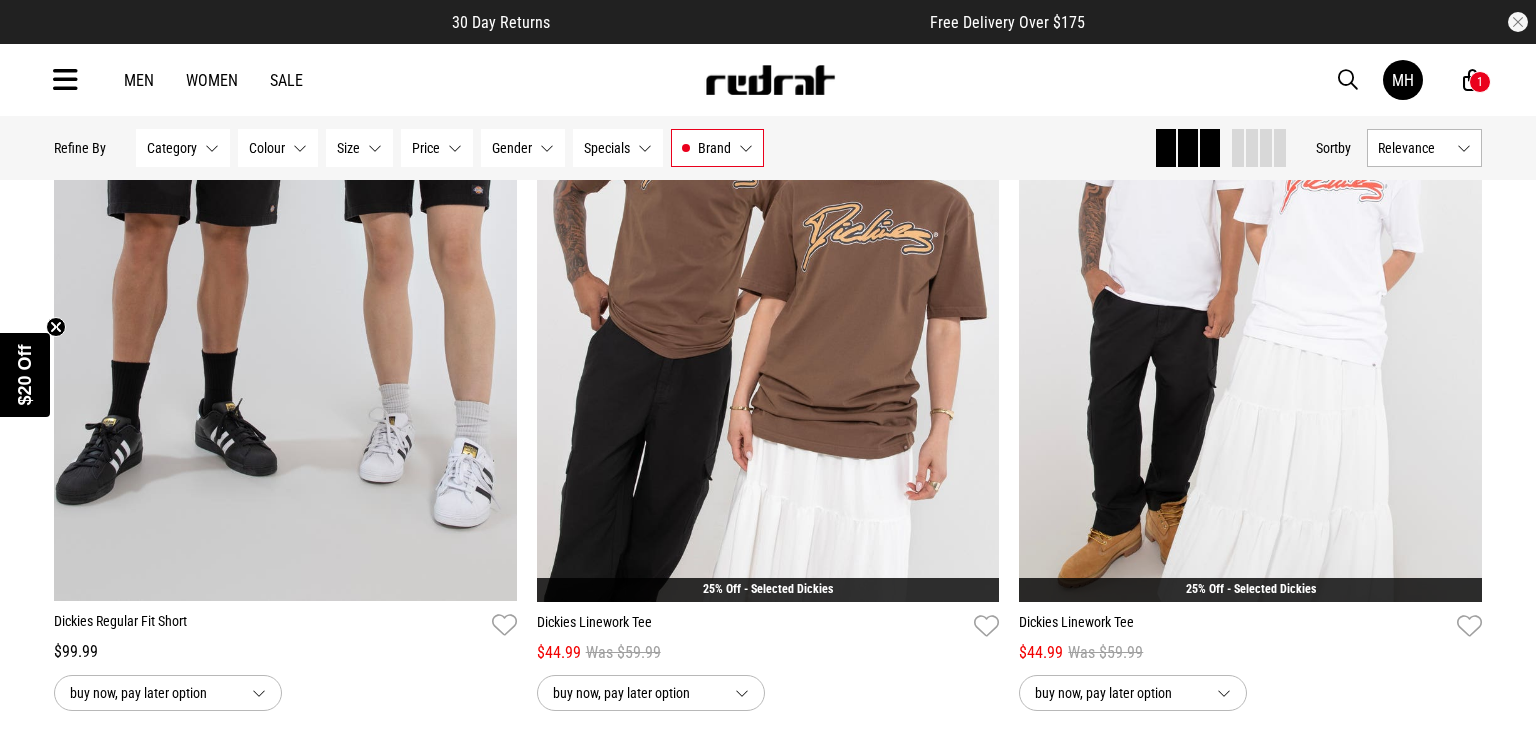 scroll, scrollTop: 6832, scrollLeft: 0, axis: vertical 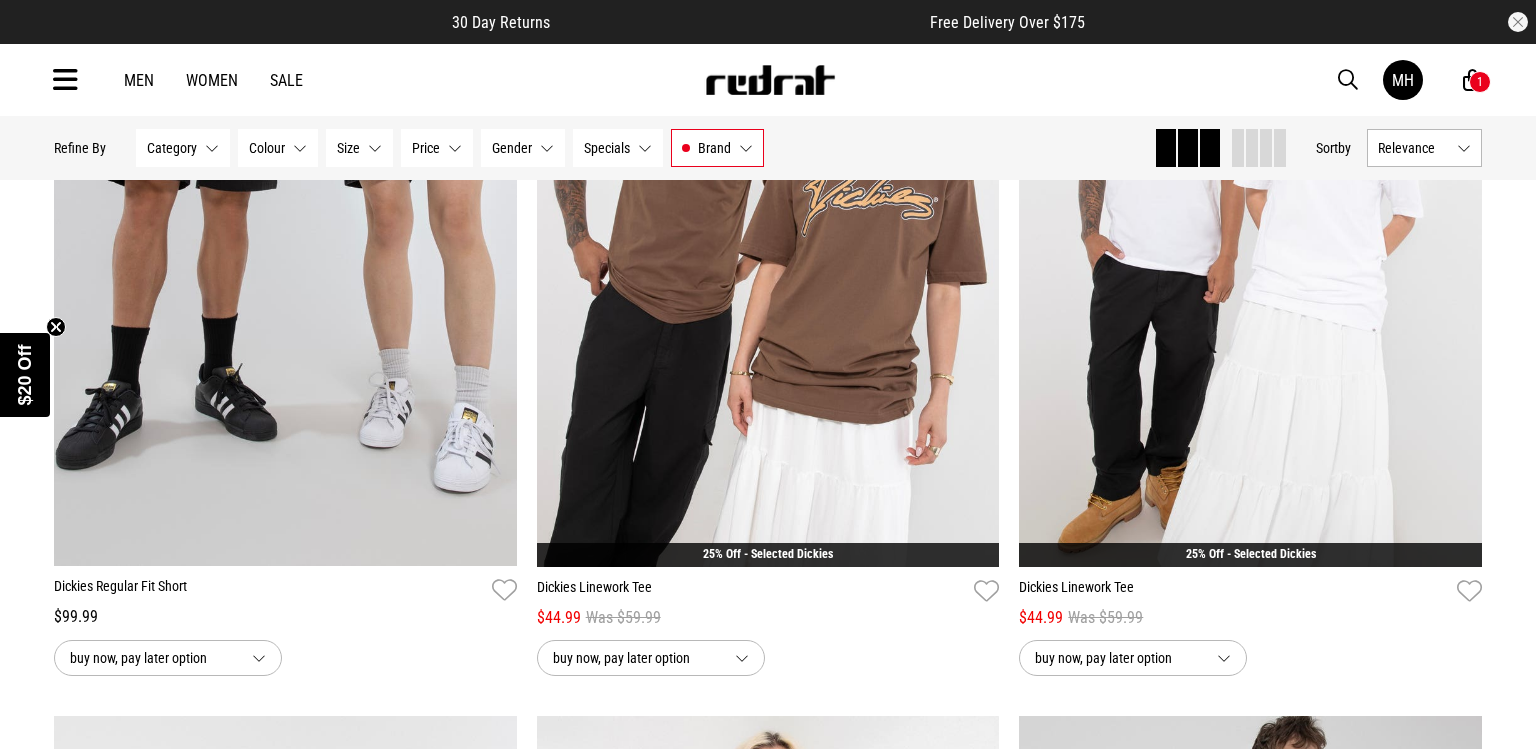 click on "Home Womens   Womens     Hide   Refine s   Refine By      Filters  Category  None selected   Category  0 Selected  Clear  Bottoms (28) Tops (18) Colour  None selected   Colour  0 Selected  Clear  Beige (5) Black (11) Blue (12) Brown (10) Green (2) Grey (3) White (3) Size  None selected   Size  0 Selected  Clear  6 (3) 8 (4) 10 (4) 12 (4) 14 (3) 16 (1) 26 (10) 28 (19) 30 (21) 32 (23) 34 (20) 36 (19) 38 (14) 40 (10) 42 (4) 44 (2) 46 (1) 48 (1) 50 (1) 2XL (11) L (13) M (14) S (8) XL (11) XXL (1) Price  None selected   Price  0 Selected  Clear  $100 - $150 (19) $21 - $30 (1) $30 - $50 (5) $50 - $100 (21) Gender  None selected   Gender  0 Selected  Clear  Mens (41) Womens (46) Specials  None selected   Specials  0 Selected  Clear  25% Off - Selected Dickies (9) Brand  Dickies   Brand  1 Selected  Clear  adidas (66) AS Colour (27) Champion (11) Converse (46) Crocs (17) Dickies (46) Fanatics (1) Havaianas (2) Huffer (2) Majestic (7) Market (13) Mitchell & Ness (15) NBA (1) New Balance (2) New Era (25) PROCLUB (4)" at bounding box center (768, -146) 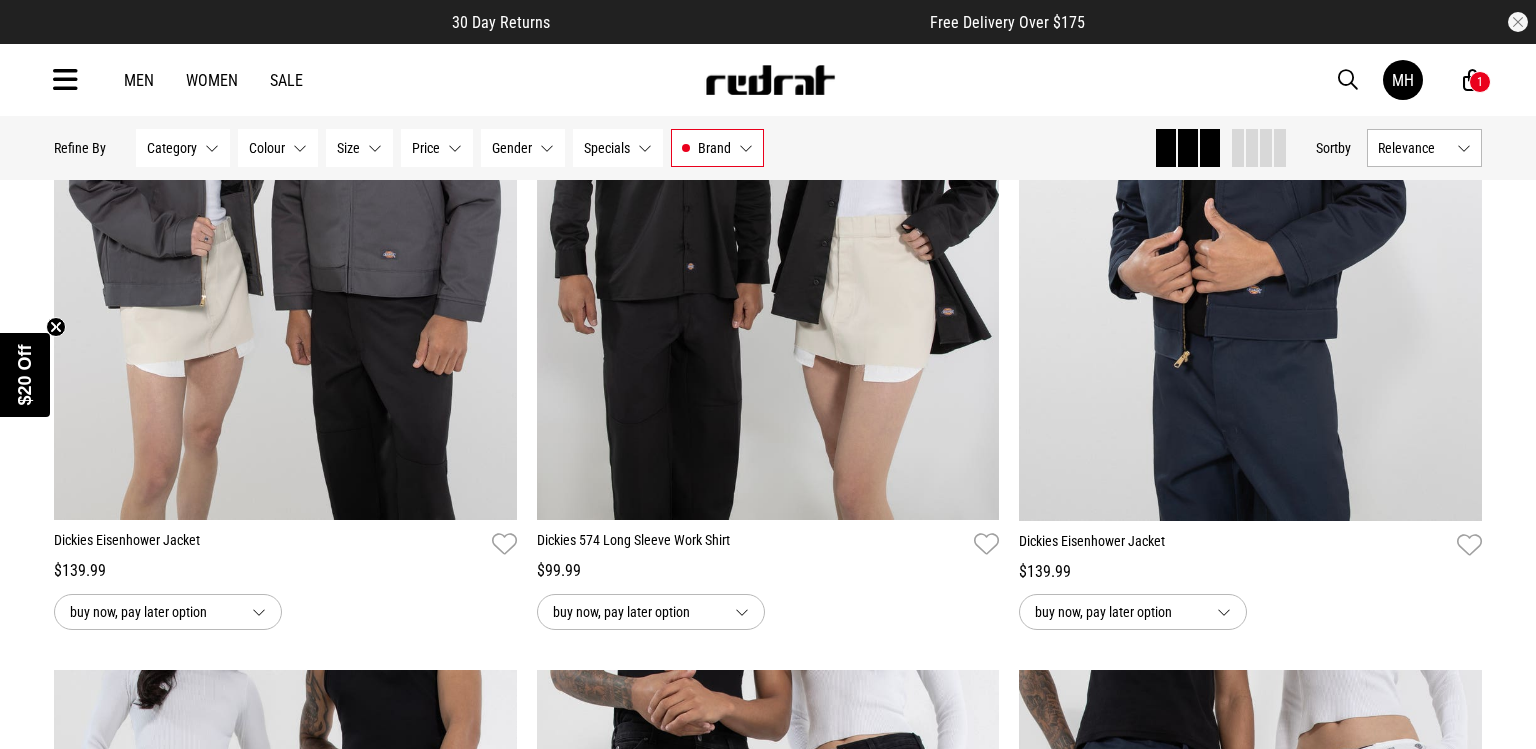 scroll, scrollTop: 3696, scrollLeft: 0, axis: vertical 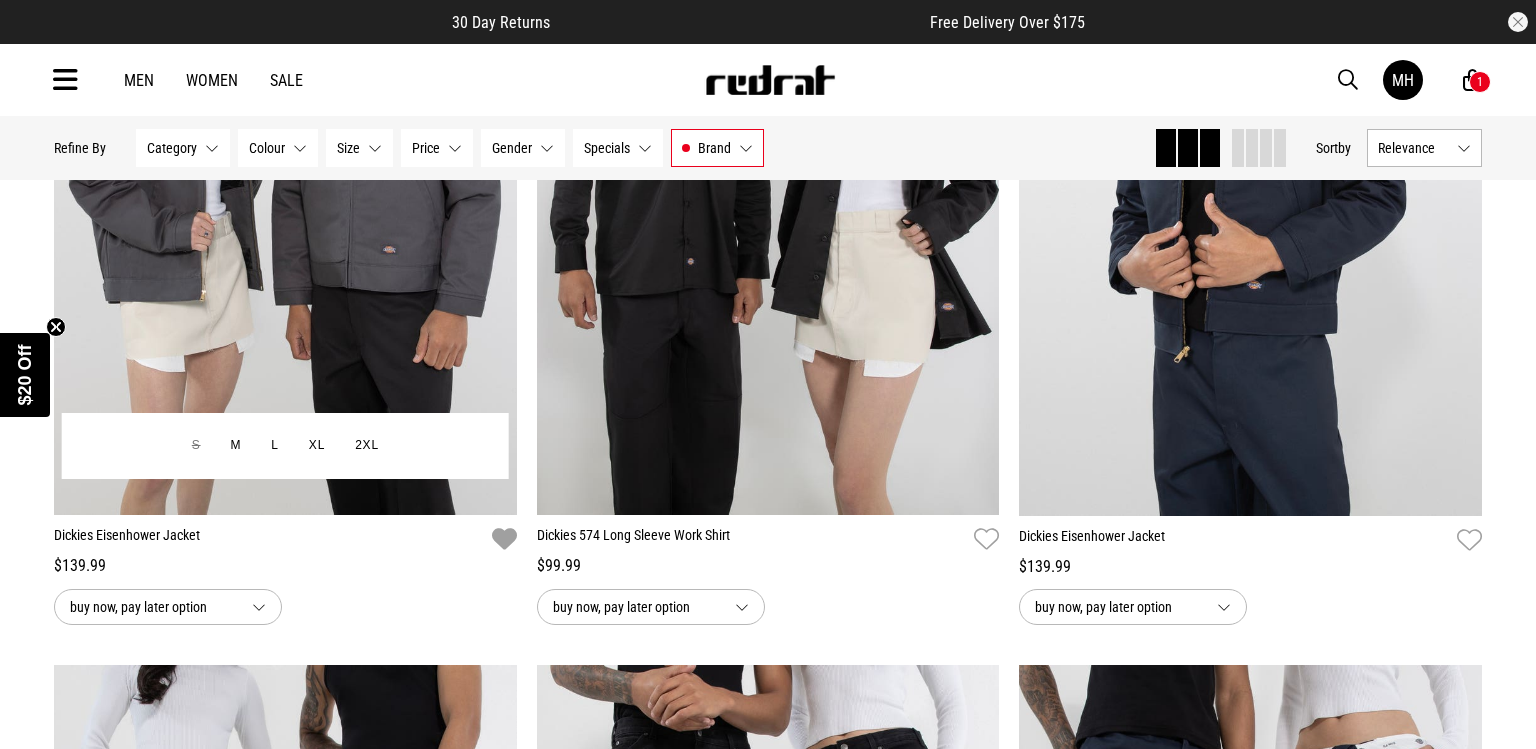 click at bounding box center (504, 539) 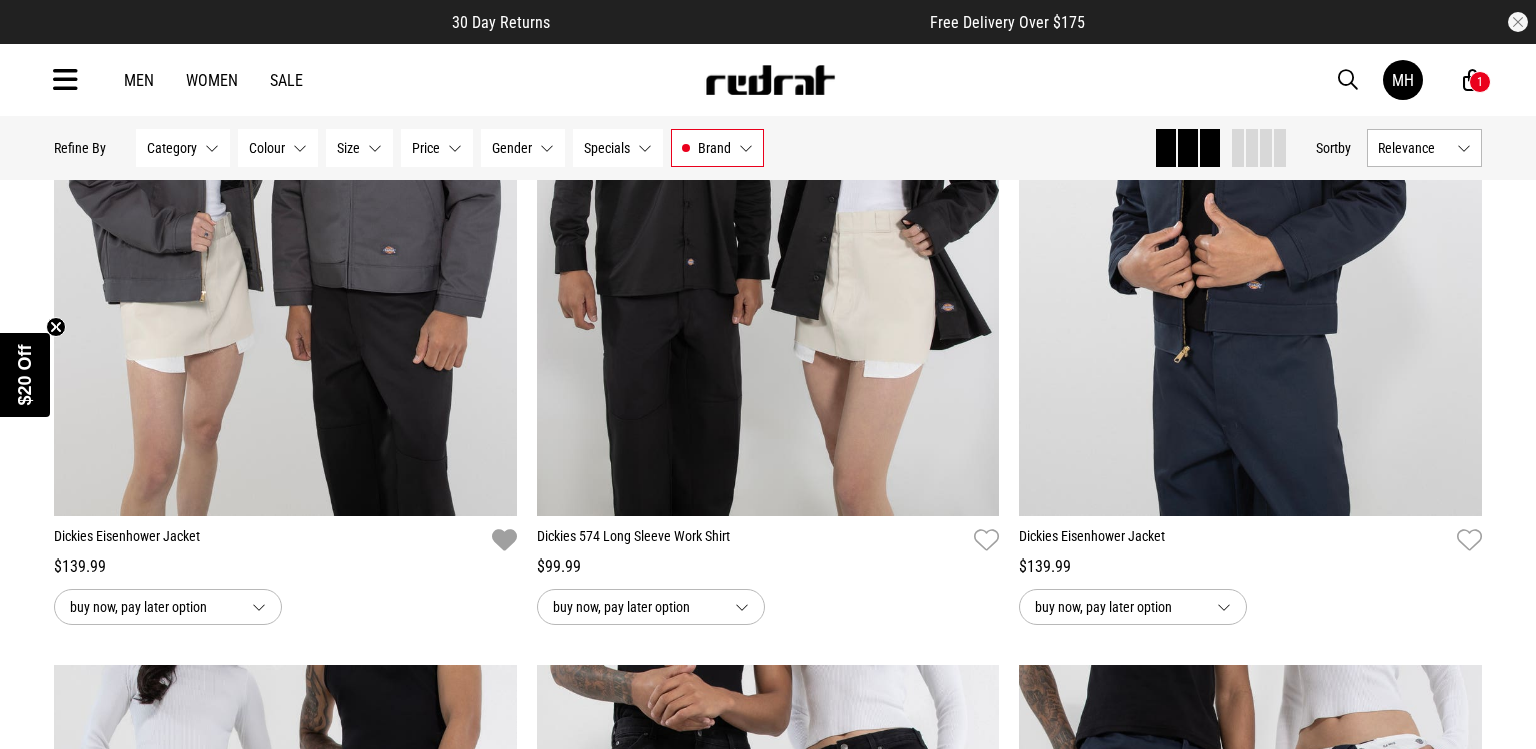 click on "**********" at bounding box center (1250, 245) 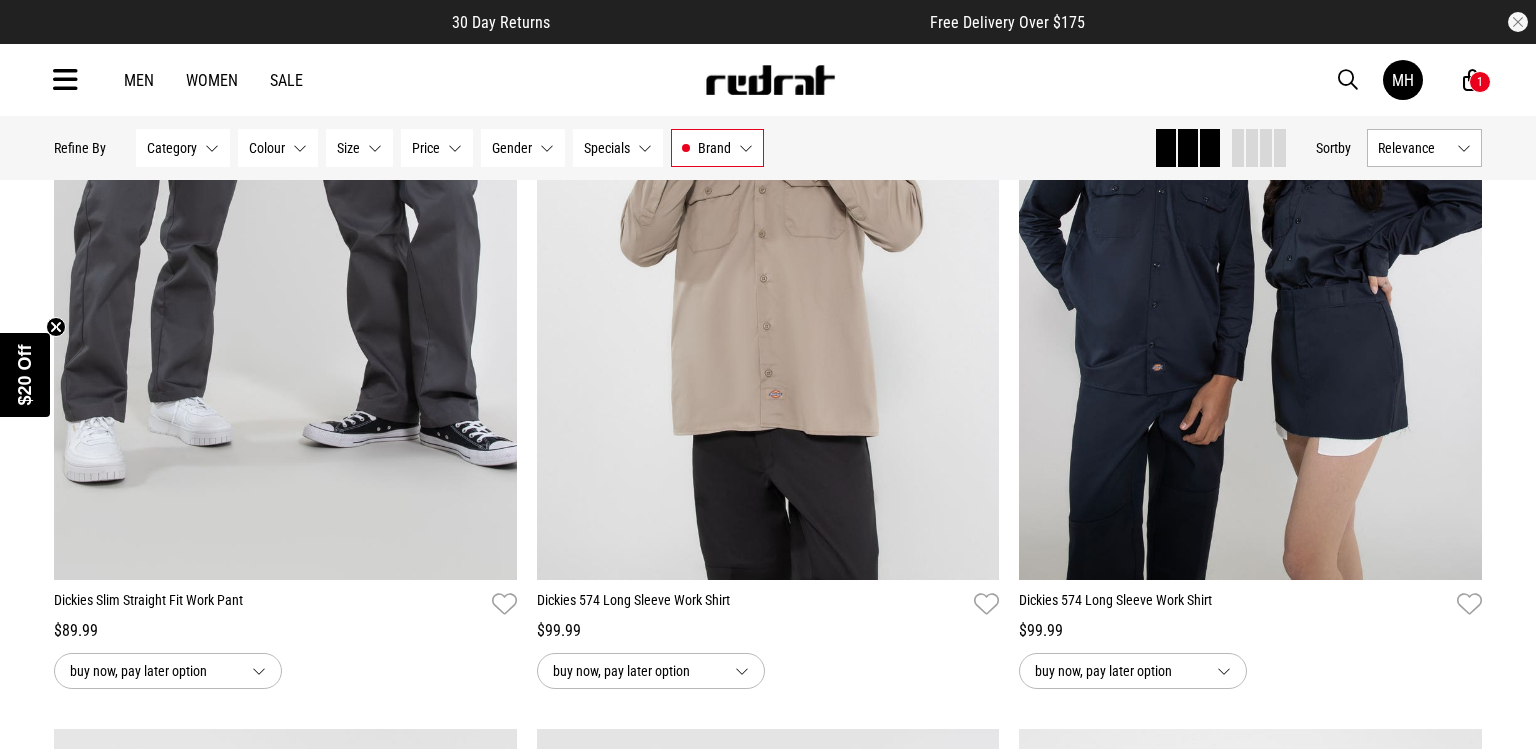 scroll, scrollTop: 2800, scrollLeft: 0, axis: vertical 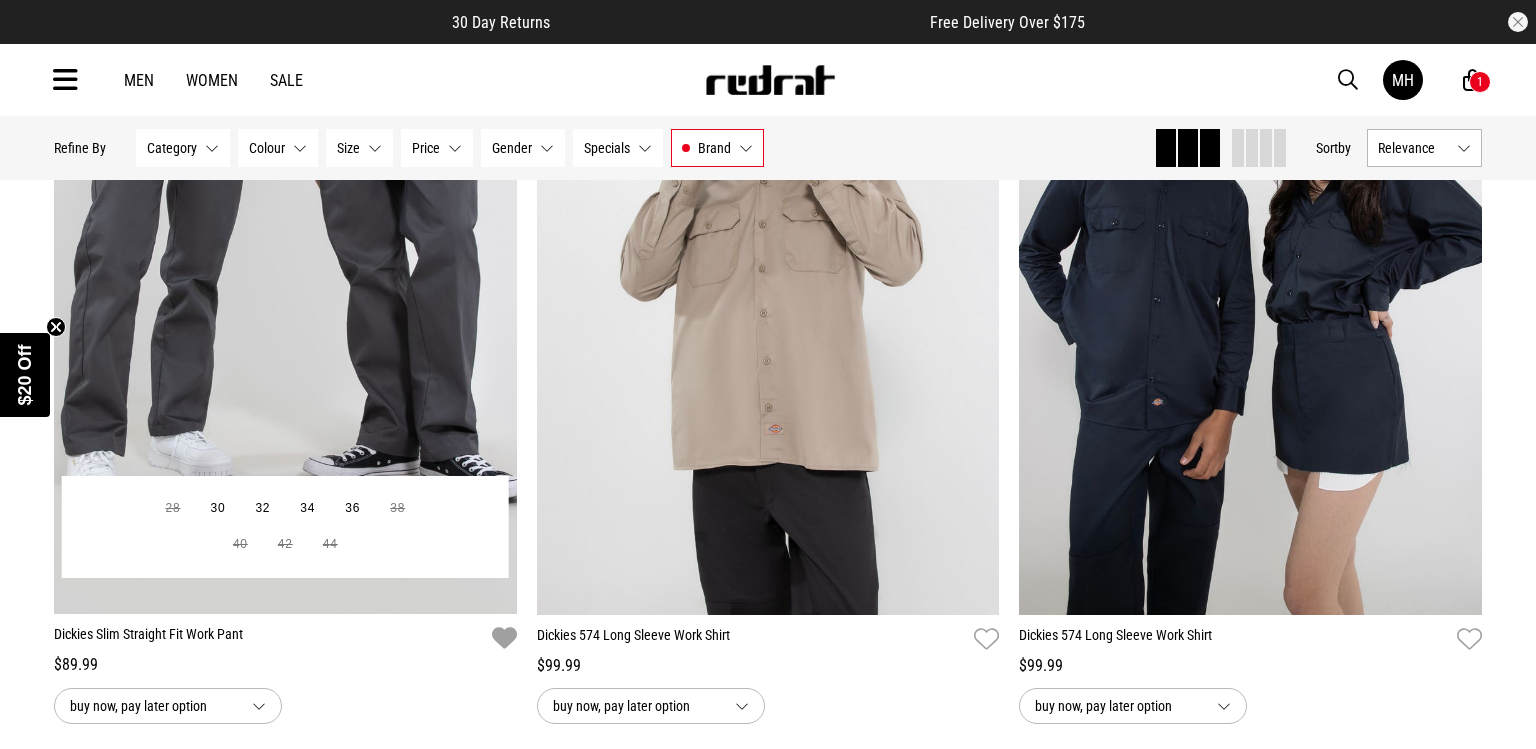 click at bounding box center (504, 638) 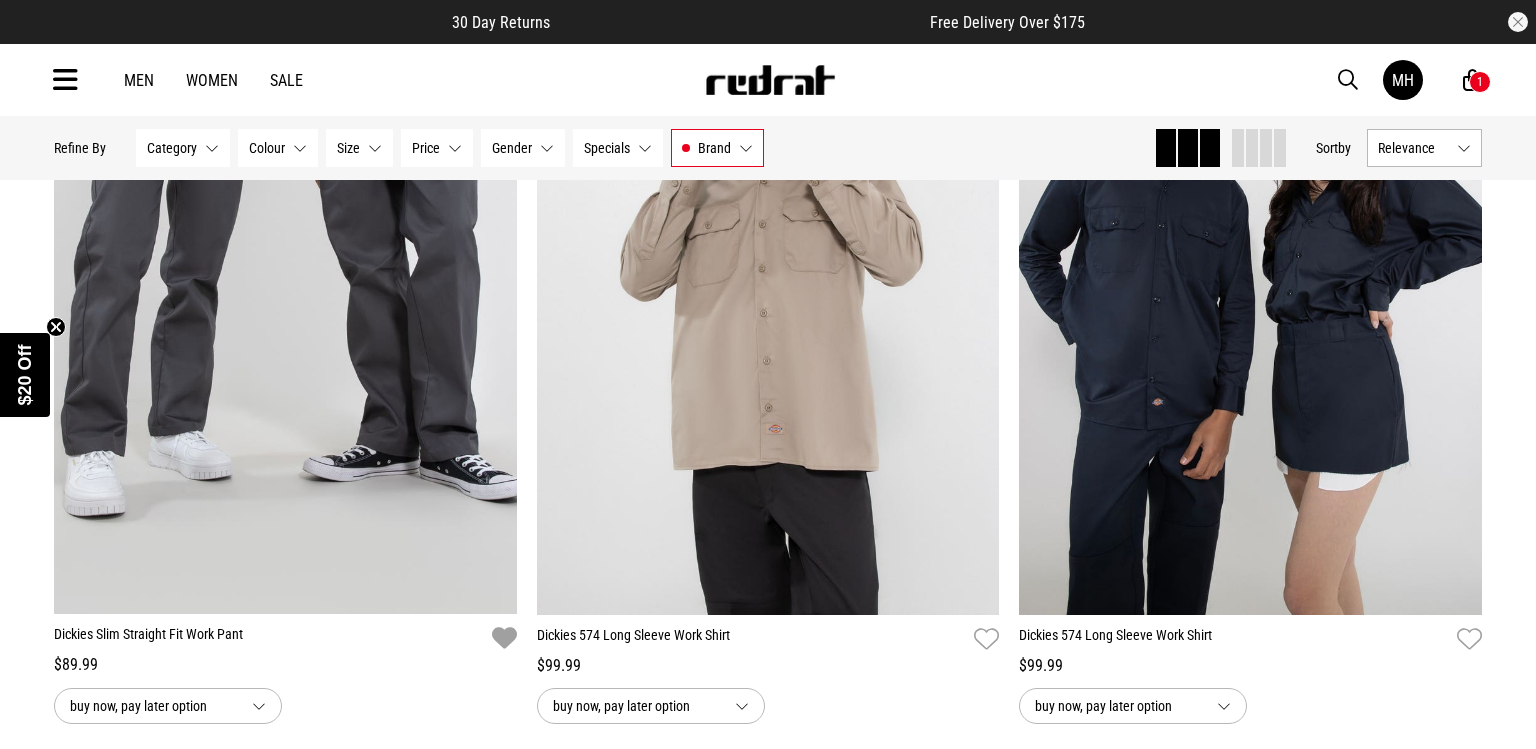 click on "Home Womens   Womens     Hide   Refine s   Refine By      Filters  Category  None selected   Category  0 Selected  Clear  Bottoms (28) Tops (18) Colour  None selected   Colour  0 Selected  Clear  Beige (5) Black (11) Blue (12) Brown (10) Green (2) Grey (3) White (3) Size  None selected   Size  0 Selected  Clear  6 (3) 8 (4) 10 (4) 12 (4) 14 (3) 16 (1) 26 (10) 28 (19) 30 (21) 32 (23) 34 (20) 36 (19) 38 (14) 40 (10) 42 (4) 44 (2) 46 (1) 48 (1) 50 (1) 2XL (11) L (13) M (14) S (8) XL (11) XXL (1) Price  None selected   Price  0 Selected  Clear  $100 - $150 (19) $21 - $30 (1) $30 - $50 (5) $50 - $100 (21) Gender  None selected   Gender  0 Selected  Clear  Mens (41) Womens (46) Specials  None selected   Specials  0 Selected  Clear  25% Off - Selected Dickies (9) Brand  Dickies   Brand  1 Selected  Clear  adidas (66) AS Colour (27) Champion (11) Converse (46) Crocs (17) Dickies (46) Fanatics (1) Havaianas (2) Huffer (2) Majestic (7) Market (13) Mitchell & Ness (15) NBA (1) New Balance (2) New Era (25) PROCLUB (4)" at bounding box center [768, 3887] 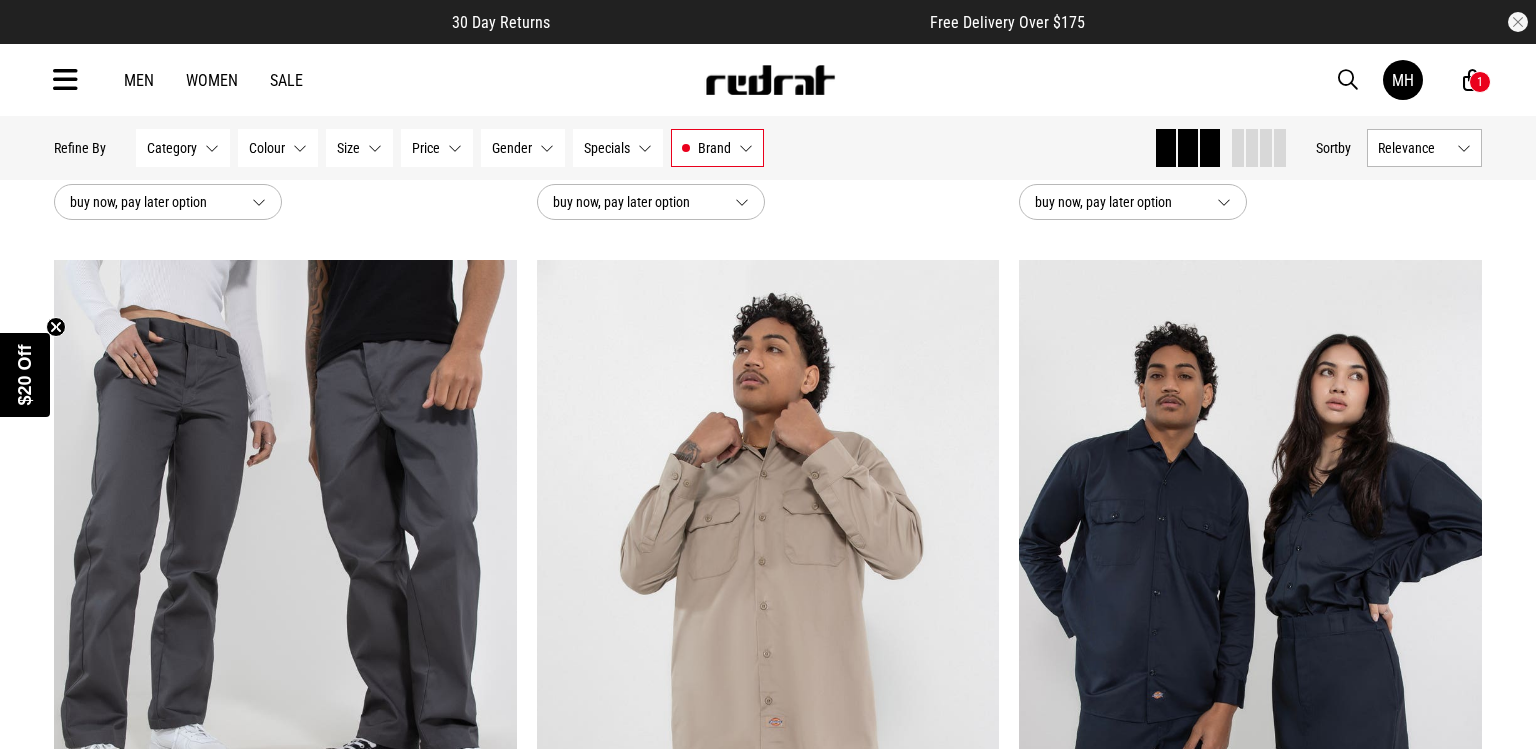 scroll, scrollTop: 2464, scrollLeft: 0, axis: vertical 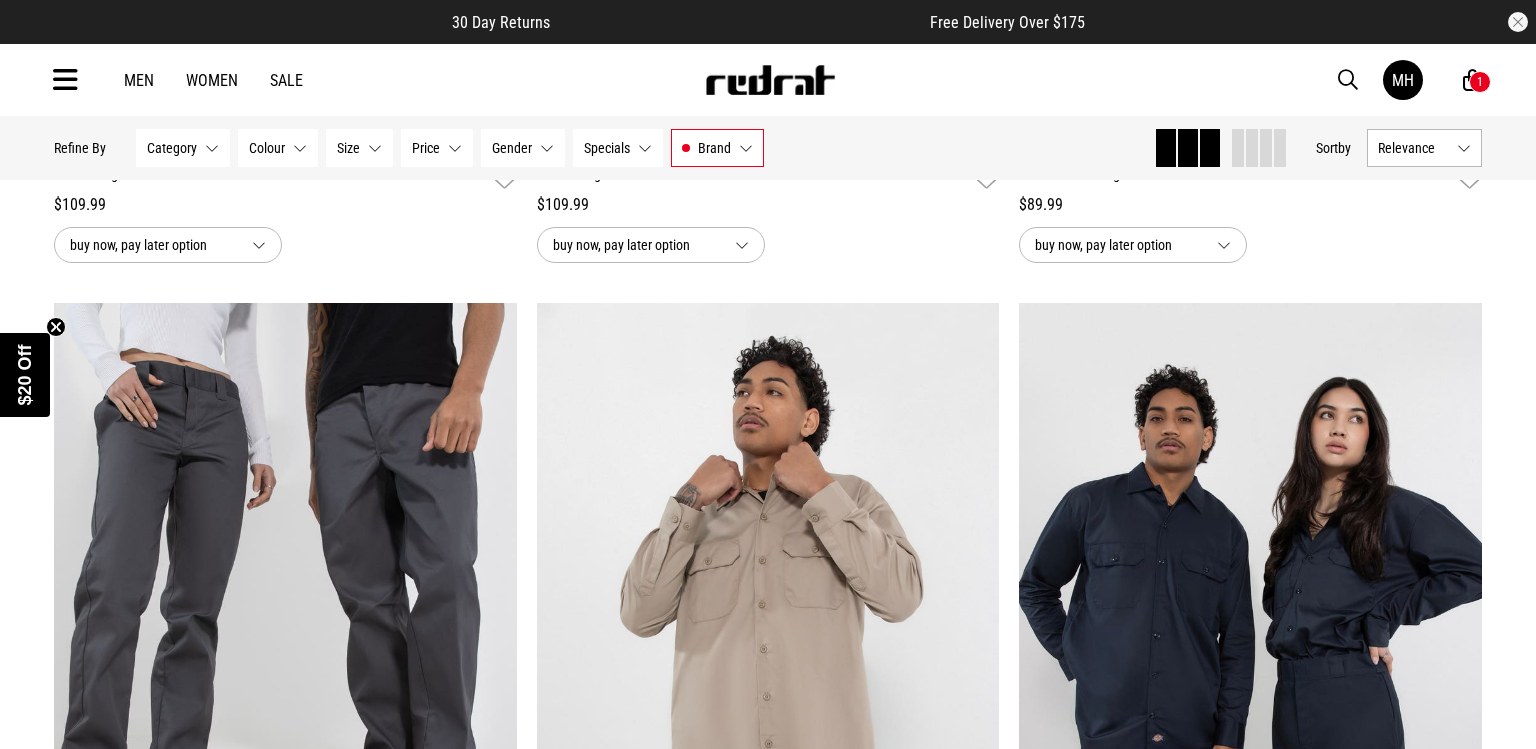 click on "Home Womens   Womens     Hide   Refine s   Refine By      Filters  Category  None selected   Category  0 Selected  Clear  Bottoms (28) Tops (18) Colour  None selected   Colour  0 Selected  Clear  Beige (5) Black (11) Blue (12) Brown (10) Green (2) Grey (3) White (3) Size  None selected   Size  0 Selected  Clear  6 (3) 8 (4) 10 (4) 12 (4) 14 (3) 16 (1) 26 (10) 28 (19) 30 (21) 32 (23) 34 (20) 36 (19) 38 (14) 40 (10) 42 (4) 44 (2) 46 (1) 48 (1) 50 (1) 2XL (11) L (13) M (14) S (8) XL (11) XXL (1) Price  None selected   Price  0 Selected  Clear  $100 - $150 (19) $21 - $30 (1) $30 - $50 (5) $50 - $100 (21) Gender  None selected   Gender  0 Selected  Clear  Mens (41) Womens (46) Specials  None selected   Specials  0 Selected  Clear  25% Off - Selected Dickies (9) Brand  Dickies   Brand  1 Selected  Clear  adidas (66) AS Colour (27) Champion (11) Converse (46) Crocs (17) Dickies (46) Fanatics (1) Havaianas (2) Huffer (2) Majestic (7) Market (13) Mitchell & Ness (15) NBA (1) New Balance (2) New Era (25) PROCLUB (4)" at bounding box center (768, 4223) 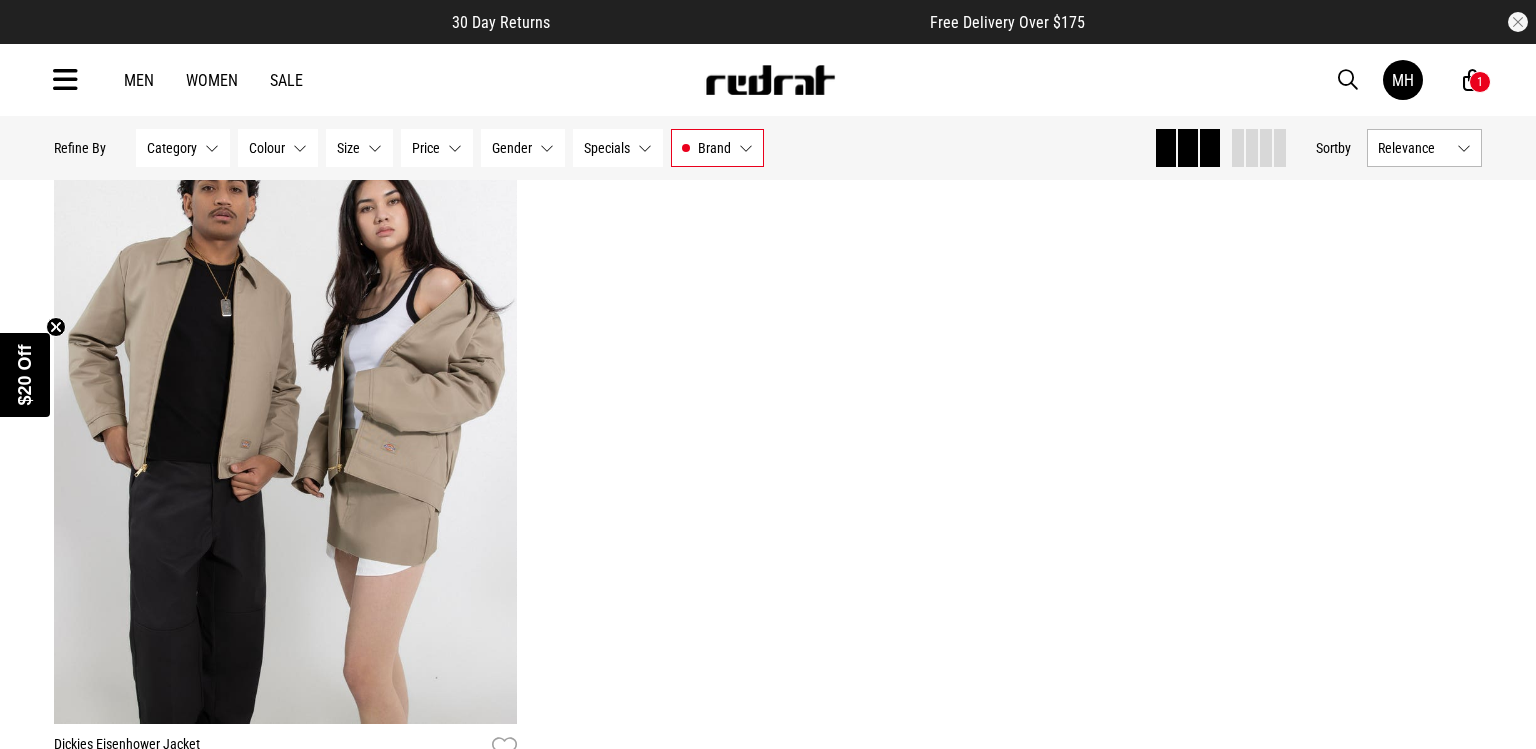 scroll, scrollTop: 12320, scrollLeft: 0, axis: vertical 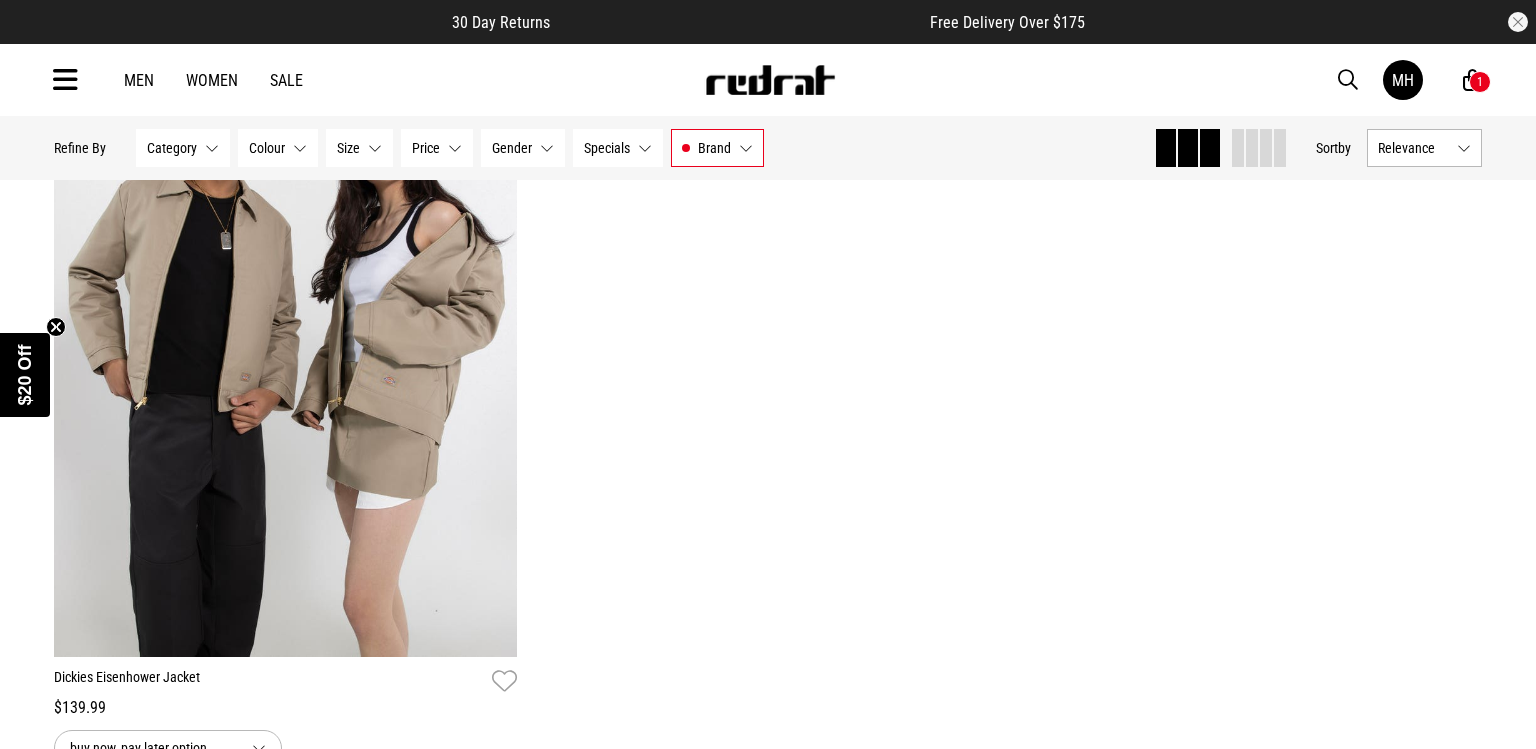 click on "**********" at bounding box center (768, -5569) 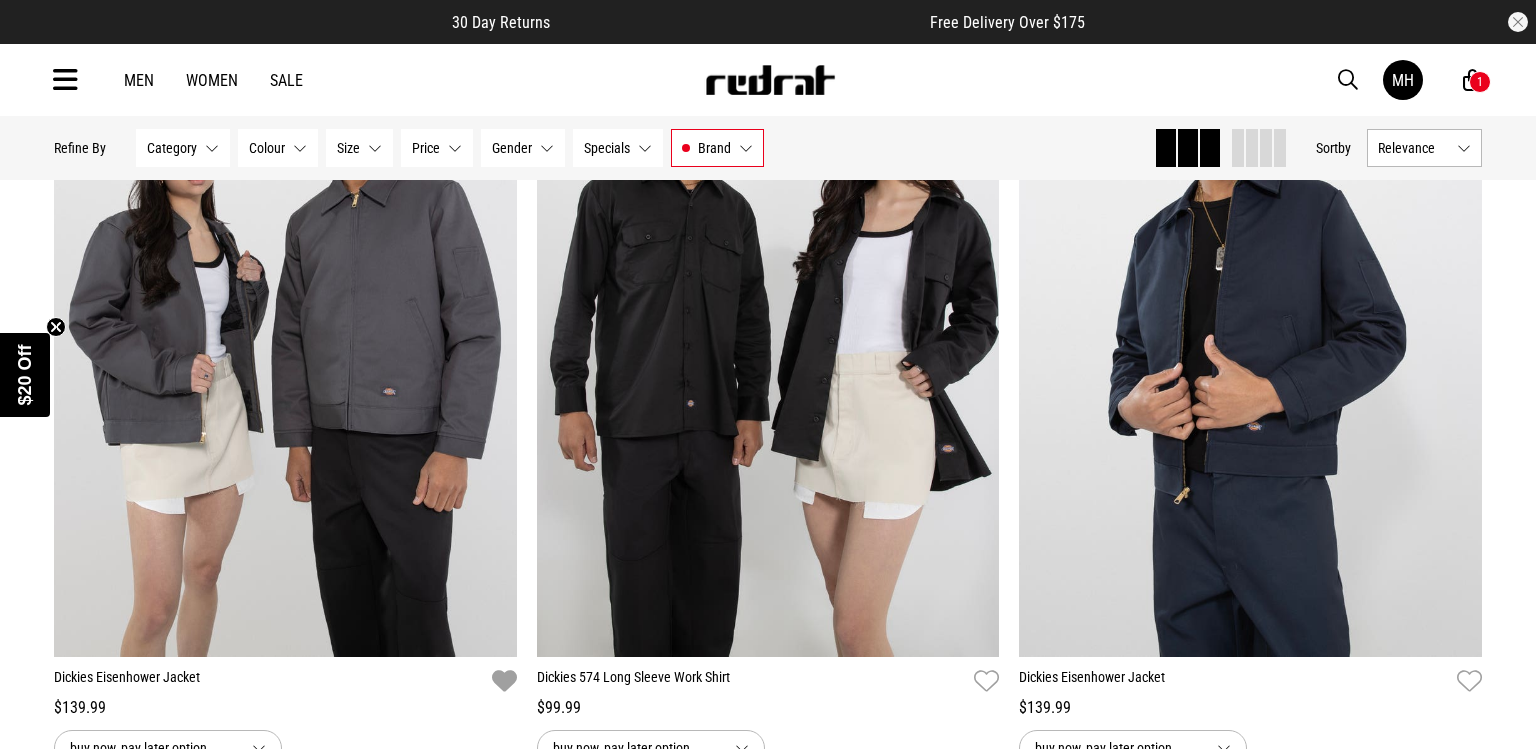 scroll, scrollTop: 3584, scrollLeft: 0, axis: vertical 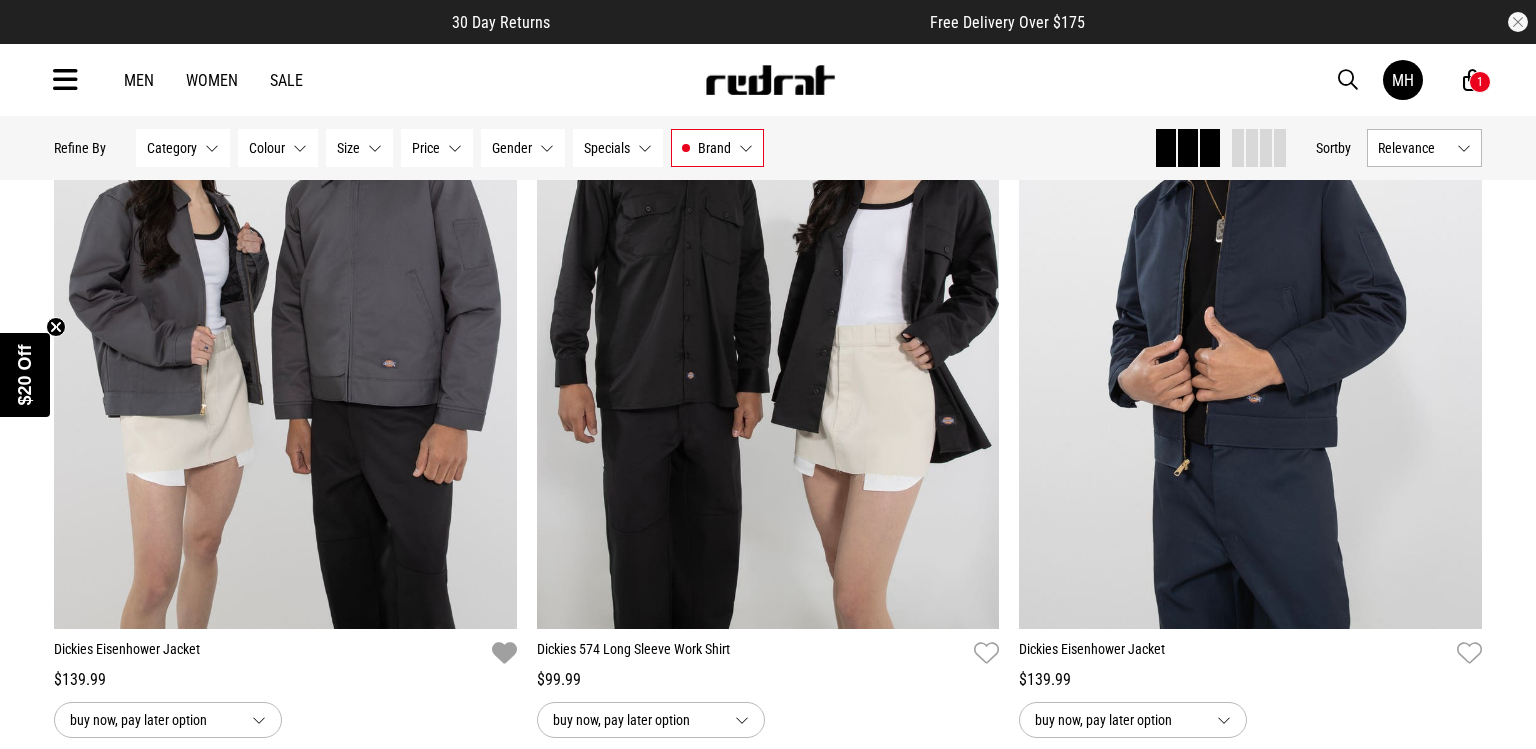 click on "**********" at bounding box center (768, 3168) 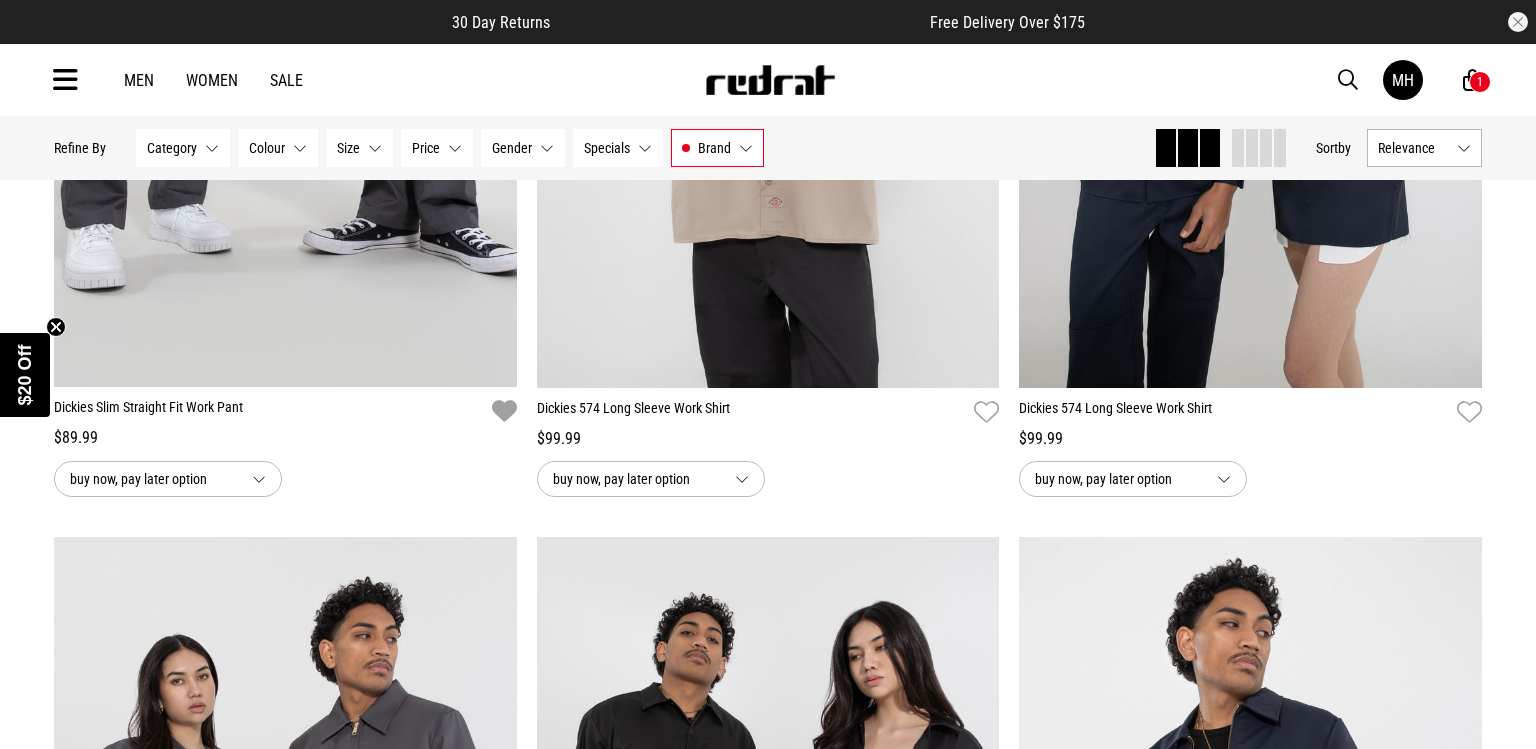 scroll, scrollTop: 2912, scrollLeft: 0, axis: vertical 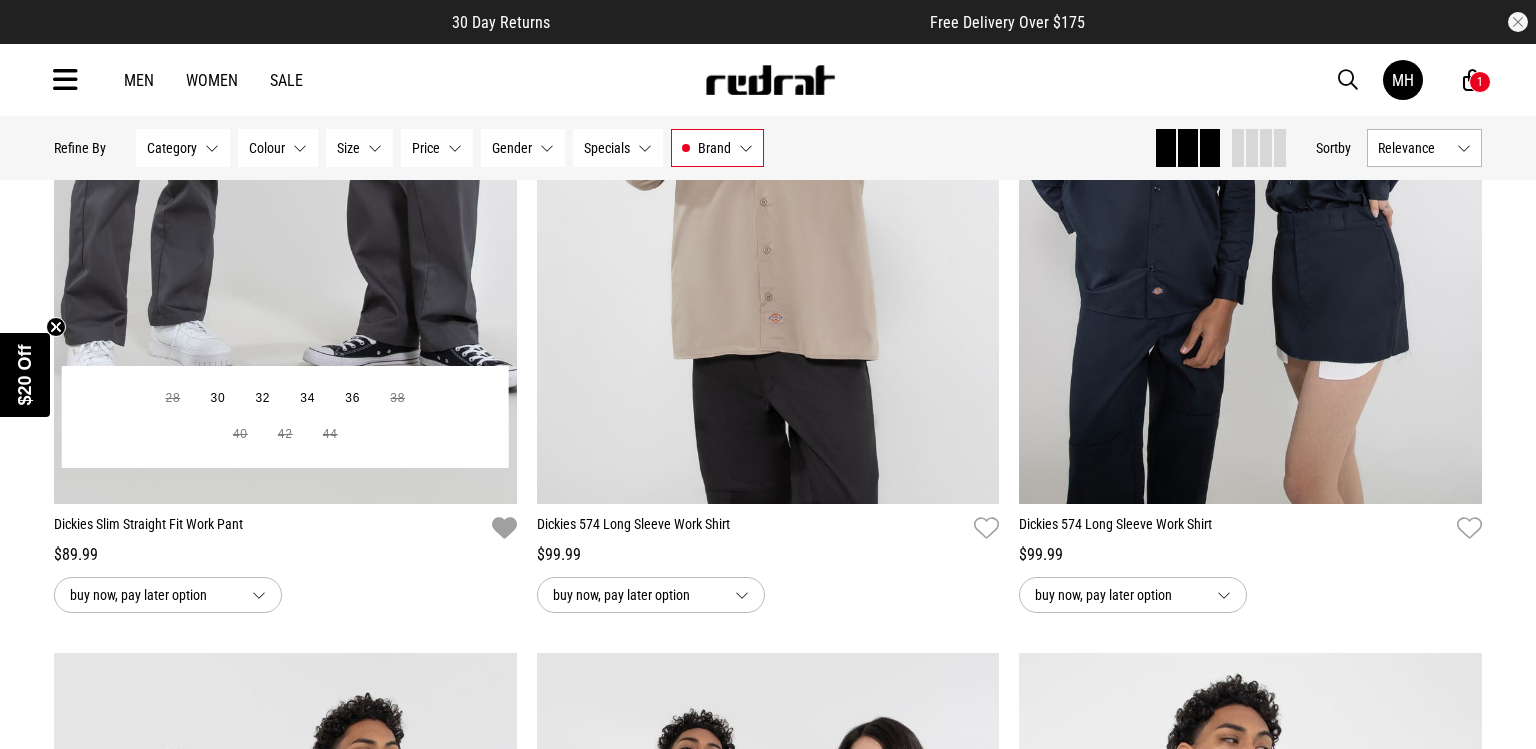 click at bounding box center (504, 528) 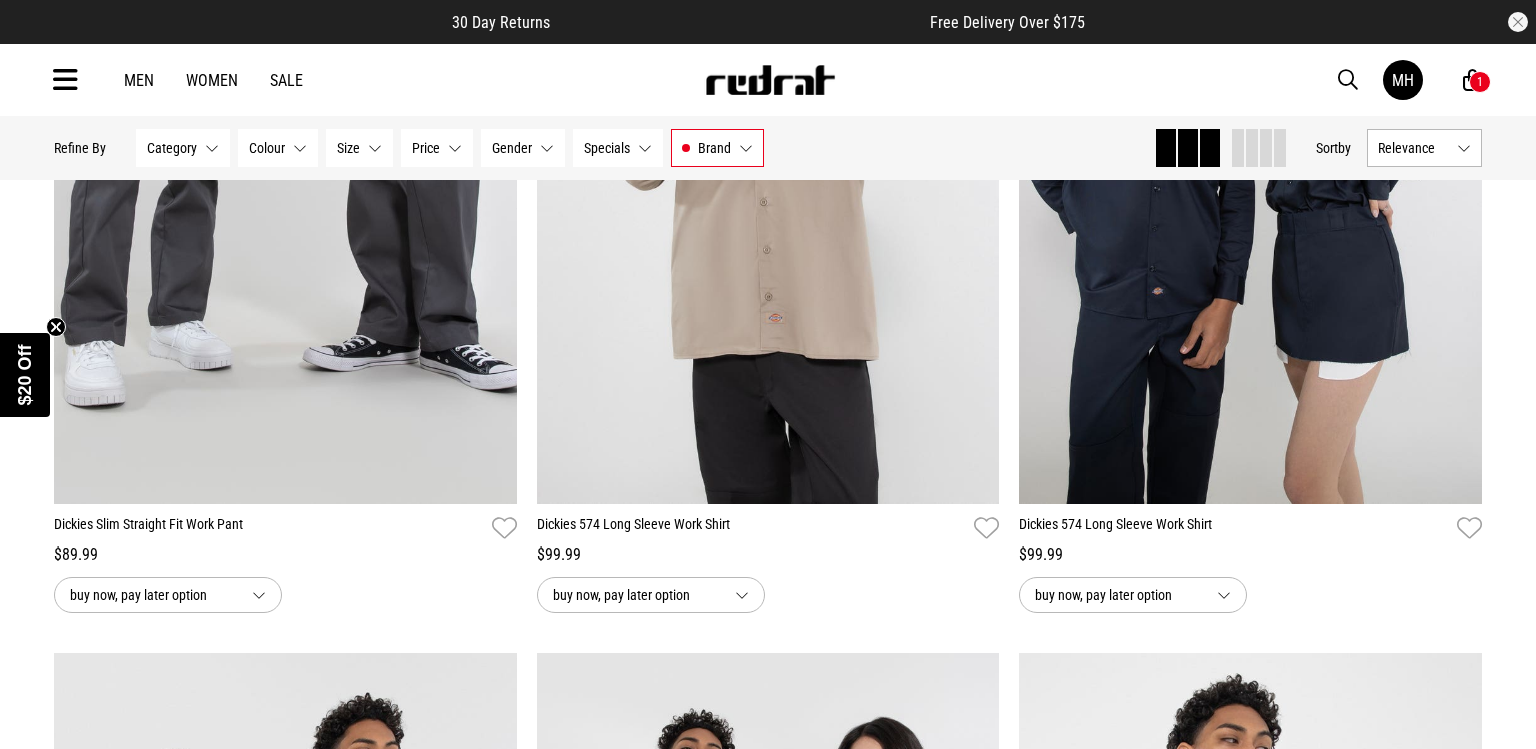 click on "Home Womens   Womens     Hide   Refine s   Refine By      Filters  Category  None selected   Category  0 Selected  Clear  Bottoms (28) Tops (18) Colour  None selected   Colour  0 Selected  Clear  Beige (5) Black (11) Blue (12) Brown (10) Green (2) Grey (3) White (3) Size  None selected   Size  0 Selected  Clear  6 (3) 8 (4) 10 (4) 12 (4) 14 (3) 16 (1) 26 (10) 28 (19) 30 (21) 32 (23) 34 (20) 36 (19) 38 (14) 40 (10) 42 (4) 44 (2) 46 (1) 48 (1) 50 (1) 2XL (11) L (13) M (14) S (8) XL (11) XXL (1) Price  None selected   Price  0 Selected  Clear  $100 - $150 (19) $21 - $30 (1) $30 - $50 (5) $50 - $100 (21) Gender  None selected   Gender  0 Selected  Clear  Mens (41) Womens (46) Specials  None selected   Specials  0 Selected  Clear  25% Off - Selected Dickies (9) Brand  Dickies   Brand  1 Selected  Clear  adidas (66) AS Colour (27) Champion (11) Converse (46) Crocs (17) Dickies (46) Fanatics (1) Havaianas (2) Huffer (2) Majestic (7) Market (13) Mitchell & Ness (15) NBA (1) New Balance (2) New Era (25) PROCLUB (4)" at bounding box center [768, 3776] 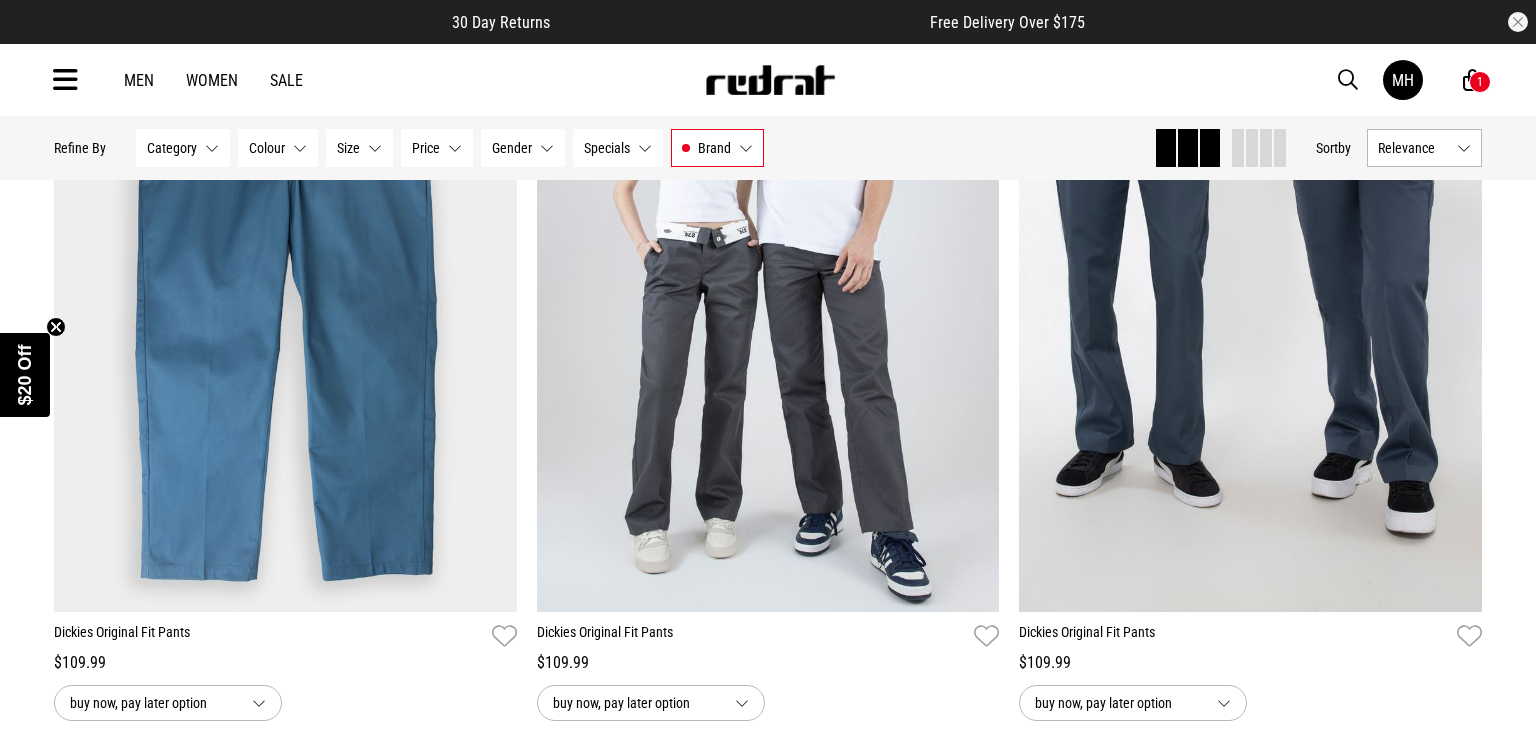 scroll, scrollTop: 448, scrollLeft: 0, axis: vertical 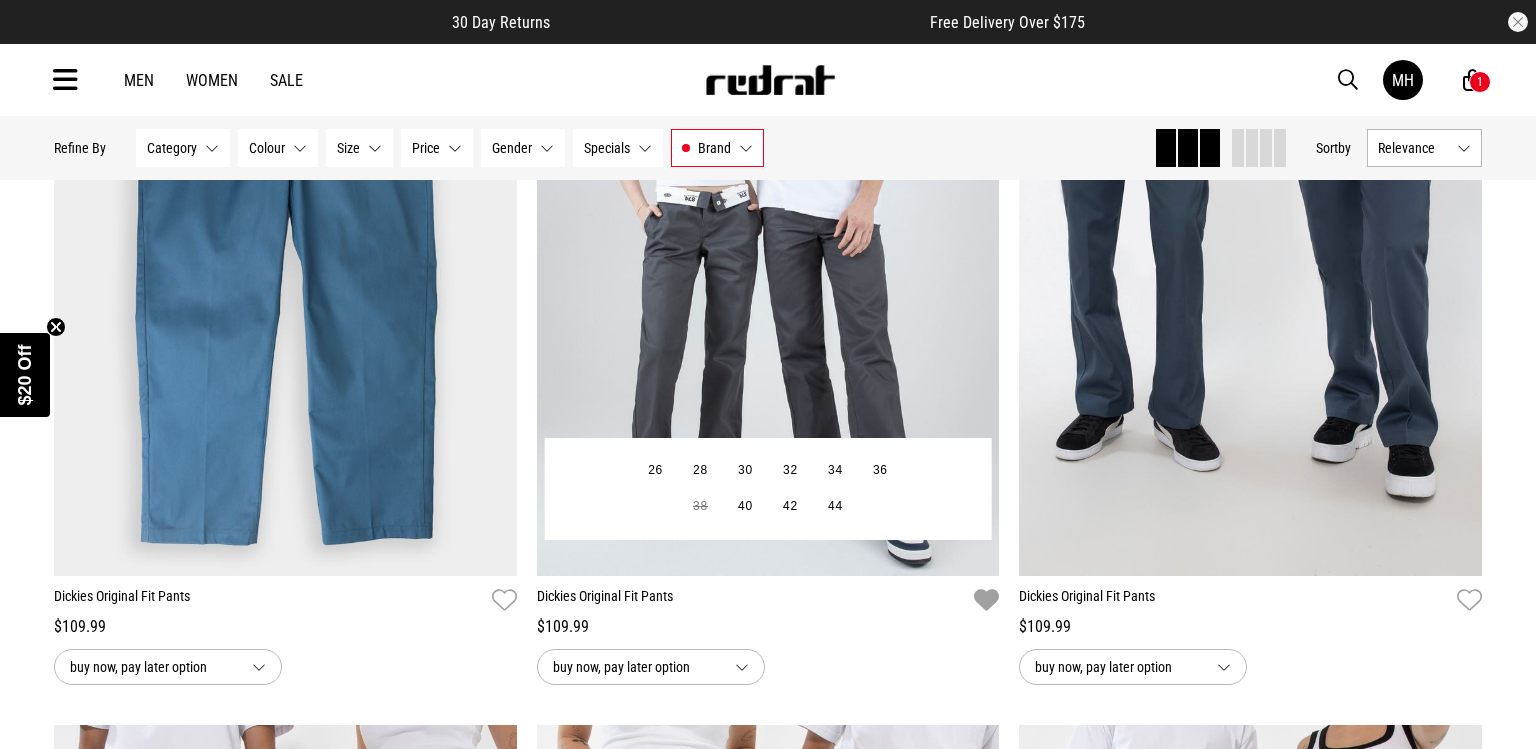 click at bounding box center (986, 600) 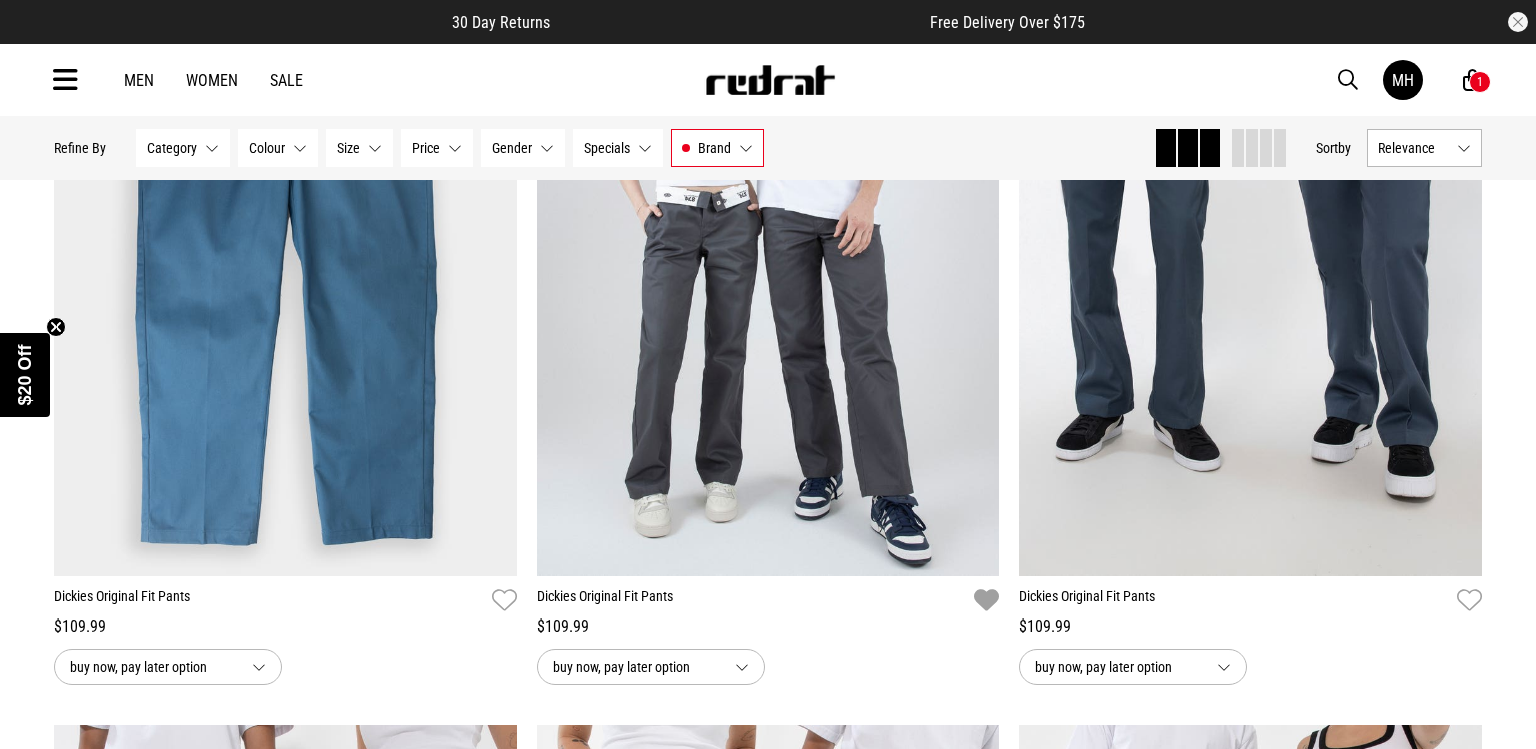 click on "Home Womens   Womens     Hide   Refine s   Refine By      Filters  Category  None selected   Category  0 Selected  Clear  Bottoms (28) Tops (18) Colour  None selected   Colour  0 Selected  Clear  Beige (5) Black (11) Blue (12) Brown (10) Green (2) Grey (3) White (3) Size  None selected   Size  0 Selected  Clear  6 (3) 8 (4) 10 (4) 12 (4) 14 (3) 16 (1) 26 (10) 28 (19) 30 (21) 32 (23) 34 (20) 36 (19) 38 (14) 40 (10) 42 (4) 44 (2) 46 (1) 48 (1) 50 (1) 2XL (11) L (13) M (14) S (8) XL (11) XXL (1) Price  None selected   Price  0 Selected  Clear  $100 - $150 (19) $21 - $30 (1) $30 - $50 (5) $50 - $100 (21) Gender  None selected   Gender  0 Selected  Clear  Mens (41) Womens (46) Specials  None selected   Specials  0 Selected  Clear  25% Off - Selected Dickies (9) Brand  Dickies   Brand  1 Selected  Clear  adidas (66) AS Colour (27) Champion (11) Converse (46) Crocs (17) Dickies (46) Fanatics (1) Havaianas (2) Huffer (2) Majestic (7) Market (13) Mitchell & Ness (15) NBA (1) New Balance (2) New Era (25) PROCLUB (4)" at bounding box center (768, 6240) 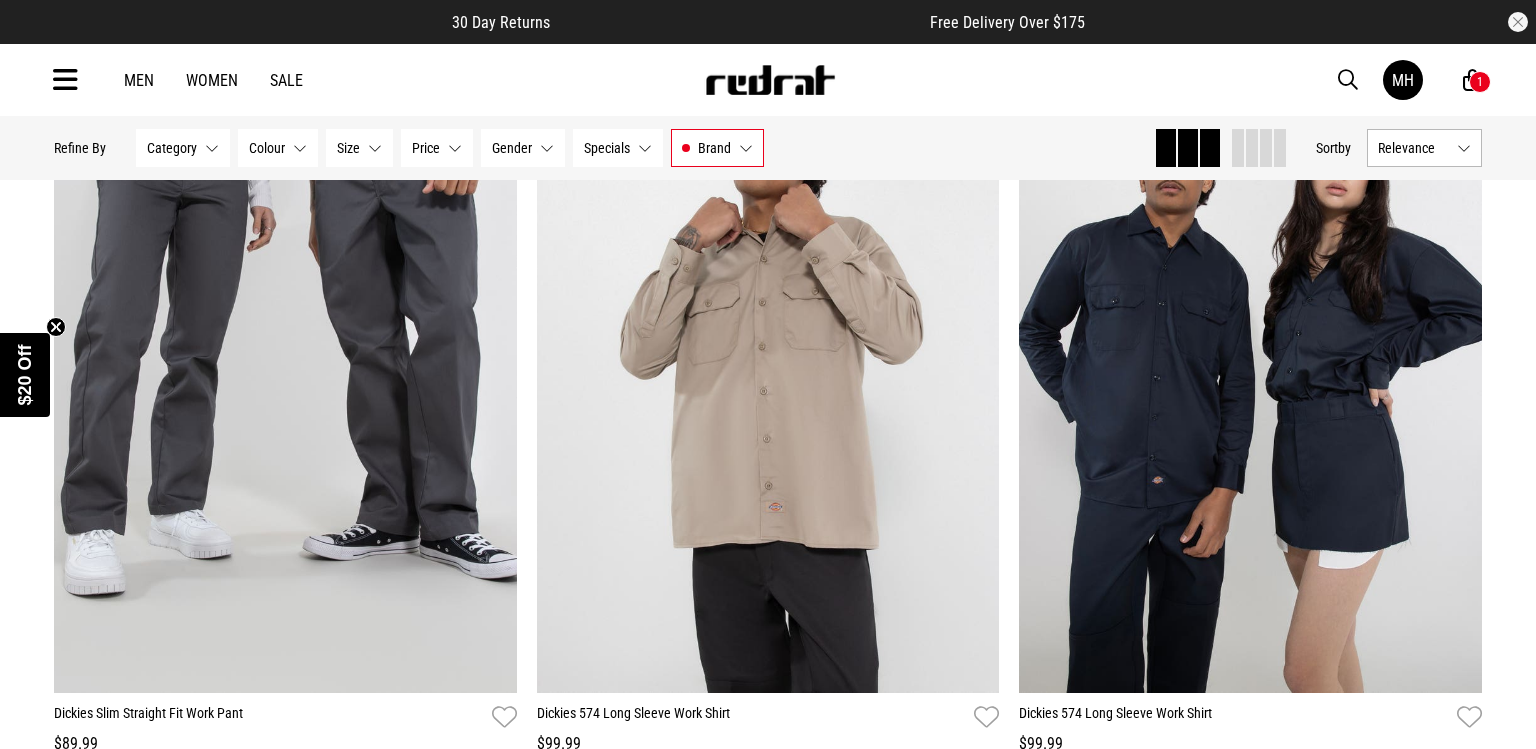 scroll, scrollTop: 2800, scrollLeft: 0, axis: vertical 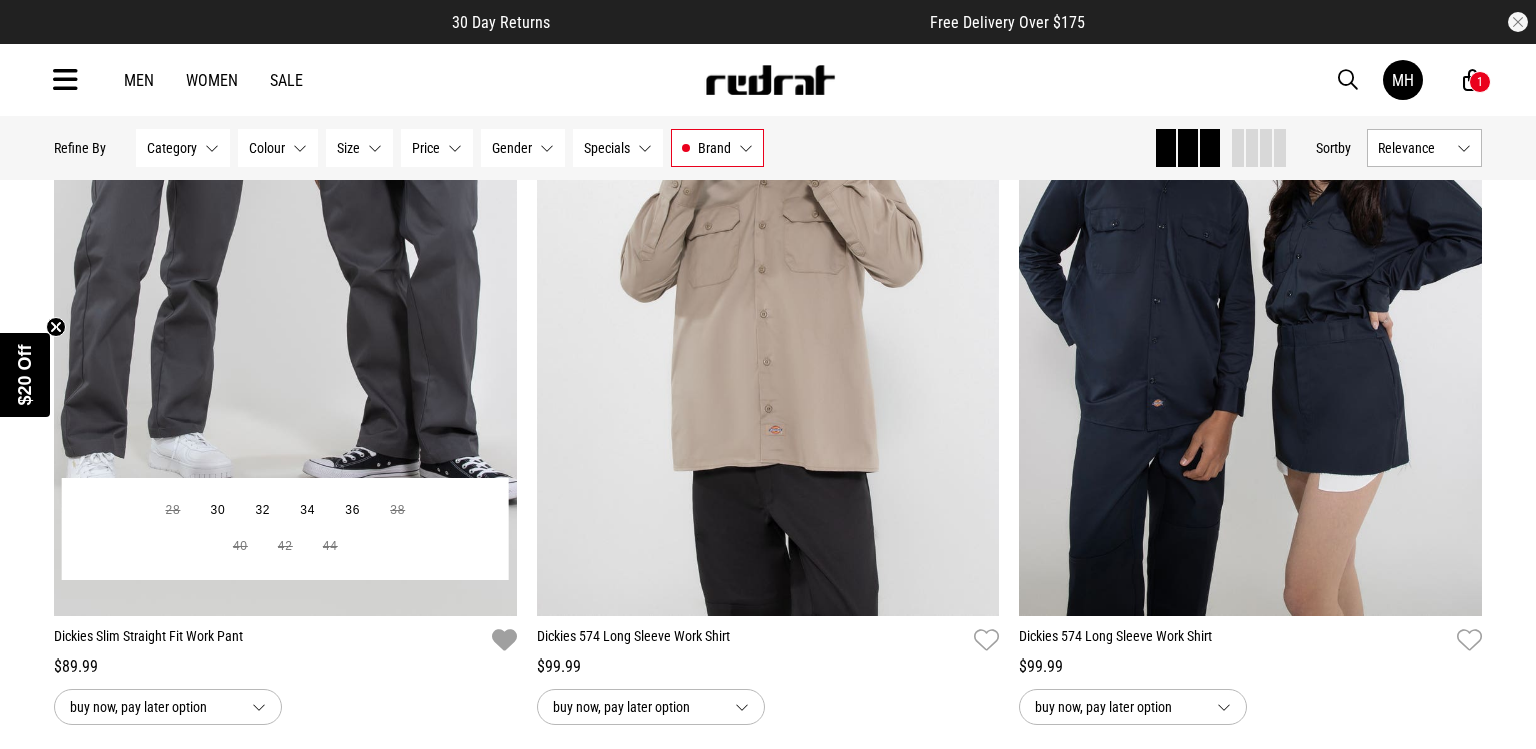click at bounding box center [504, 640] 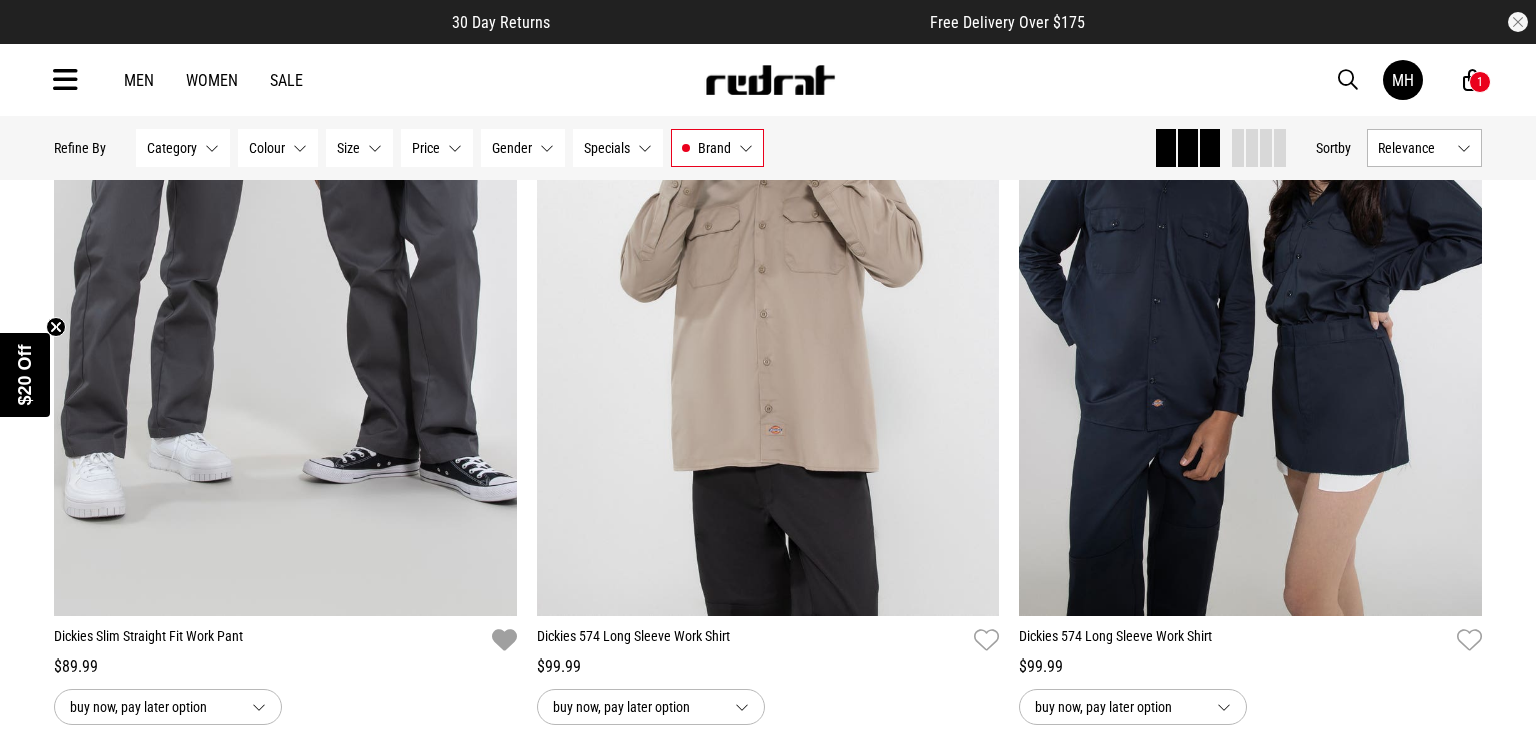 click on "Home Womens   Womens     Hide   Refine s   Refine By      Filters  Category  None selected   Category  0 Selected  Clear  Bottoms (28) Tops (18) Colour  None selected   Colour  0 Selected  Clear  Beige (5) Black (11) Blue (12) Brown (10) Green (2) Grey (3) White (3) Size  None selected   Size  0 Selected  Clear  6 (3) 8 (4) 10 (4) 12 (4) 14 (3) 16 (1) 26 (10) 28 (19) 30 (21) 32 (23) 34 (20) 36 (19) 38 (14) 40 (10) 42 (4) 44 (2) 46 (1) 48 (1) 50 (1) 2XL (11) L (13) M (14) S (8) XL (11) XXL (1) Price  None selected   Price  0 Selected  Clear  $100 - $150 (19) $21 - $30 (1) $30 - $50 (5) $50 - $100 (21) Gender  None selected   Gender  0 Selected  Clear  Mens (41) Womens (46) Specials  None selected   Specials  0 Selected  Clear  25% Off - Selected Dickies (9) Brand  Dickies   Brand  1 Selected  Clear  adidas (66) AS Colour (27) Champion (11) Converse (46) Crocs (17) Dickies (46) Fanatics (1) Havaianas (2) Huffer (2) Majestic (7) Market (13) Mitchell & Ness (15) NBA (1) New Balance (2) New Era (25) PROCLUB (4)" at bounding box center [768, 3888] 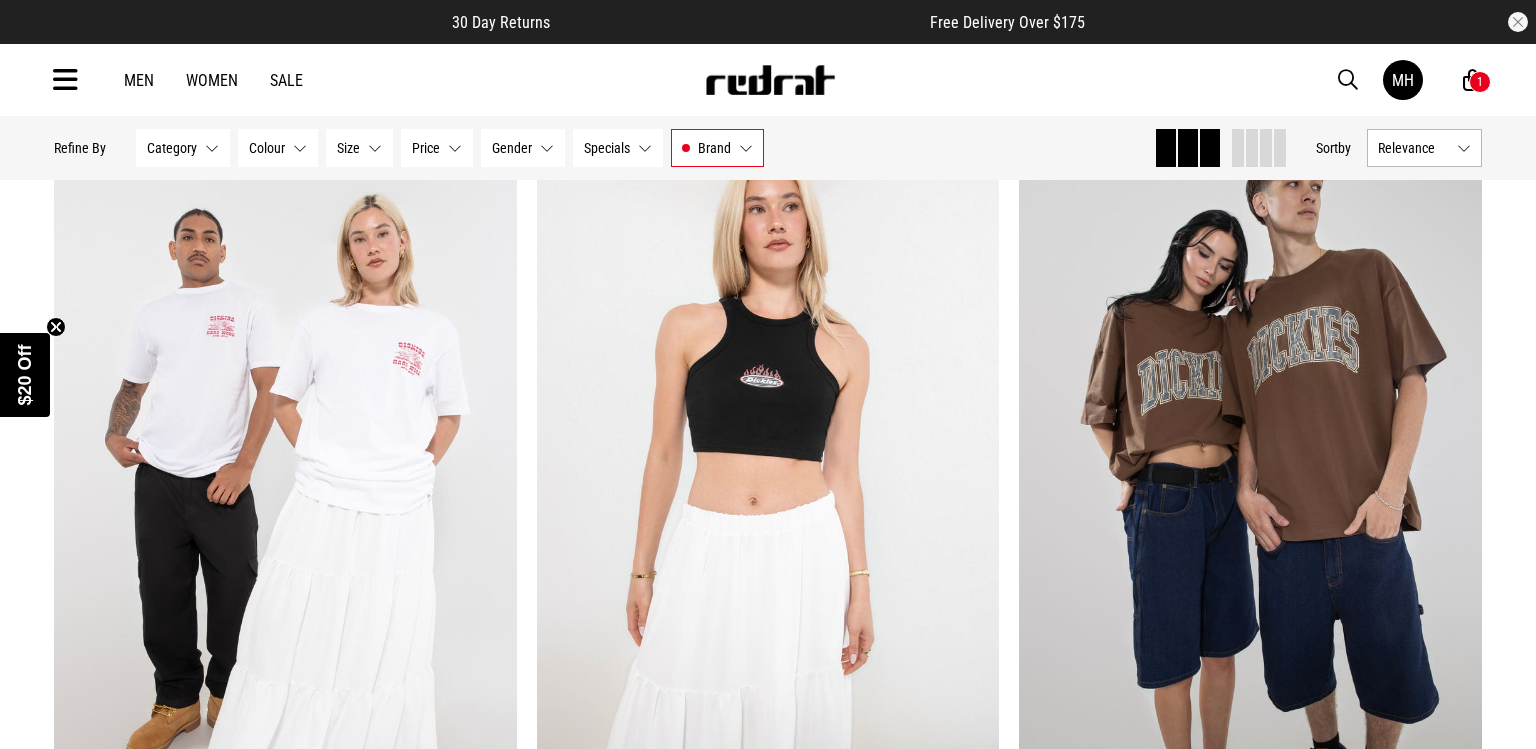 scroll, scrollTop: 7392, scrollLeft: 0, axis: vertical 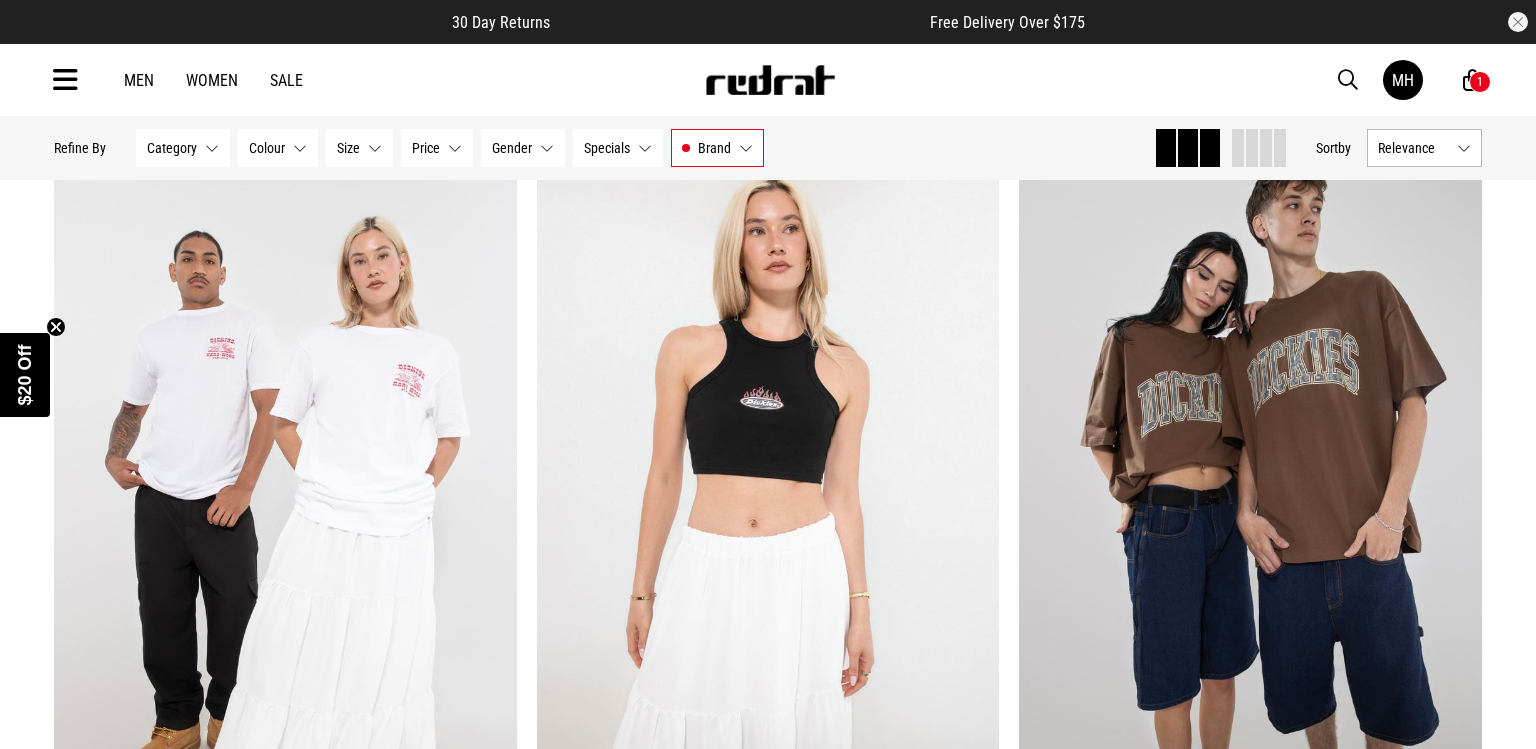 click on "Category  None selected" at bounding box center (183, 148) 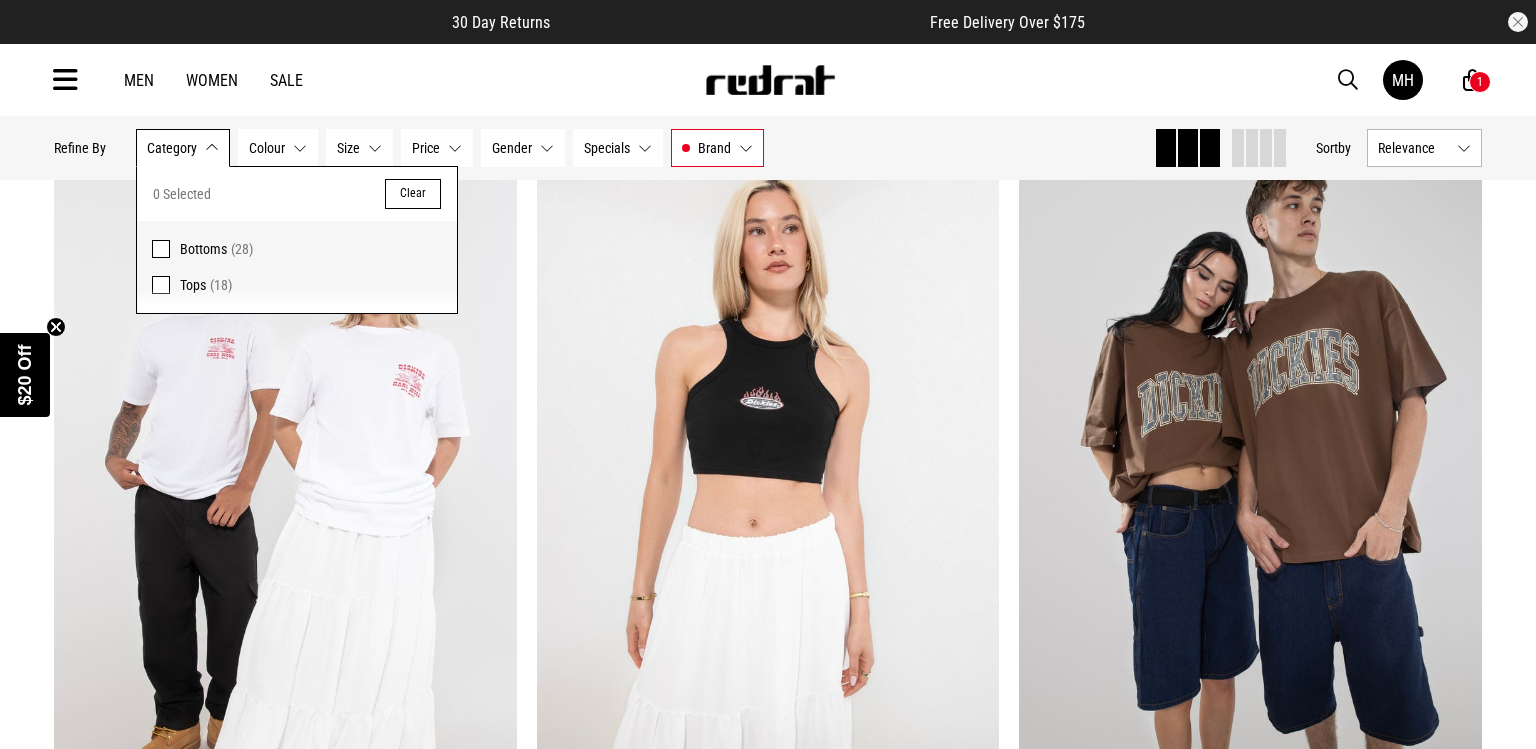 click at bounding box center [161, 285] 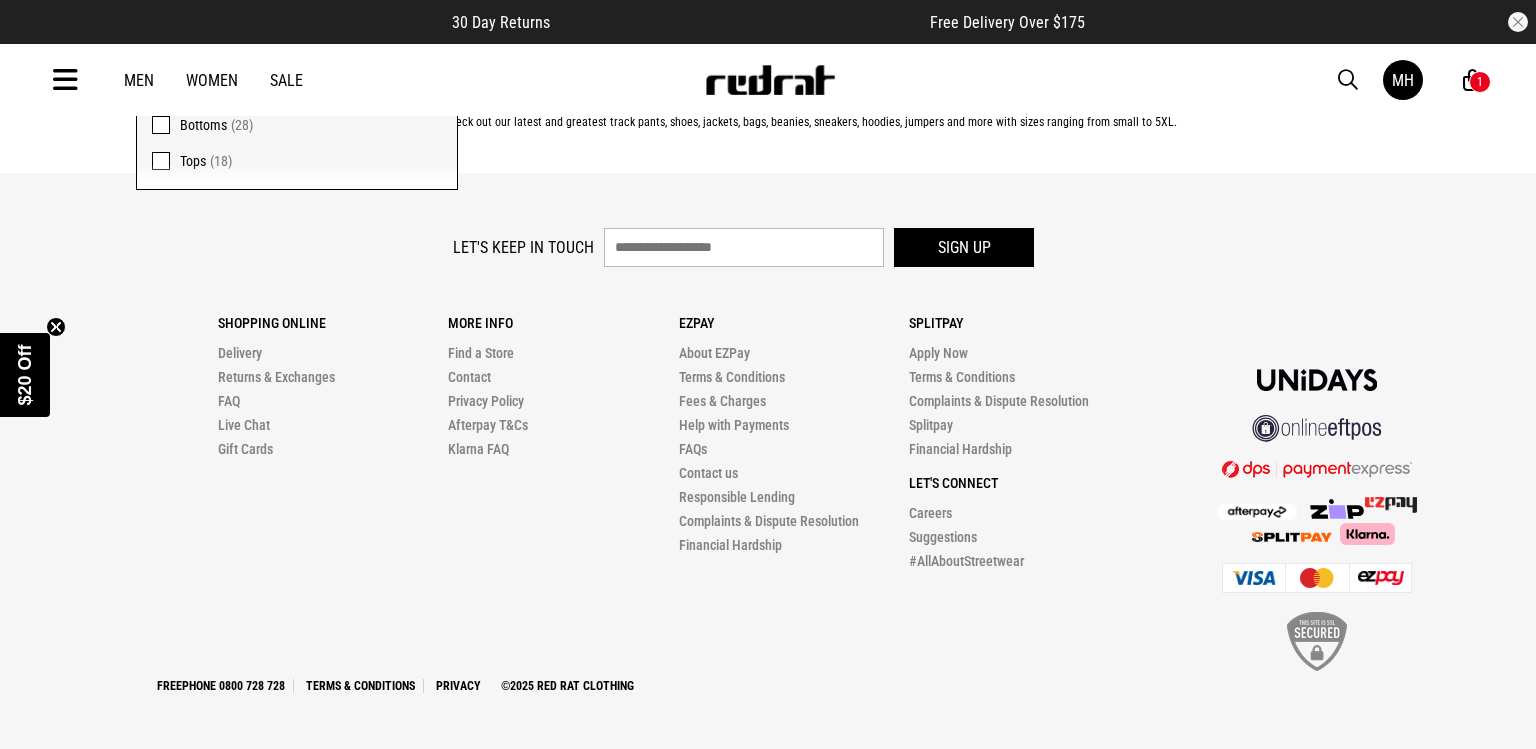 scroll, scrollTop: 5240, scrollLeft: 0, axis: vertical 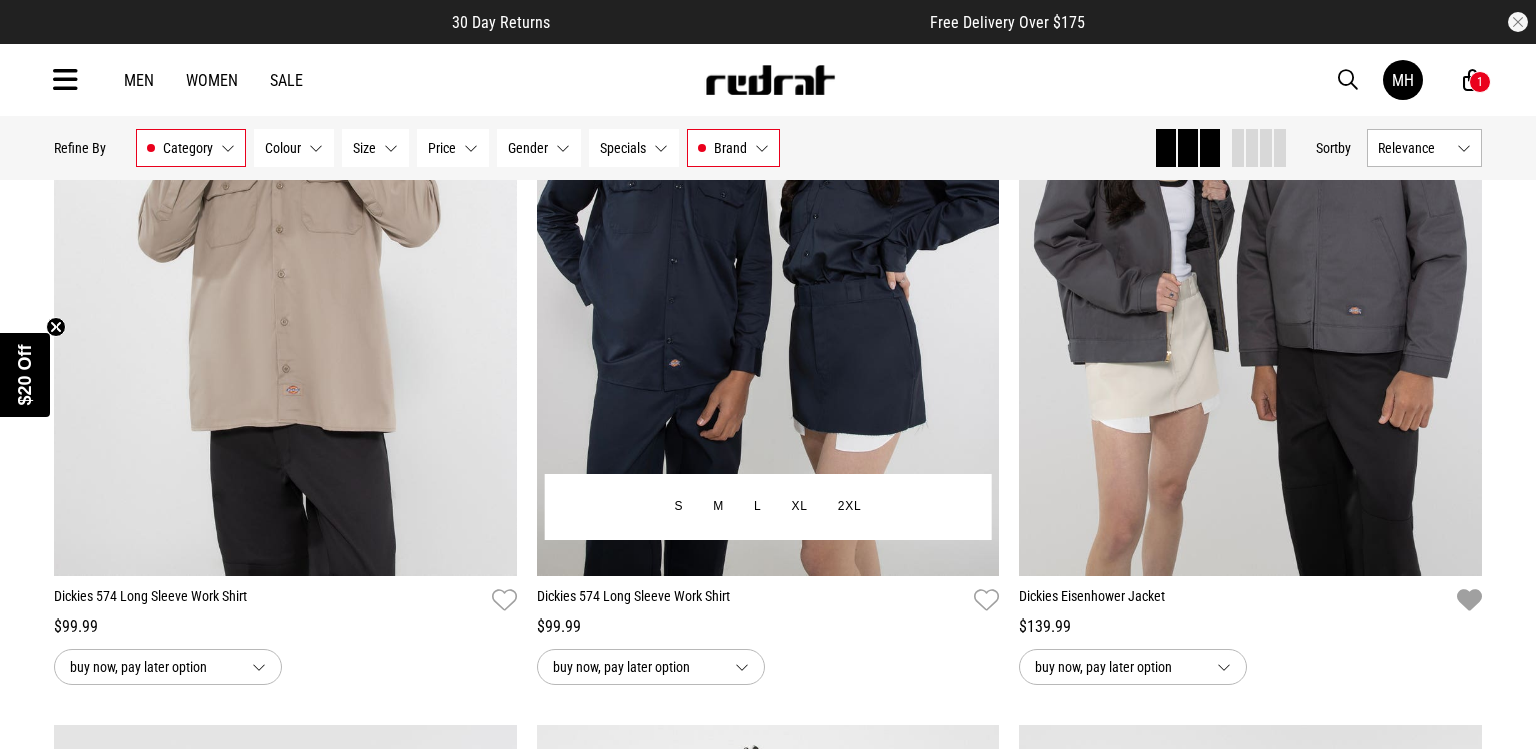 click on "Dickies 574 Long Sleeve Work Shirt" at bounding box center [752, 600] 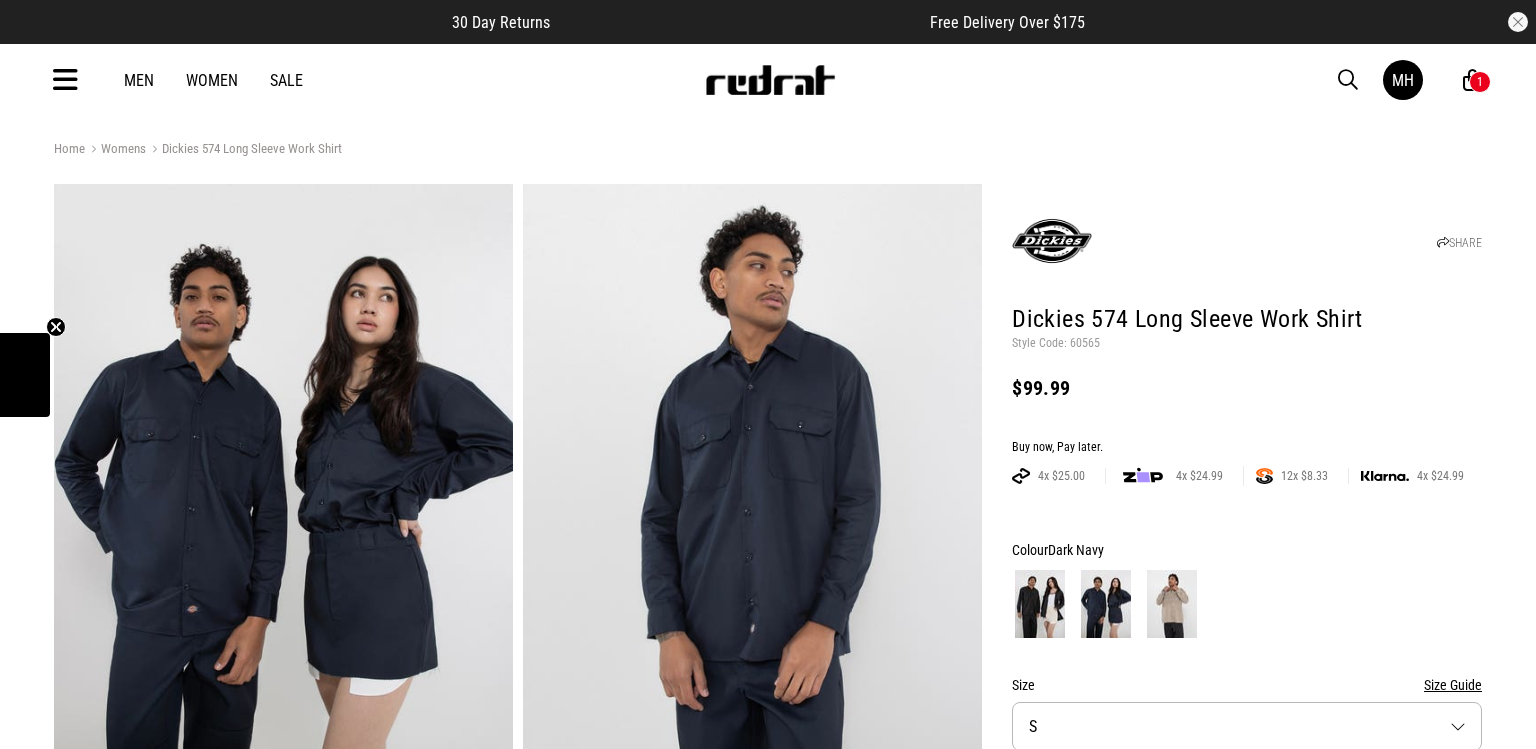 scroll, scrollTop: 0, scrollLeft: 0, axis: both 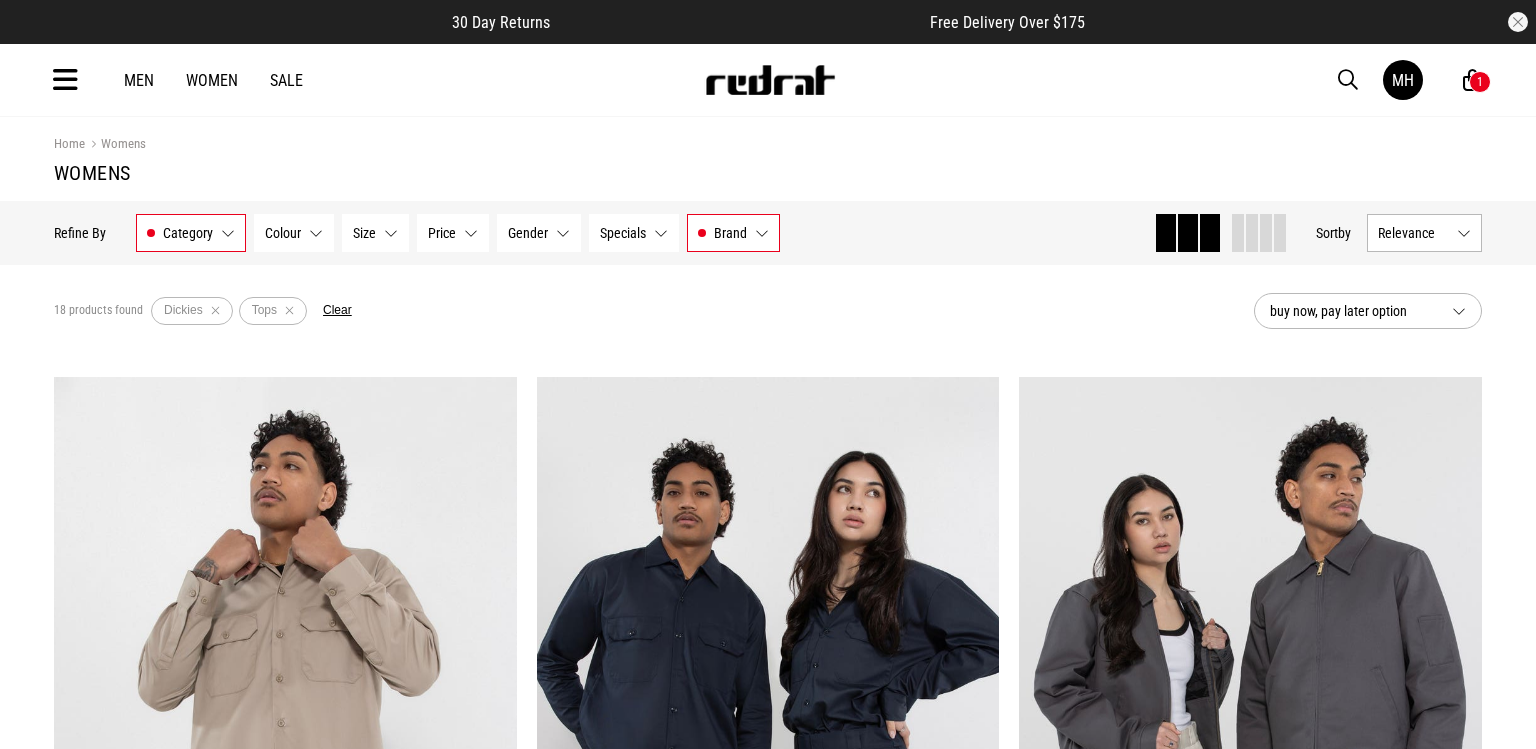 click on "Home Womens Womens Hide Refine s Refine By Filters Category Tops Category 1 Selected Clear Bottoms (28) Tops (18) Colour None selected Colour 0 Selected Clear Beige (3) Black (4) Blue (3) Brown (4) Grey (1) White (3) Size None selected Size 0 Selected Clear 2XL (11) L (13) M (14) S (8) XL (11) XXL (1) Price None selected Price 0 Selected Clear $100 - $150 (4) $21 - $30 (1) $30 - $50 (5) $50 - $100 (8) Gender None selected Gender 0 Selected Clear Mens (17) Womens (18) Specials None selected Specials 0 Selected Clear 25% Off - Selected Dickies (3) Brand Dickies Brand 1 Selected Clear adidas (19) AS Colour (23) Champion (9) Dickies (18) Fanatics (1) Huffer (2) Majestic (5) Market (11) Mitchell & Ness (9) NBA (1) New Era (20) PROCLUB (4) Puma (36) Royàl (31) Stance (1) Statement (1) Stryde (7) Timberland (1) XLARGE (2) Clear filters Apply filters Sort by Relevance 18 products found Active Filters Dickies Tops Clear" at bounding box center [768, 2703] 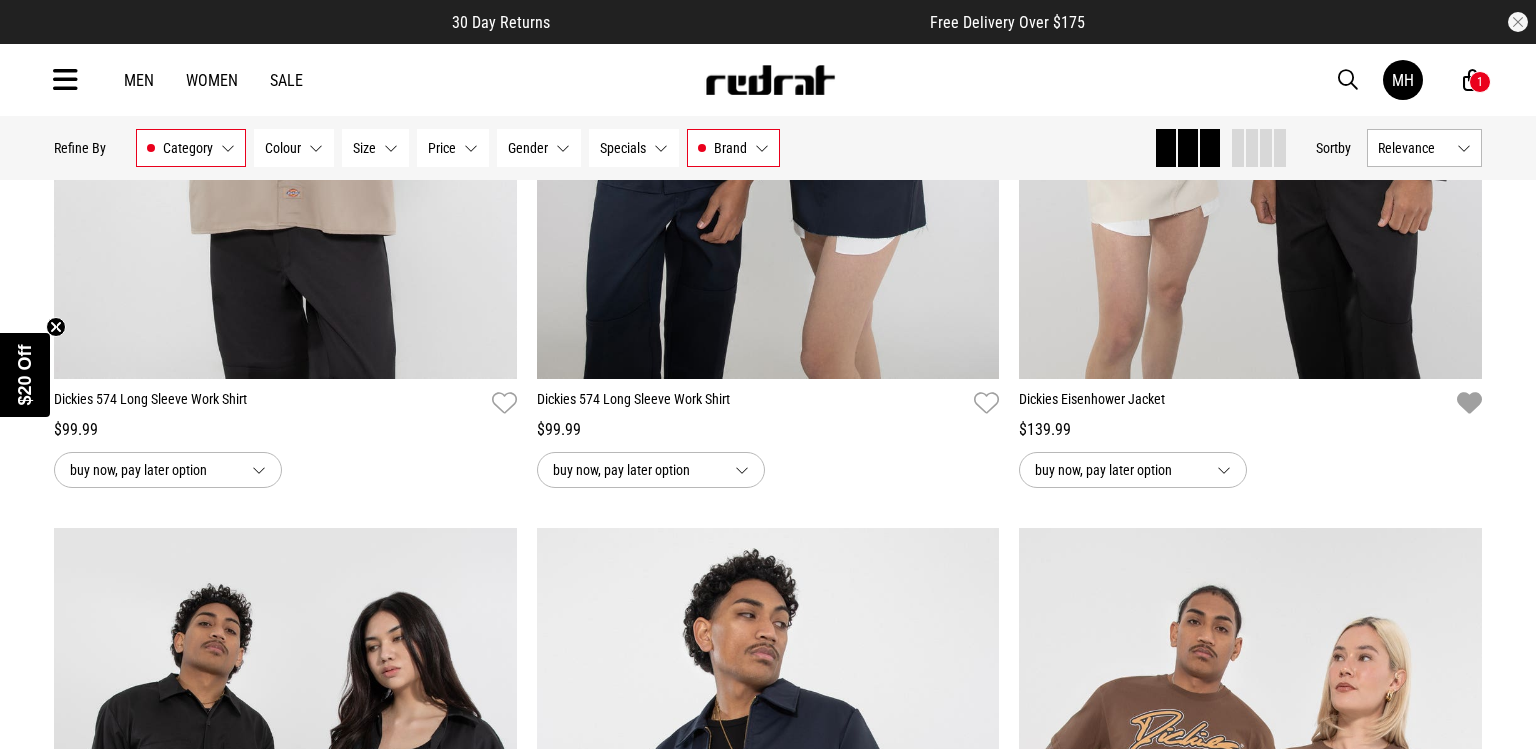 scroll, scrollTop: 1008, scrollLeft: 0, axis: vertical 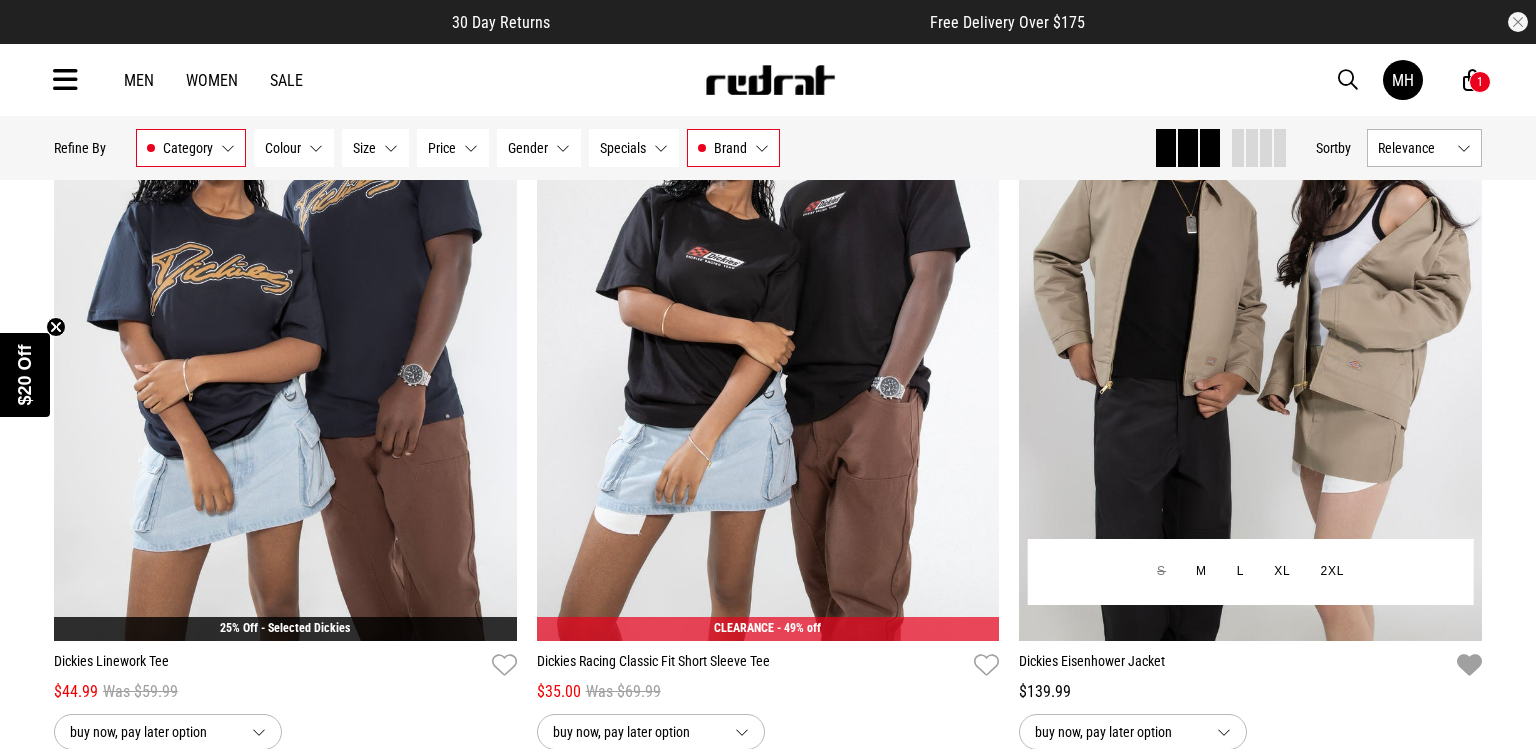 click at bounding box center (1469, 665) 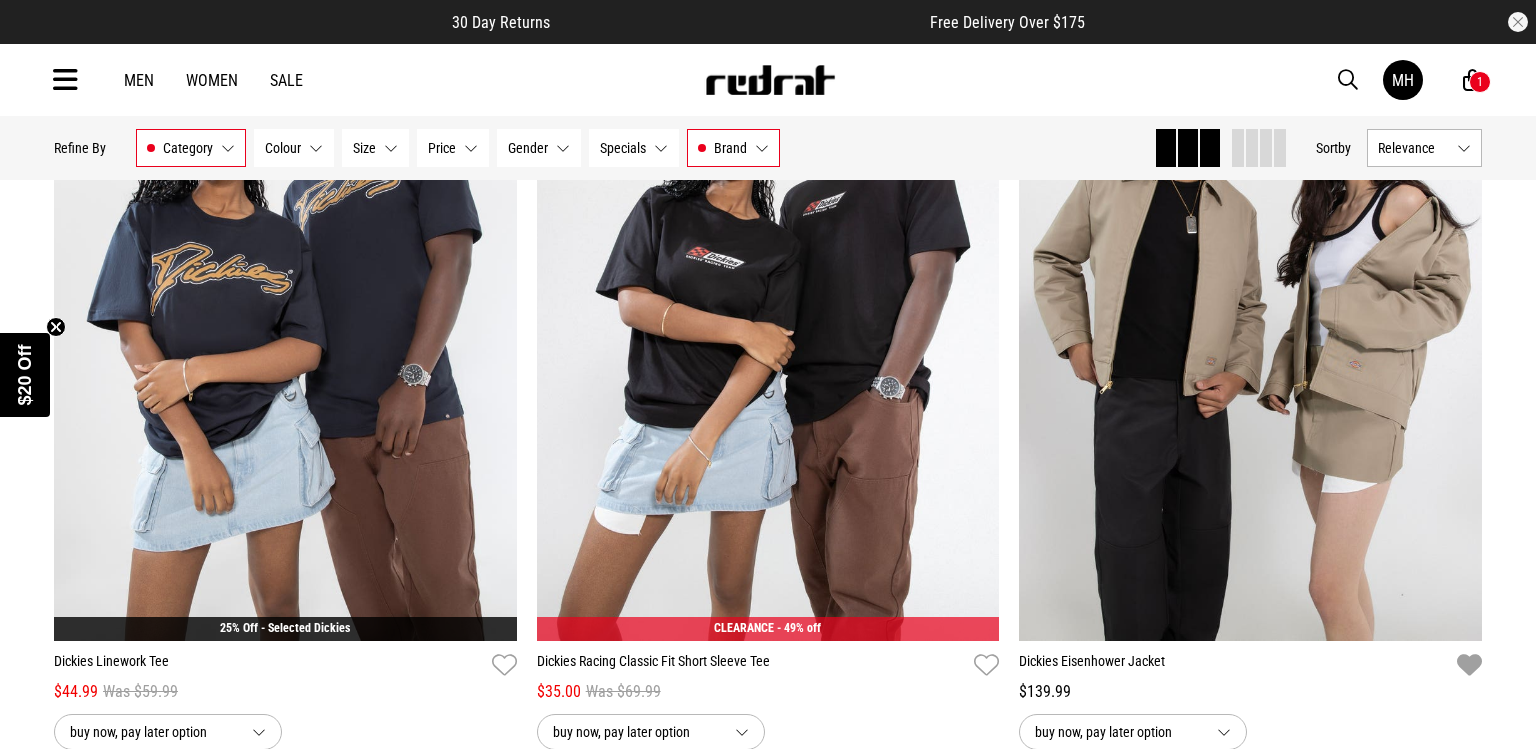 click on "Home Womens Womens Hide Refine s Refine By Filters Category Tops Category 1 Selected Clear Bottoms (28) Tops (18) Colour None selected Colour 0 Selected Clear Beige (3) Black (4) Blue (3) Brown (4) Grey (1) White (3) Size None selected Size 0 Selected Clear 2XL (11) L (13) M (14) S (8) XL (11) XXL (1) Price None selected Price 0 Selected Clear $100 - $150 (4) $21 - $30 (1) $30 - $50 (5) $50 - $100 (8) Gender None selected Gender 0 Selected Clear Mens (17) Womens (18) Specials None selected Specials 0 Selected Clear 25% Off - Selected Dickies (3) Brand Dickies Brand 1 Selected Clear adidas (19) AS Colour (23) Champion (9) Dickies (18) Fanatics (1) Huffer (2) Majestic (5) Market (11) Mitchell & Ness (9) NBA (1) New Era (20) PROCLUB (4) Puma (36) Royàl (31) Stance (1) Statement (1) Stryde (7) Timberland (1) XLARGE (2) Clear filters Apply filters Sort by Relevance 18 products found Active Filters Dickies Tops Clear" at bounding box center (768, -1665) 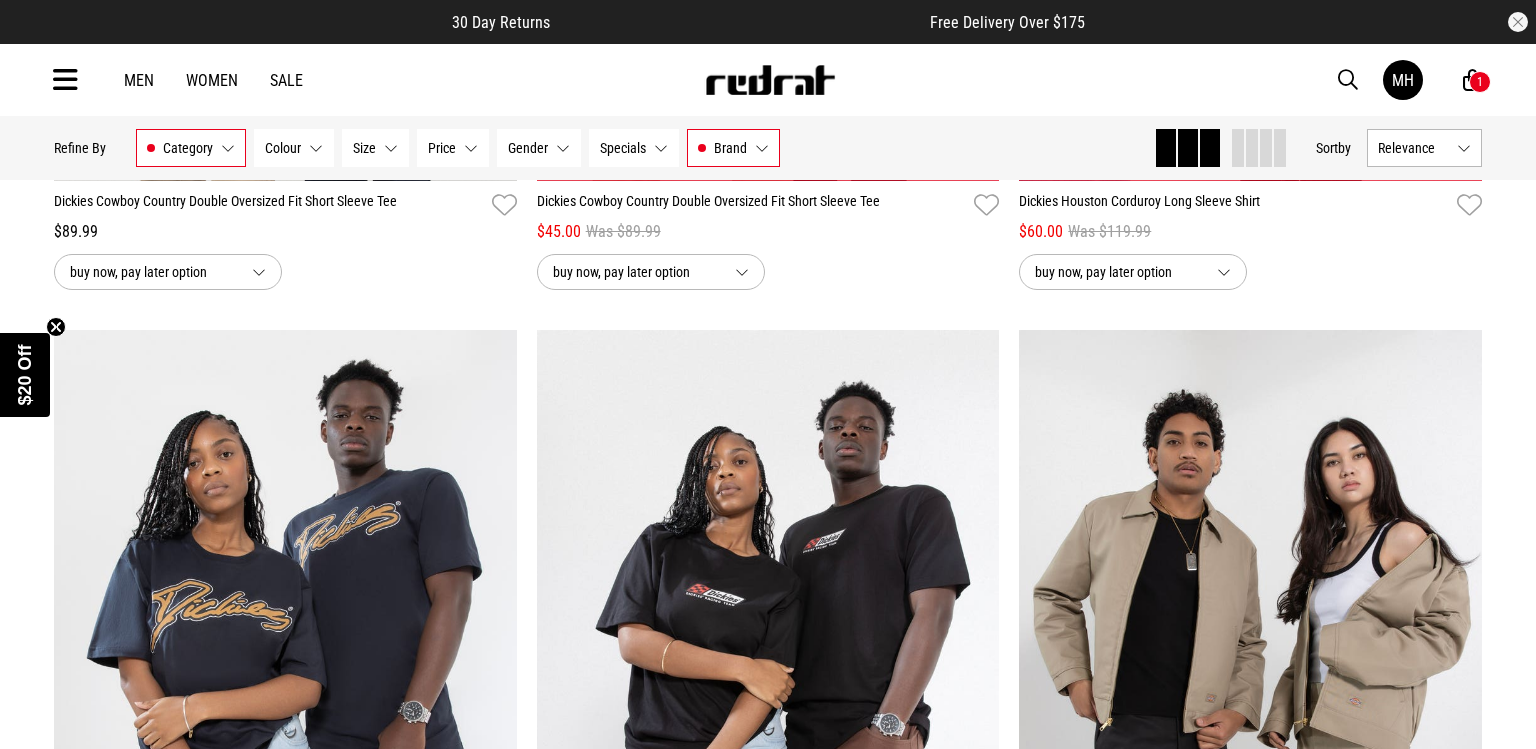 scroll, scrollTop: 4032, scrollLeft: 0, axis: vertical 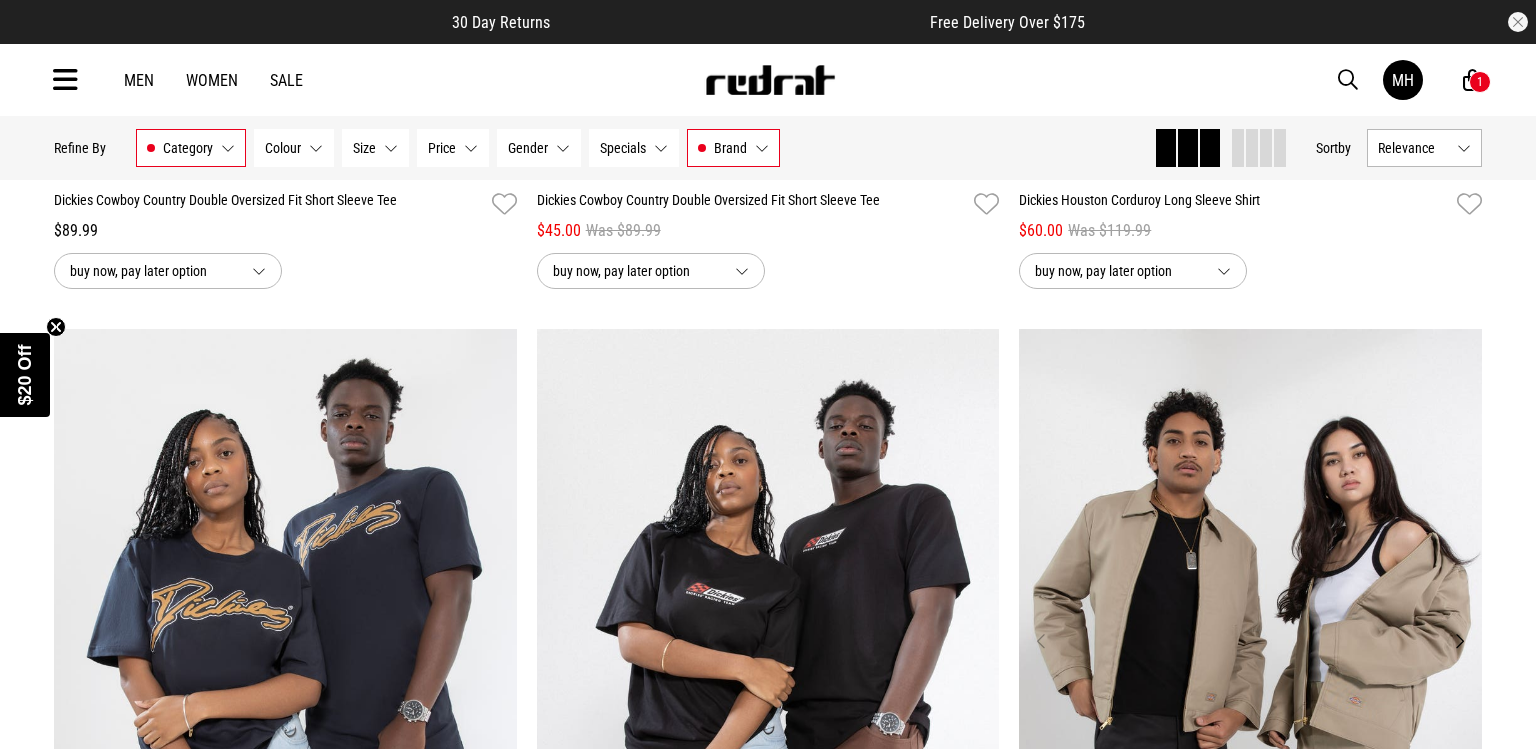 click at bounding box center [1250, 653] 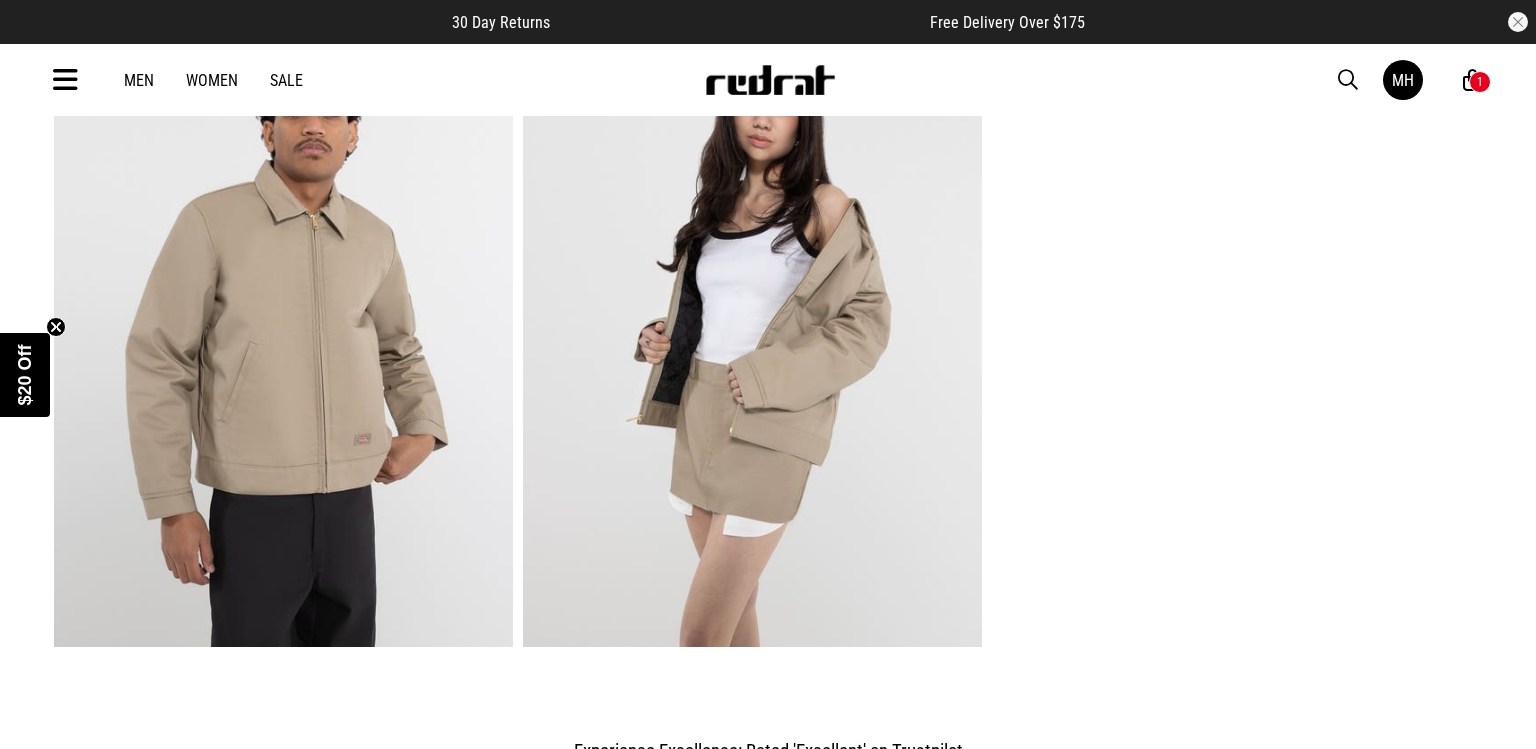 scroll, scrollTop: 1680, scrollLeft: 0, axis: vertical 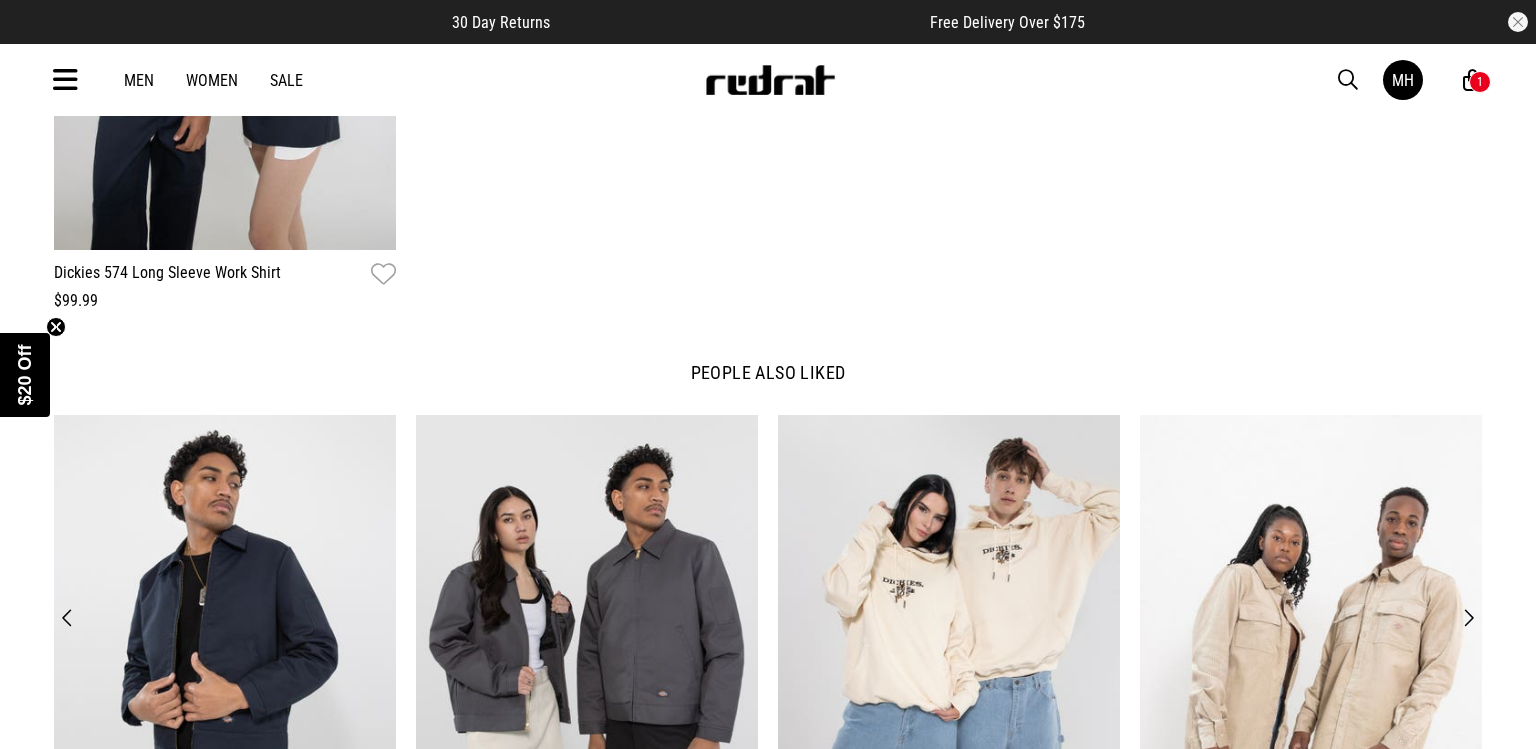 click on "Next" at bounding box center (1468, 618) 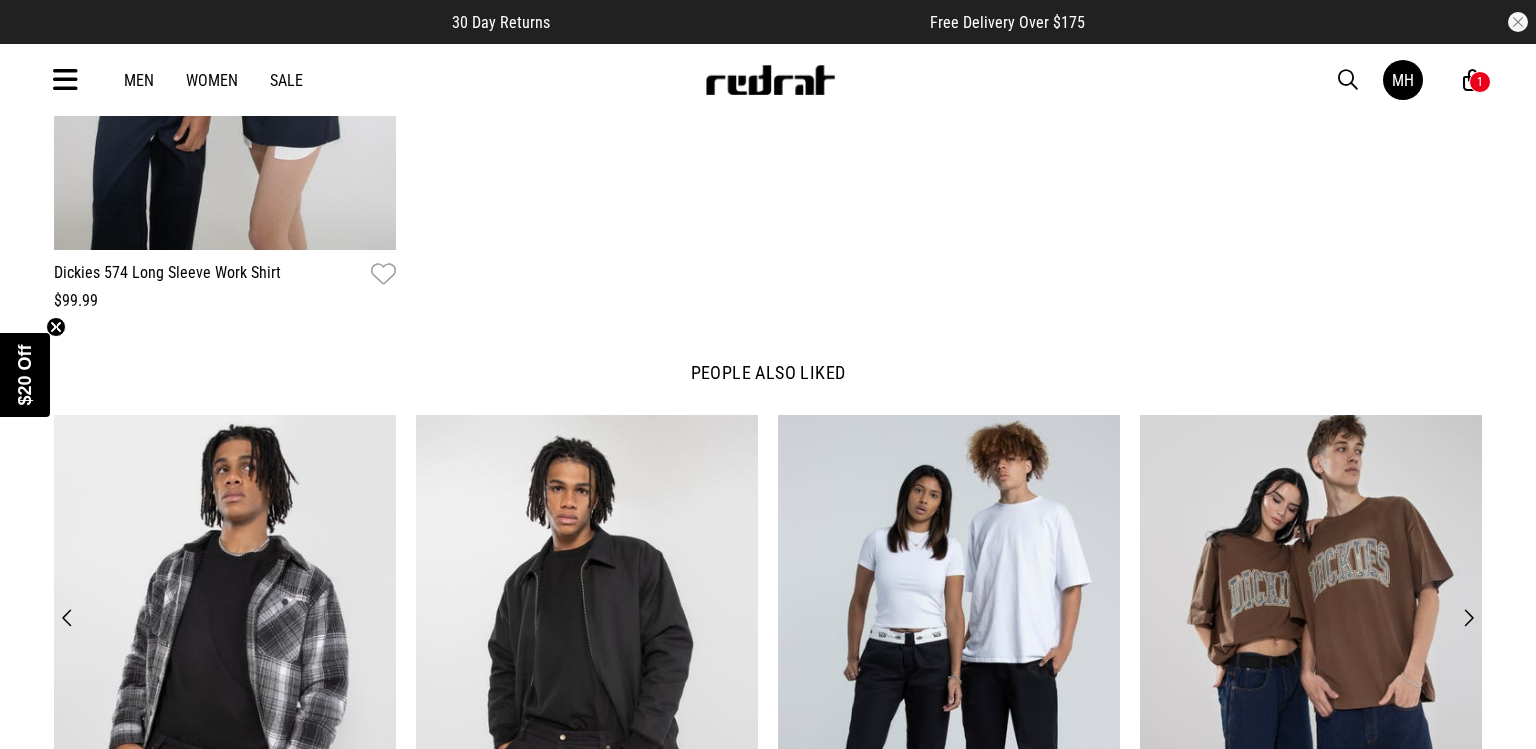click on "Next" at bounding box center [1468, 618] 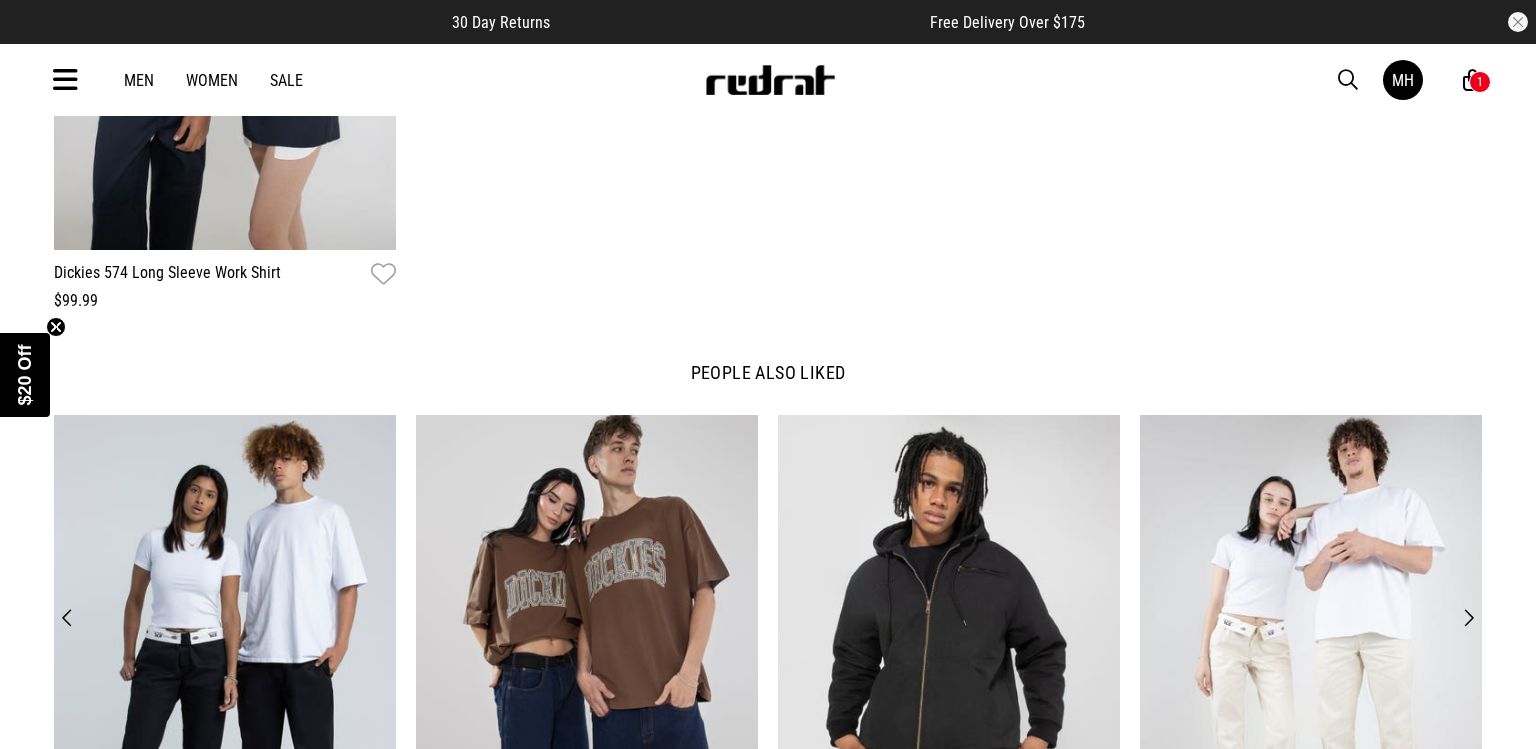 click on "Next" at bounding box center [1468, 618] 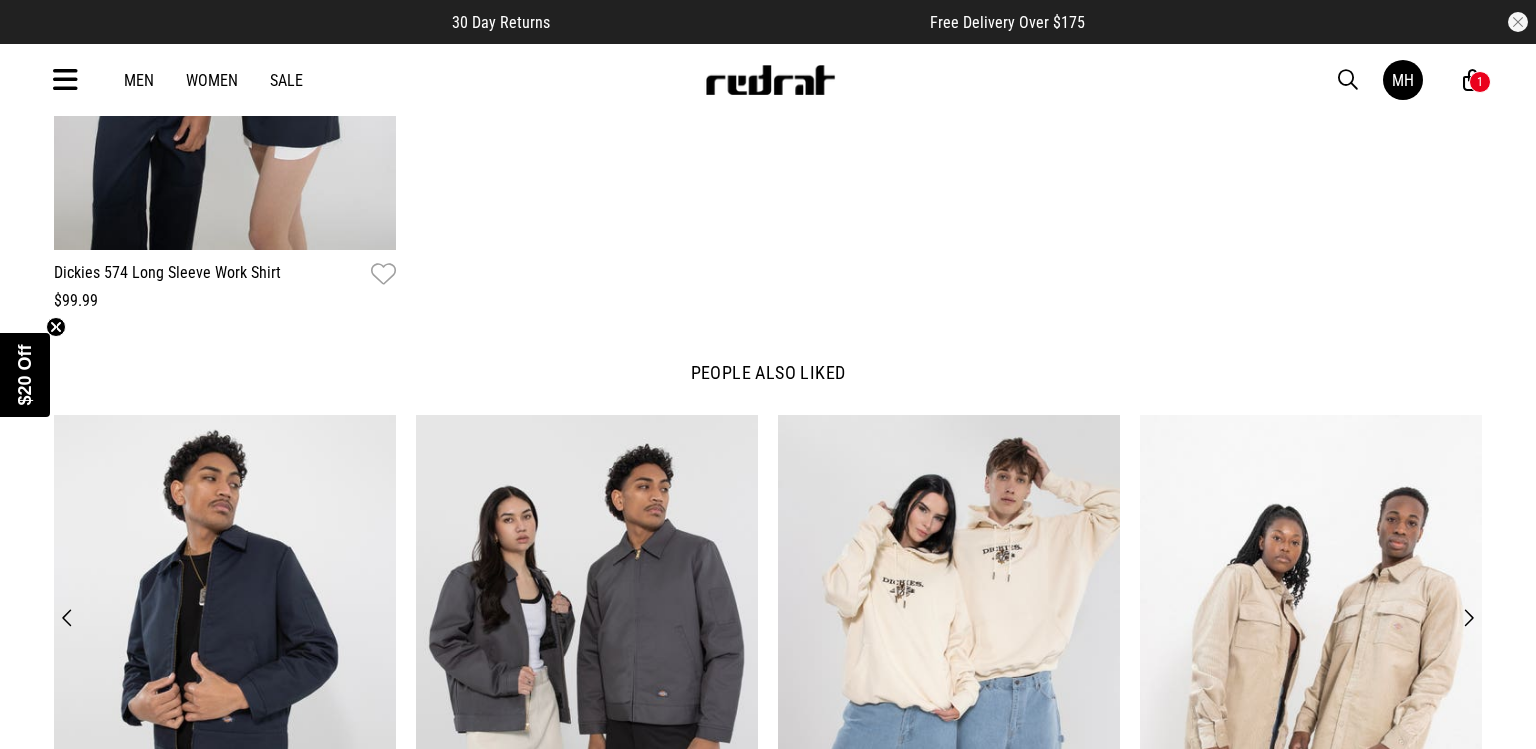 click on "**********" at bounding box center [768, 46] 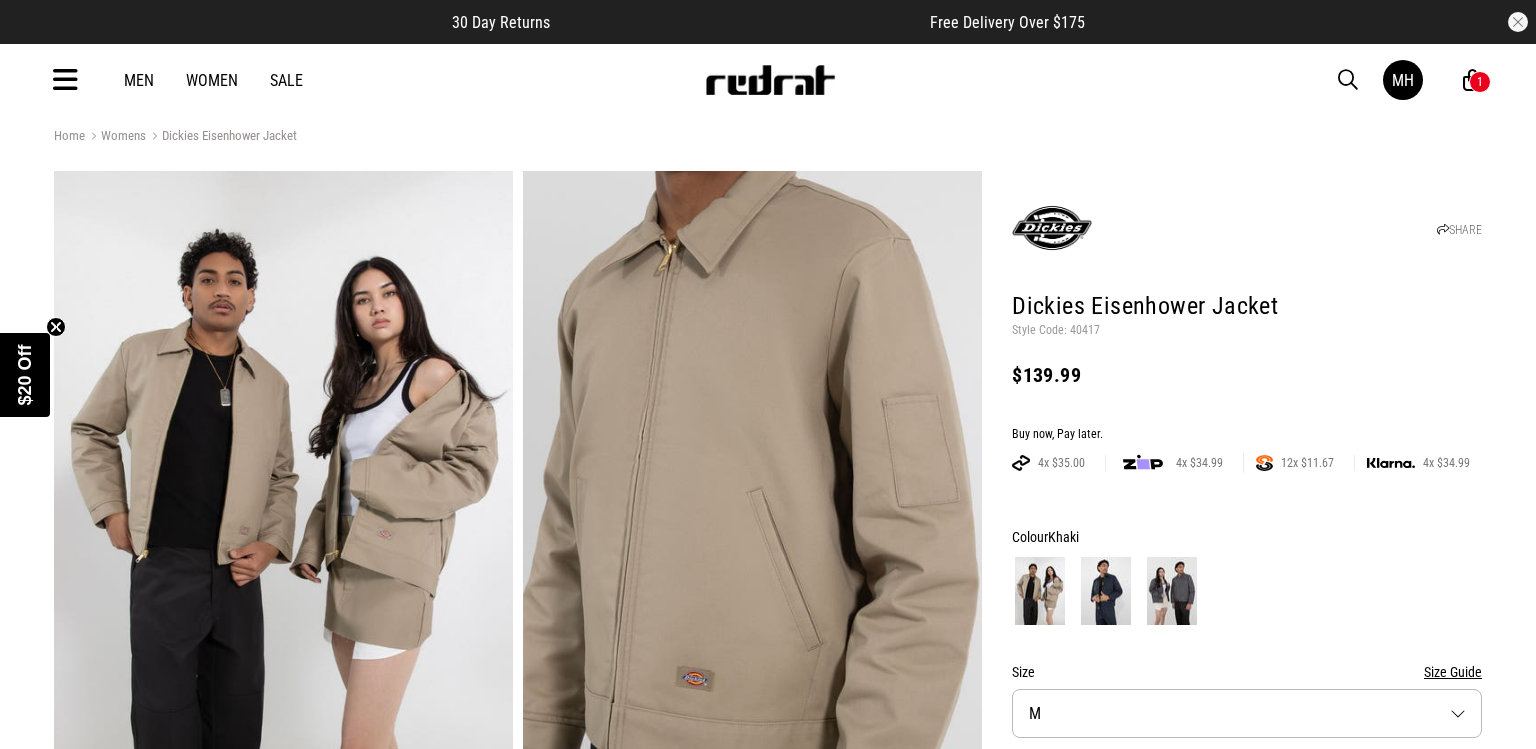 scroll, scrollTop: 0, scrollLeft: 0, axis: both 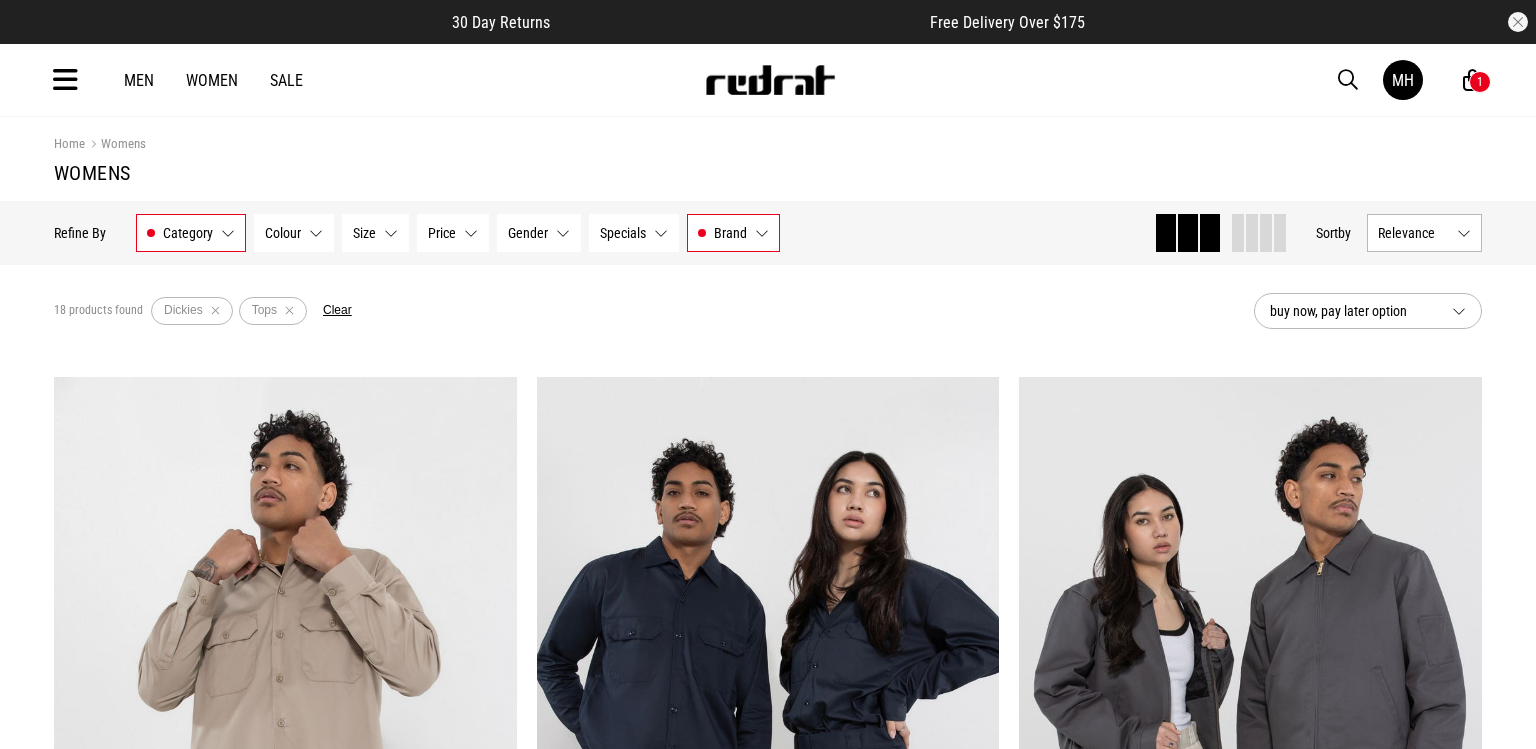 click on "**********" at bounding box center [285, 4739] 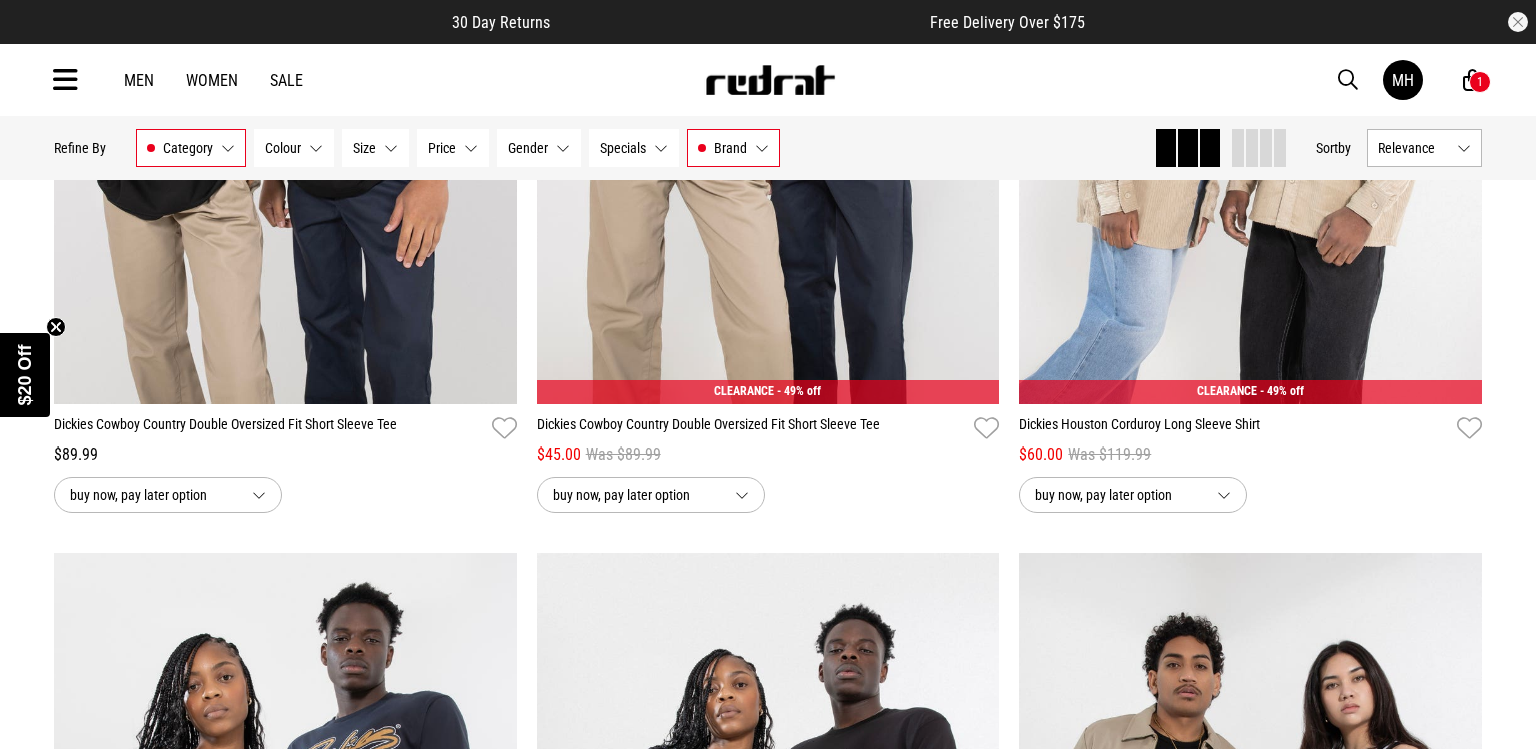 scroll, scrollTop: 3808, scrollLeft: 0, axis: vertical 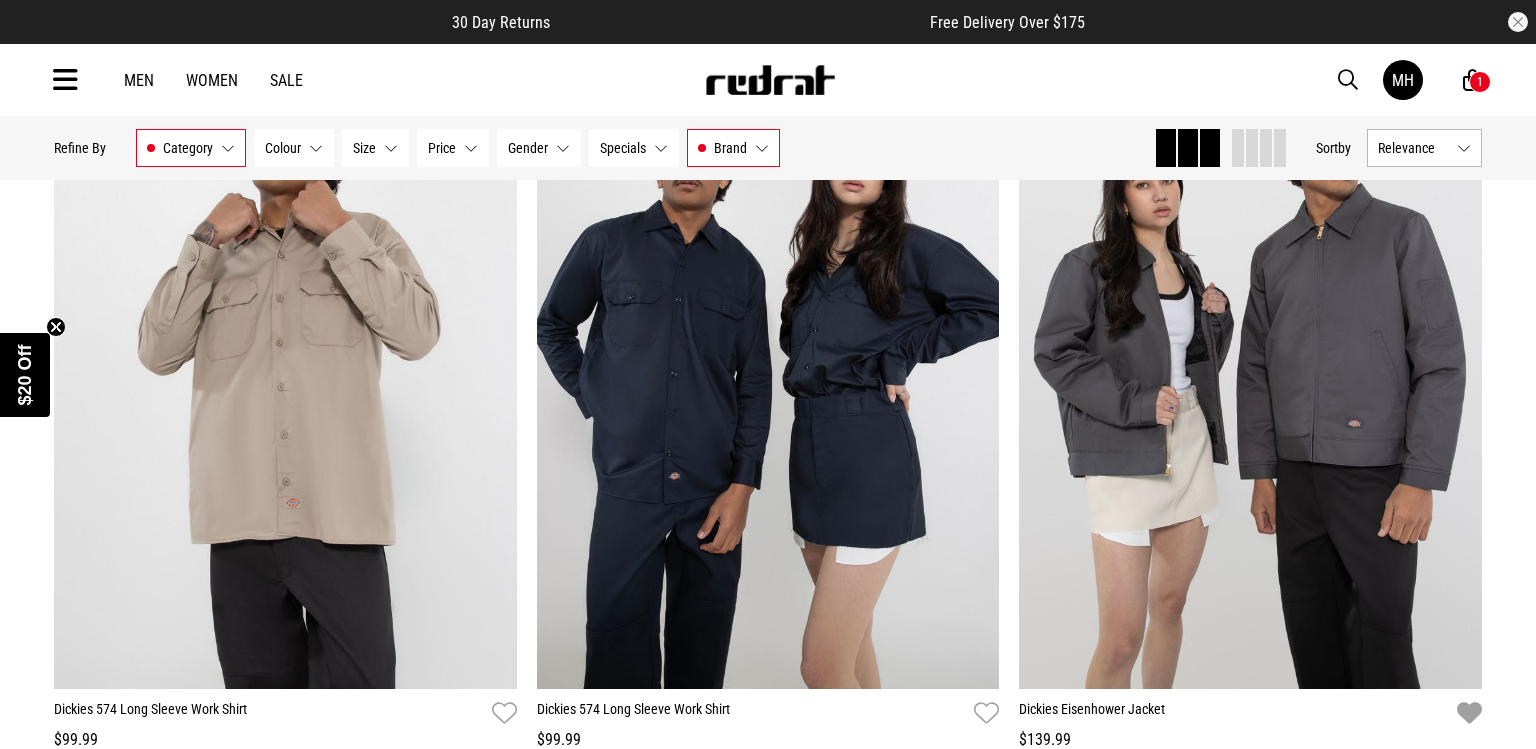 click on "Category" at bounding box center [188, 148] 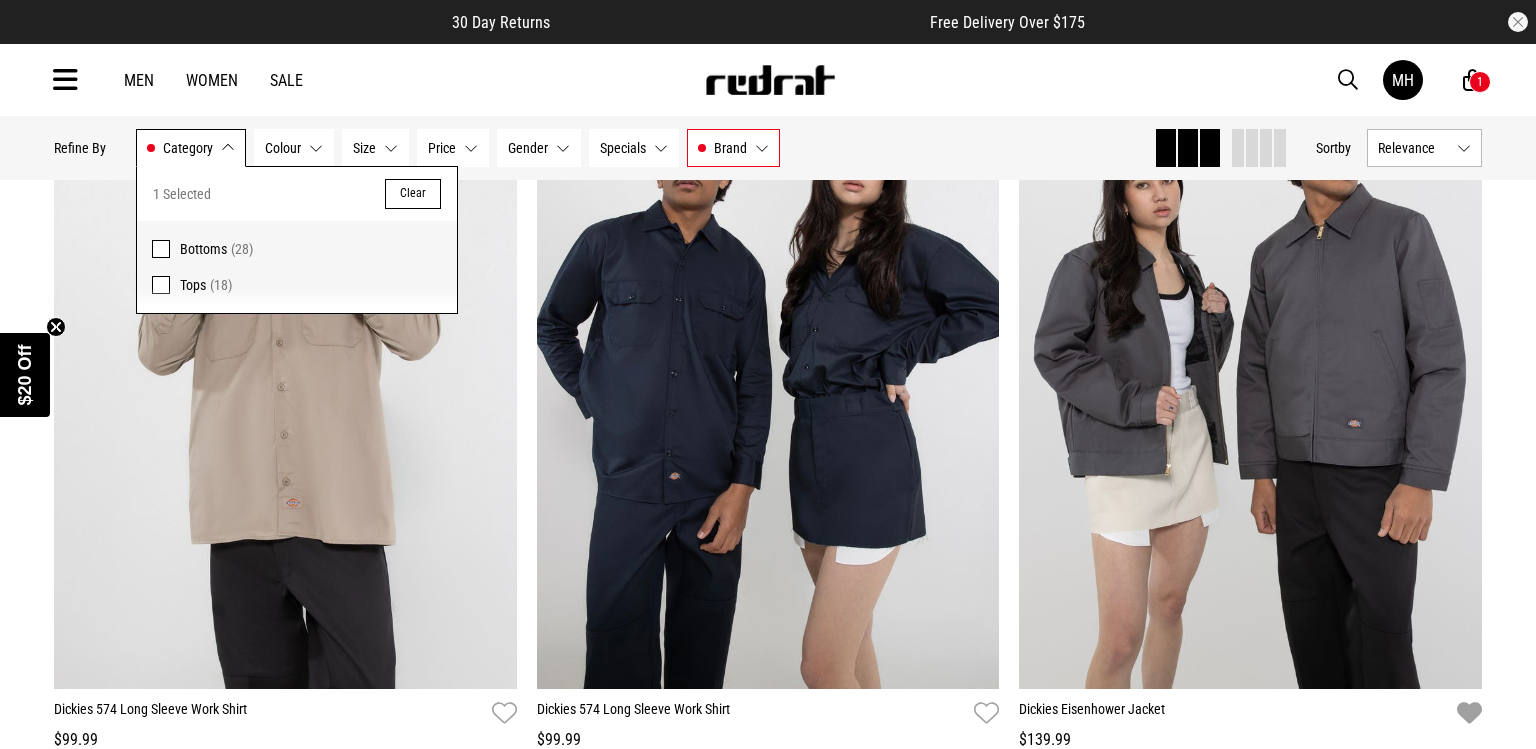 click at bounding box center [161, 285] 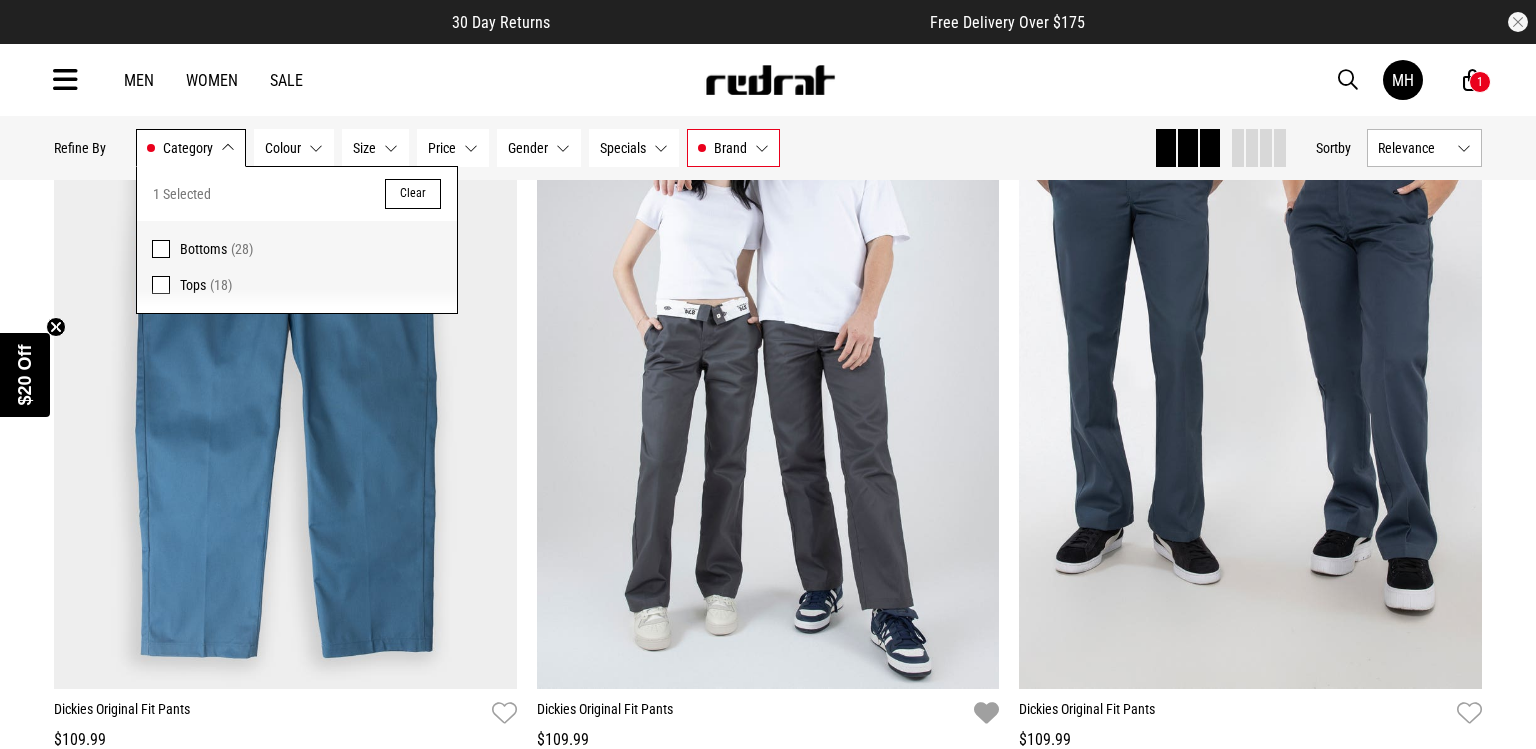 click on "Home Womens   Womens     Hide   Refine s   Refine By      Filters  Category  Bottoms   Category  1 Selected  Clear  Bottoms (28) Tops (18) Colour  None selected   Colour  0 Selected  Clear  Beige (2) Black (7) Blue (9) Brown (6) Green (2) Grey (2) Size  None selected   Size  0 Selected  Clear  6 (3) 8 (4) 10 (4) 12 (4) 14 (3) 16 (1) 26 (10) 28 (19) 30 (21) 32 (23) 34 (20) 36 (19) 38 (14) 40 (10) 42 (4) 44 (2) 46 (1) 48 (1) 50 (1) Price  None selected   Price  0 Selected  Clear  $100 - $150 (15) $50 - $100 (13) Gender  None selected   Gender  0 Selected  Clear  Mens (24) Womens (28) Specials  None selected   Specials  0 Selected  Clear  25% Off - Selected Dickies (6) Brand  Dickies   Brand  1 Selected  Clear  adidas (9) AS Colour (4) Champion (2) Dickies (28) Majestic (2) Market (2) Mitchell & Ness (6) New Era (5) Puma (20) Riders (5) Royàl (18) Statement (1) Stryde (13) XLARGE (3) Clear filters Apply filters
Sort  by   Relevance   28 products found   Active Filters Dickies Bottoms Clear" at bounding box center [768, 3199] 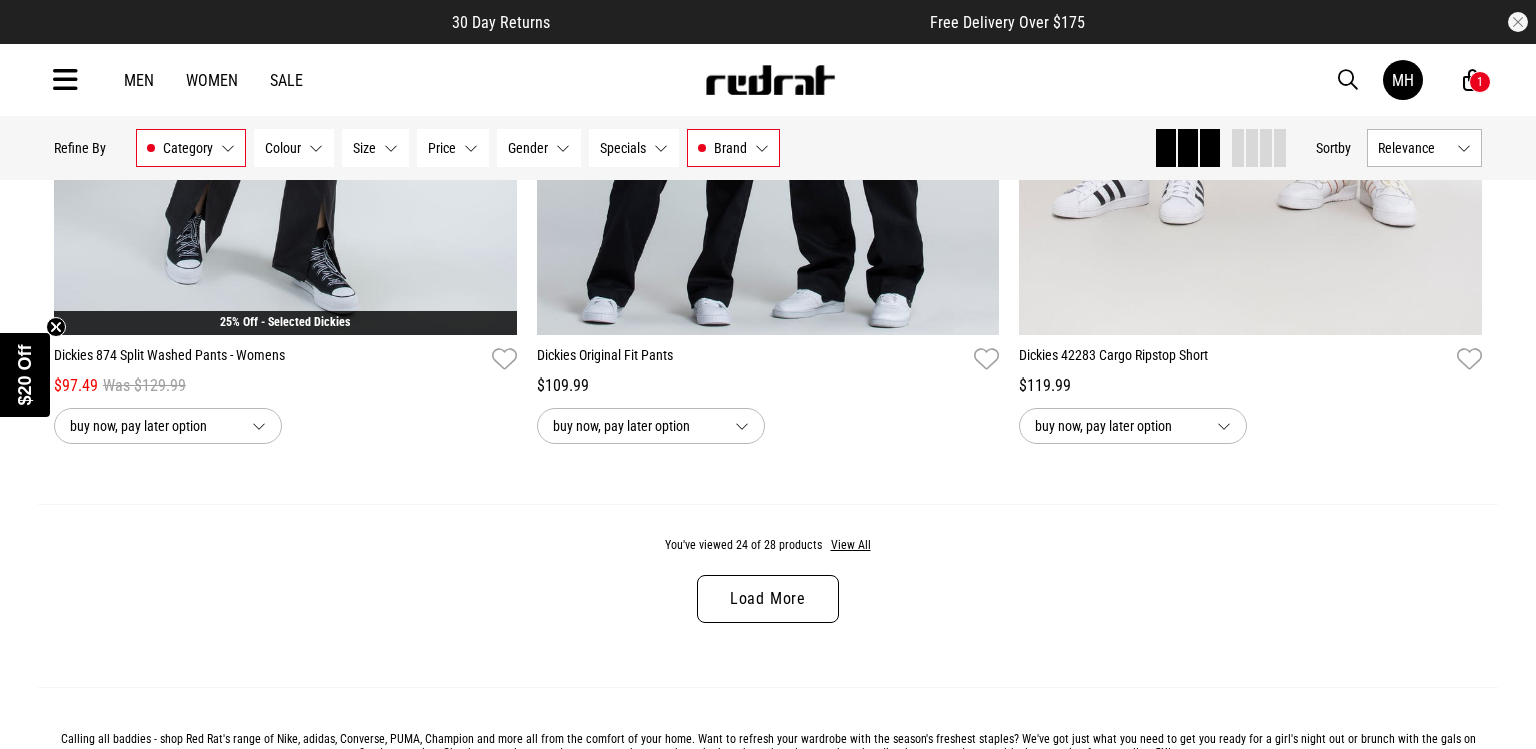 scroll, scrollTop: 6272, scrollLeft: 0, axis: vertical 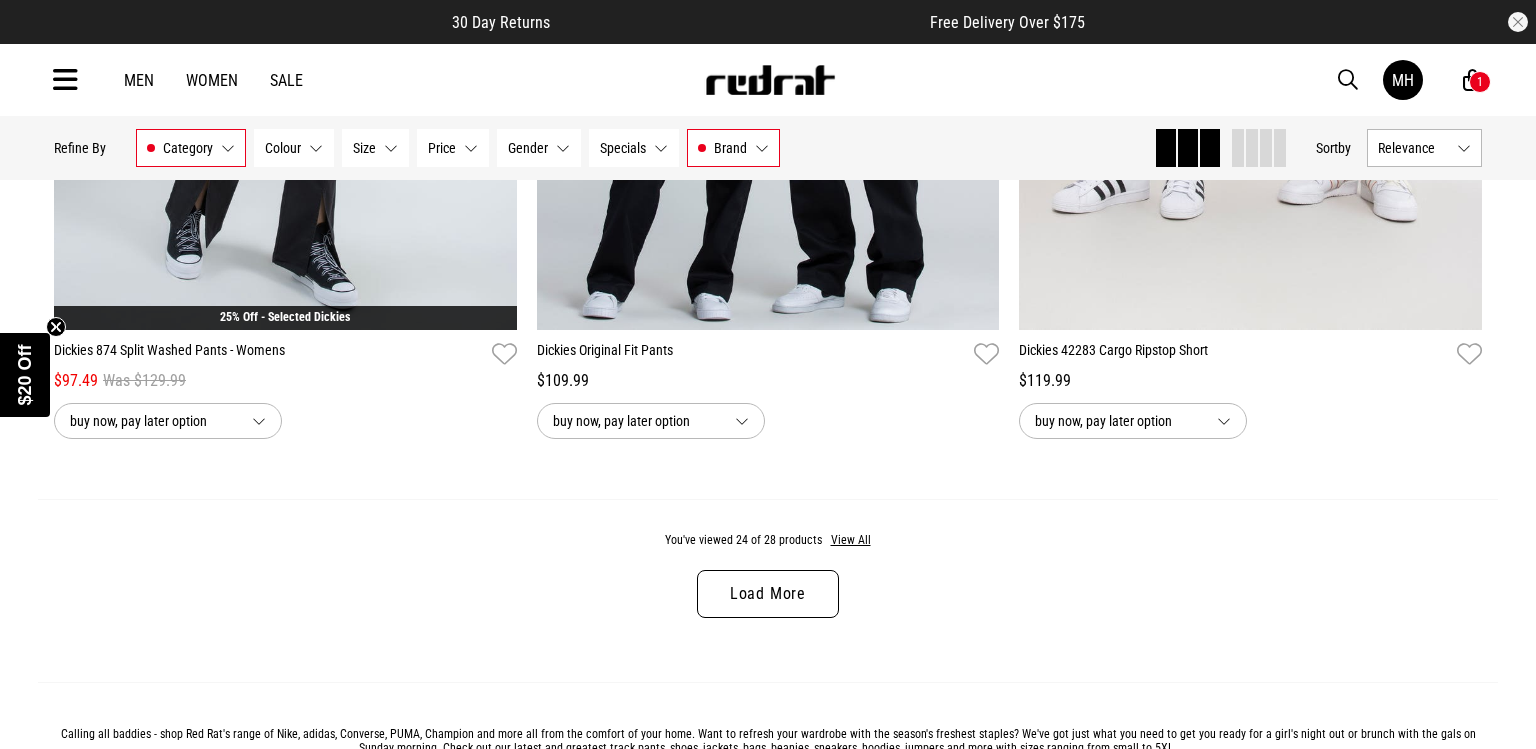 click on "Home Womens   Womens     Hide   Refine s   Refine By      Filters  Category  Bottoms   Category  1 Selected  Clear  Bottoms (28) Tops (18) Colour  None selected   Colour  0 Selected  Clear  Beige (2) Black (7) Blue (9) Brown (6) Green (2) Grey (2) Size  None selected   Size  0 Selected  Clear  6 (3) 8 (4) 10 (4) 12 (4) 14 (3) 16 (1) 26 (10) 28 (19) 30 (21) 32 (23) 34 (20) 36 (19) 38 (14) 40 (10) 42 (4) 44 (2) 46 (1) 48 (1) 50 (1) Price  None selected   Price  0 Selected  Clear  $100 - $150 (15) $50 - $100 (13) Gender  None selected   Gender  0 Selected  Clear  Mens (24) Womens (28) Specials  None selected   Specials  0 Selected  Clear  25% Off - Selected Dickies (6) Brand  Dickies   Brand  1 Selected  Clear  adidas (9) AS Colour (4) Champion (2) Dickies (28) Majestic (2) Market (2) Mitchell & Ness (6) New Era (5) Puma (20) Riders (5) Royàl (18) Statement (1) Stryde (13) XLARGE (3) Clear filters Apply filters
Sort  by   Relevance   28 products found   Active Filters Dickies Bottoms Clear" at bounding box center [768, -2737] 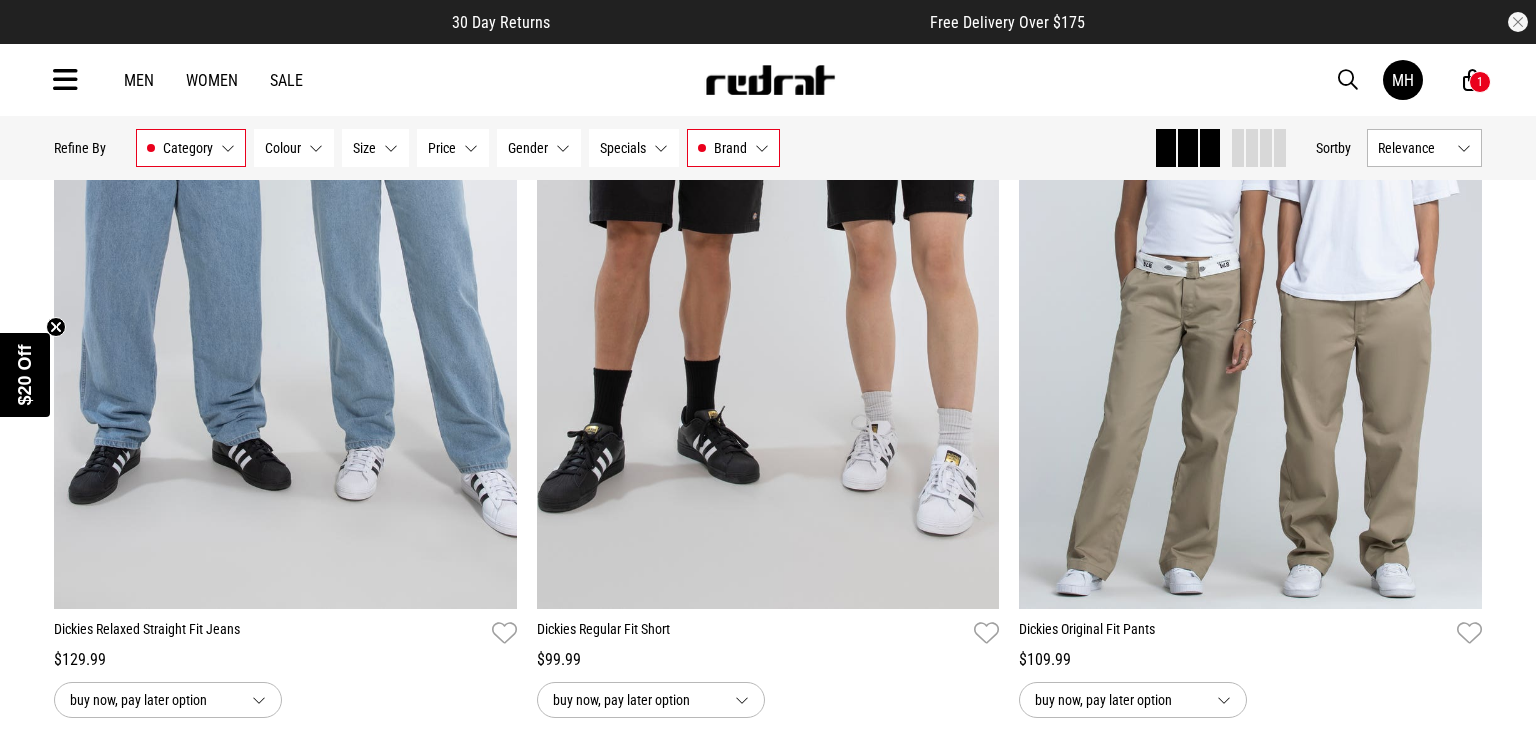 scroll, scrollTop: 5152, scrollLeft: 0, axis: vertical 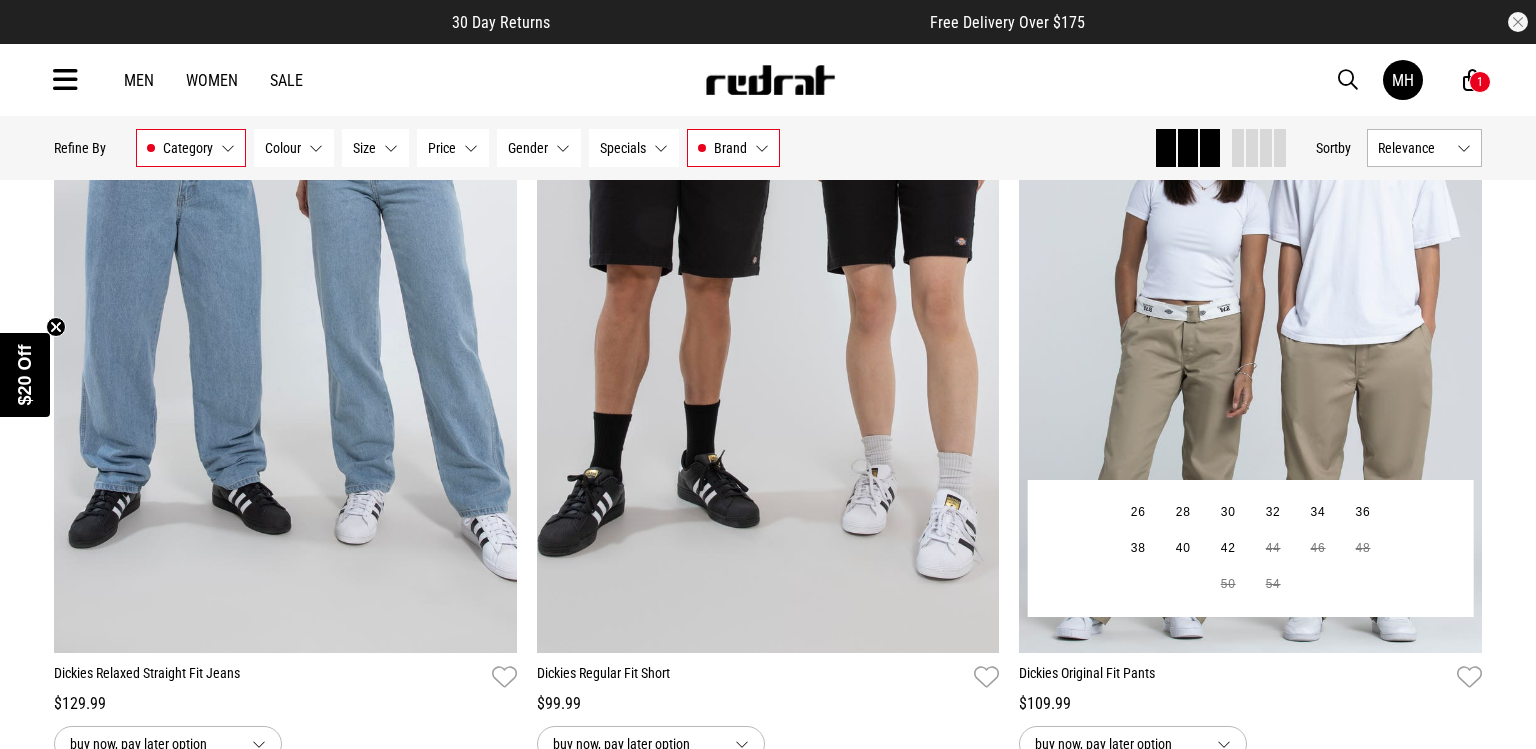 click on "Dickies Original Fit Pants" at bounding box center [1234, 677] 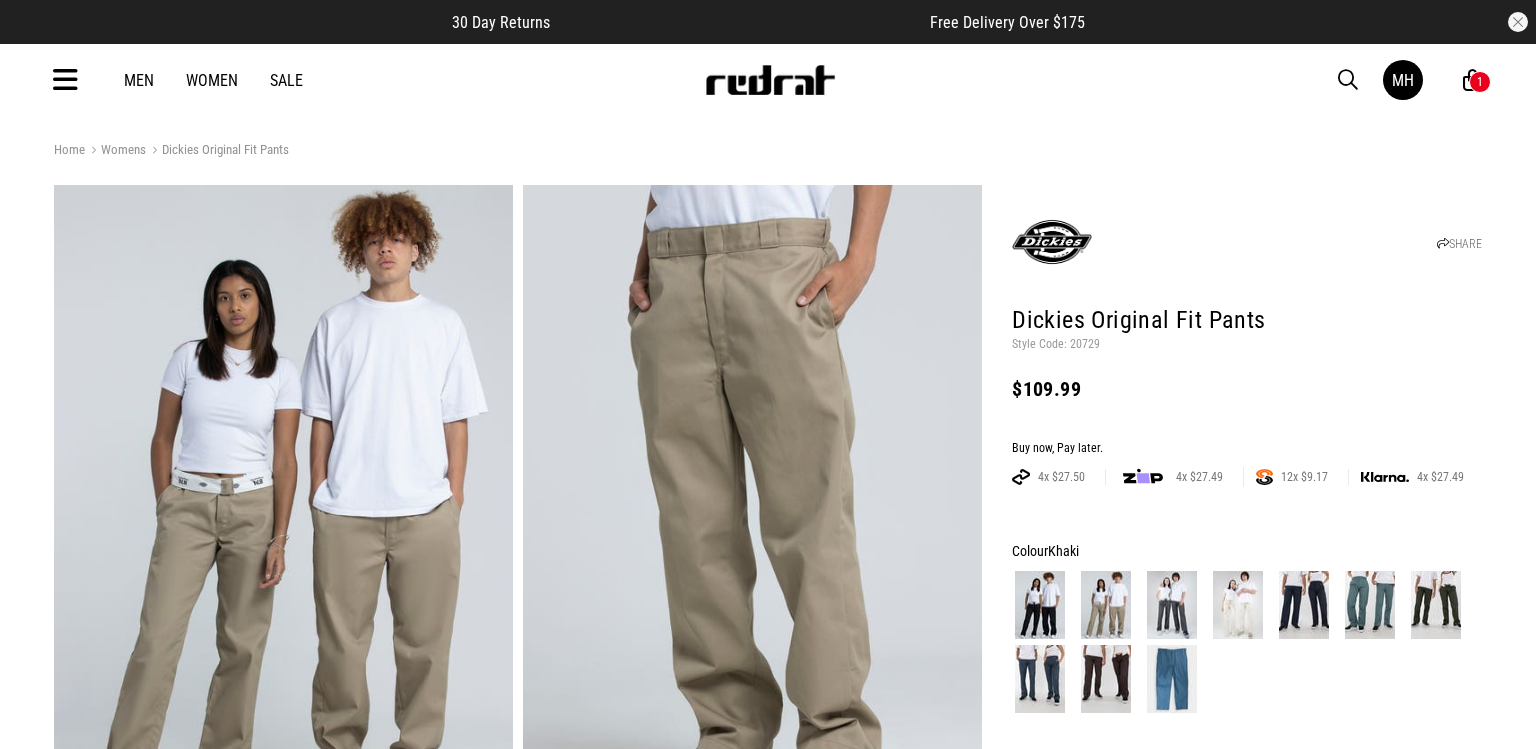 scroll, scrollTop: 0, scrollLeft: 0, axis: both 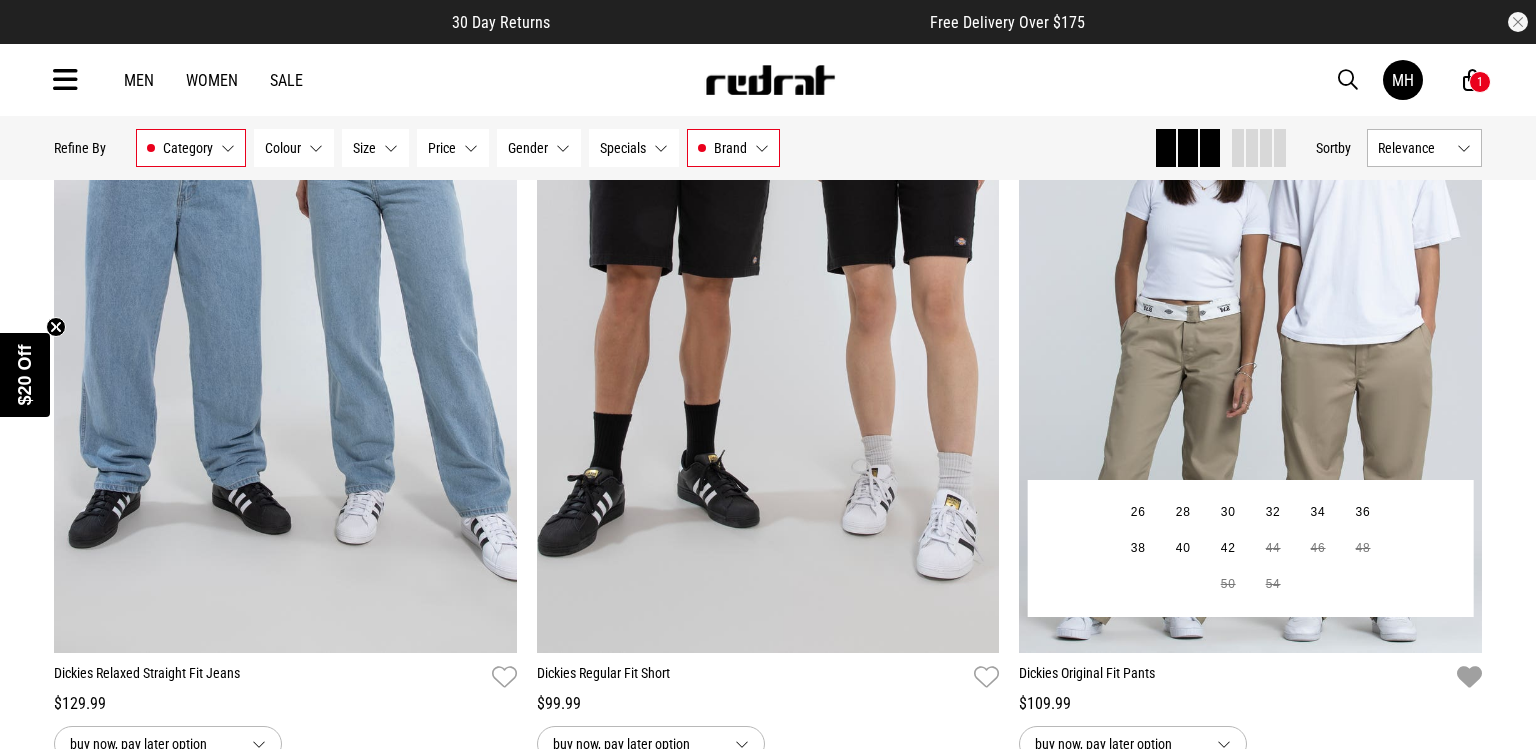 click at bounding box center (1469, 677) 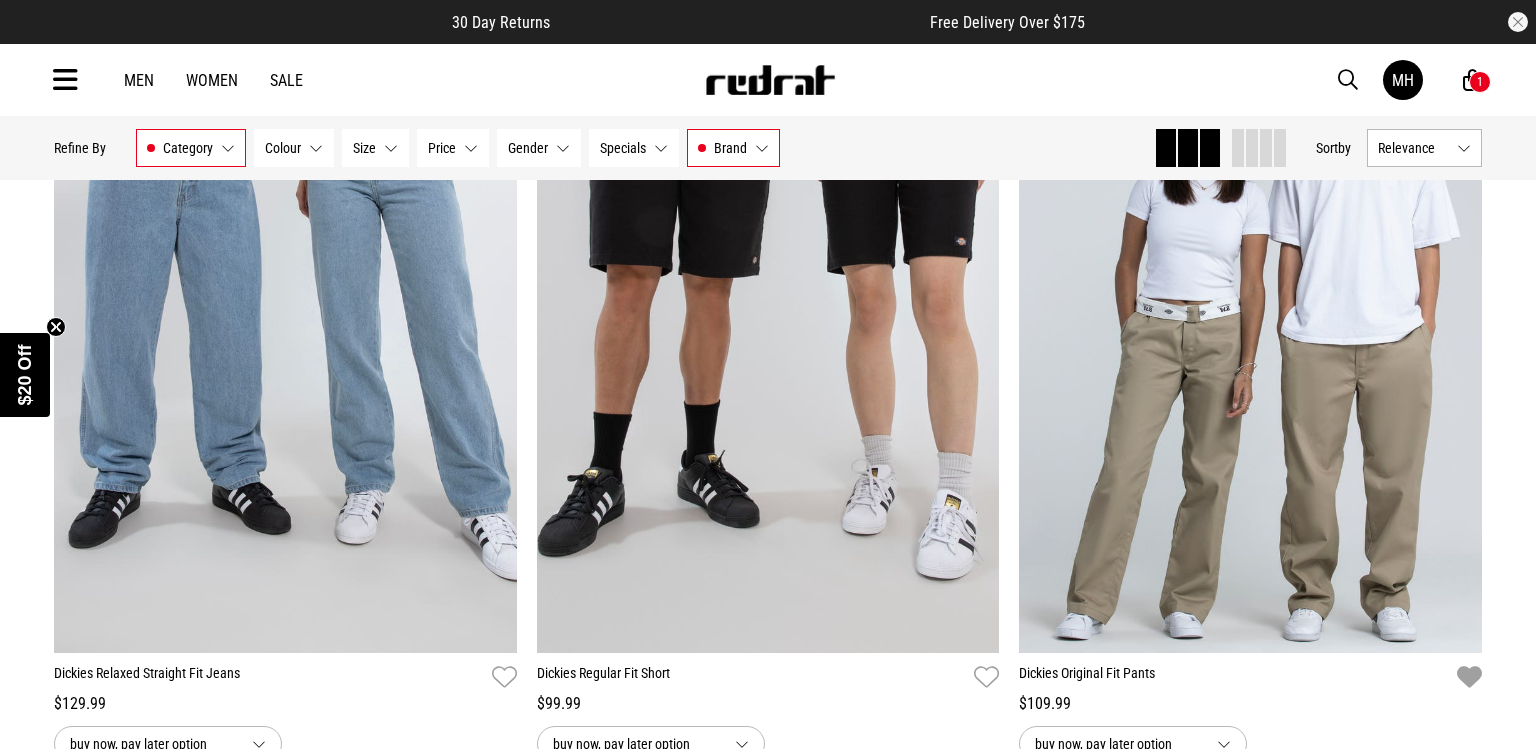 click at bounding box center (65, 80) 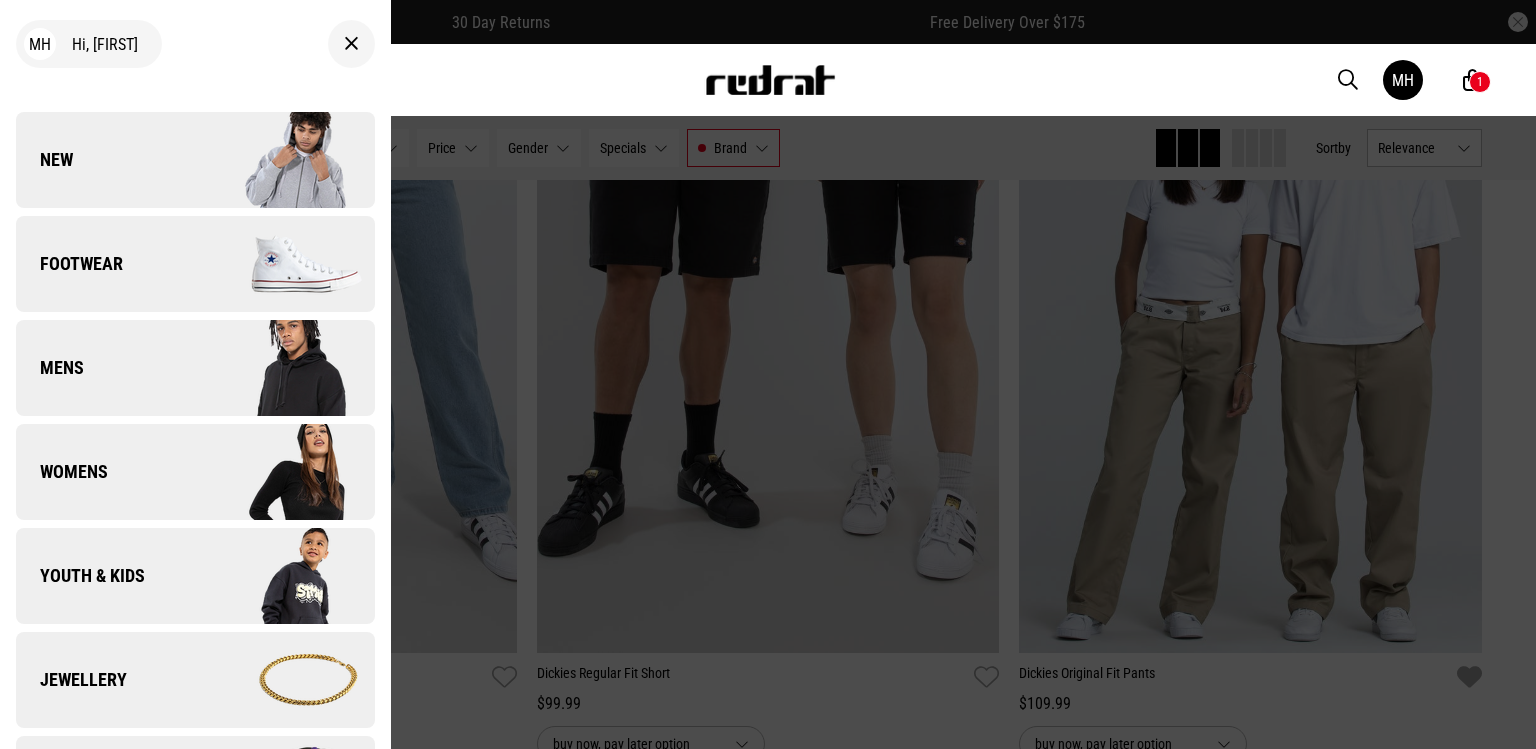 click on "Youth & Kids" at bounding box center [80, 576] 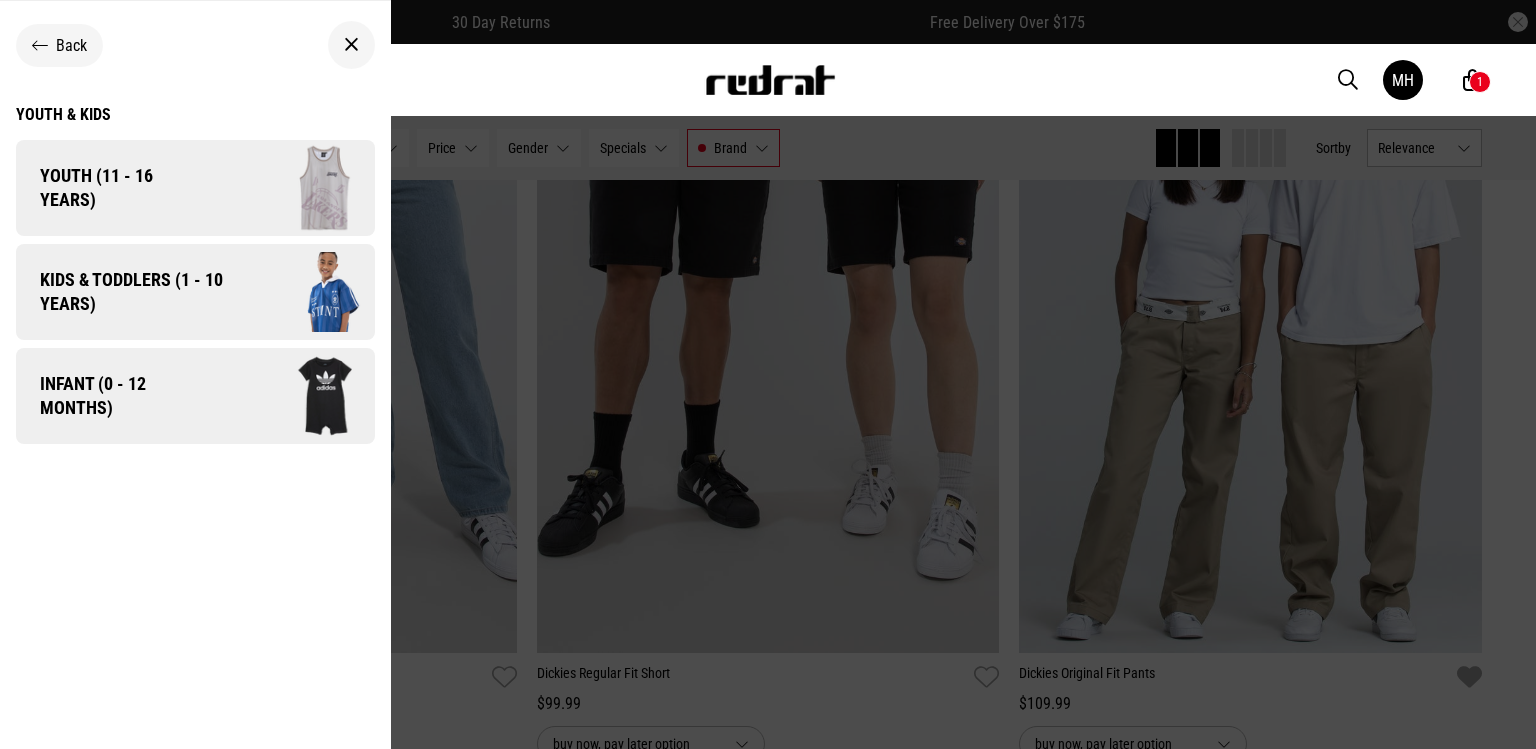 click on "Kids & Toddlers (1 - 10 years)" at bounding box center (195, 292) 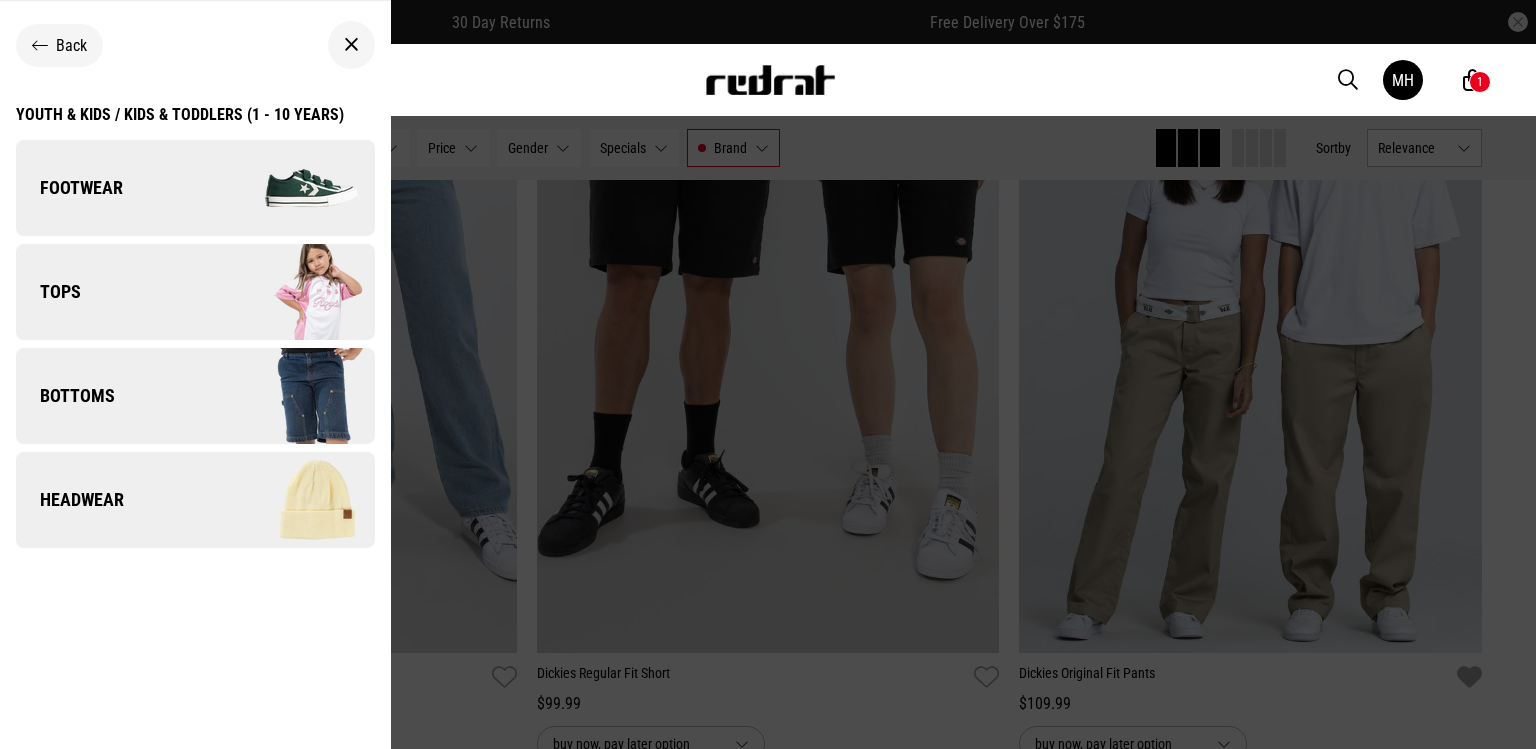 click on "Tops" at bounding box center [195, 292] 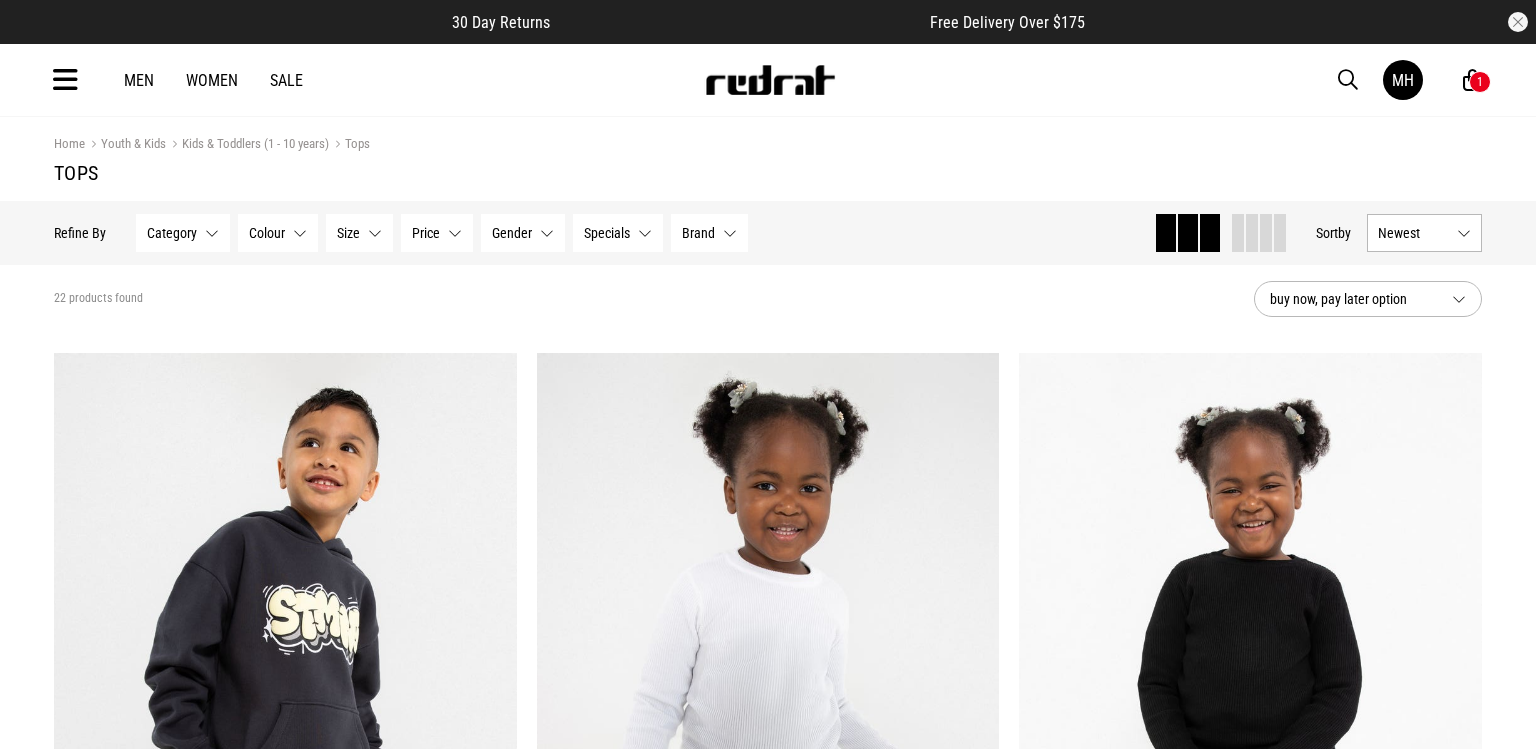 scroll, scrollTop: 0, scrollLeft: 0, axis: both 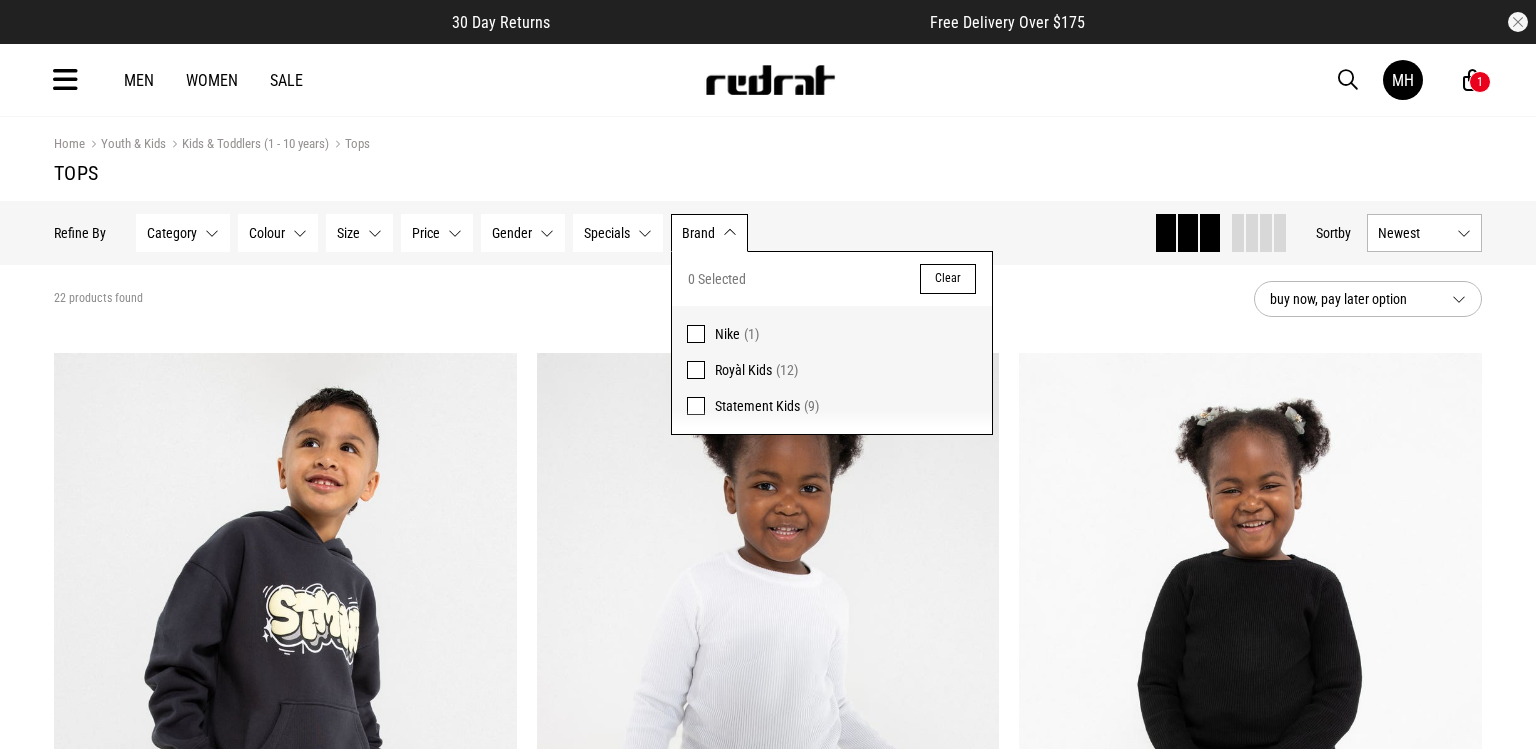 click on "Nike (1)" at bounding box center (832, 329) 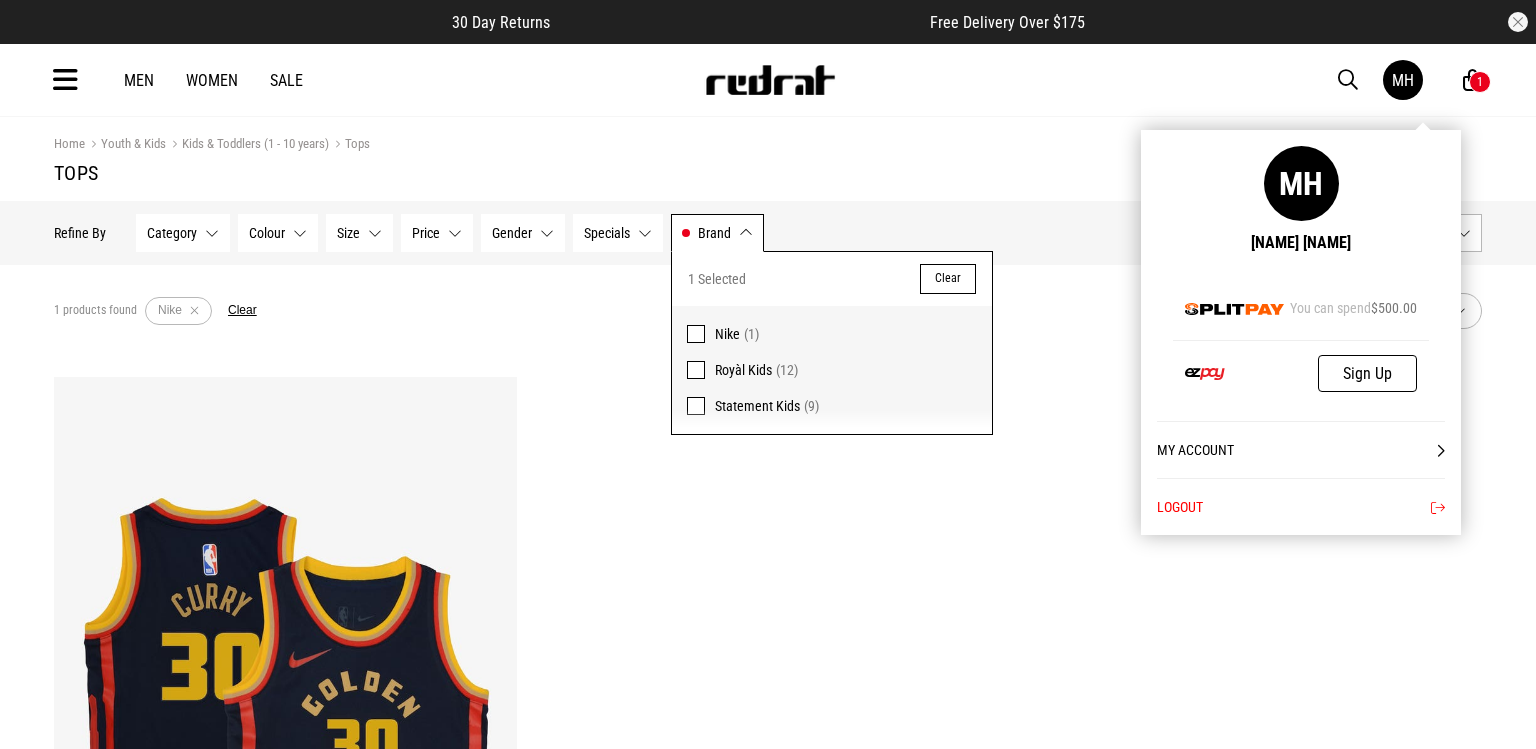click on "MH" at bounding box center [1403, 80] 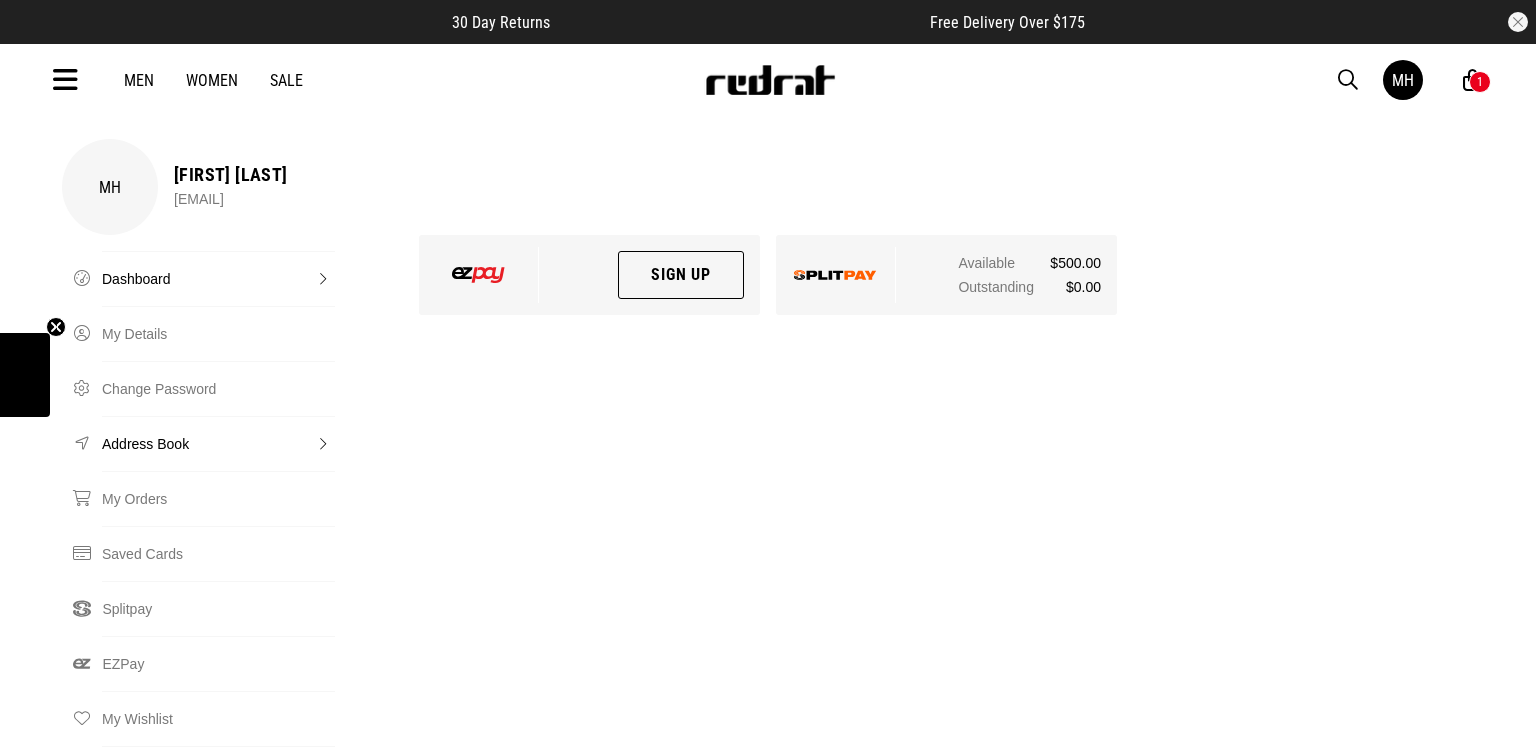 scroll, scrollTop: 0, scrollLeft: 0, axis: both 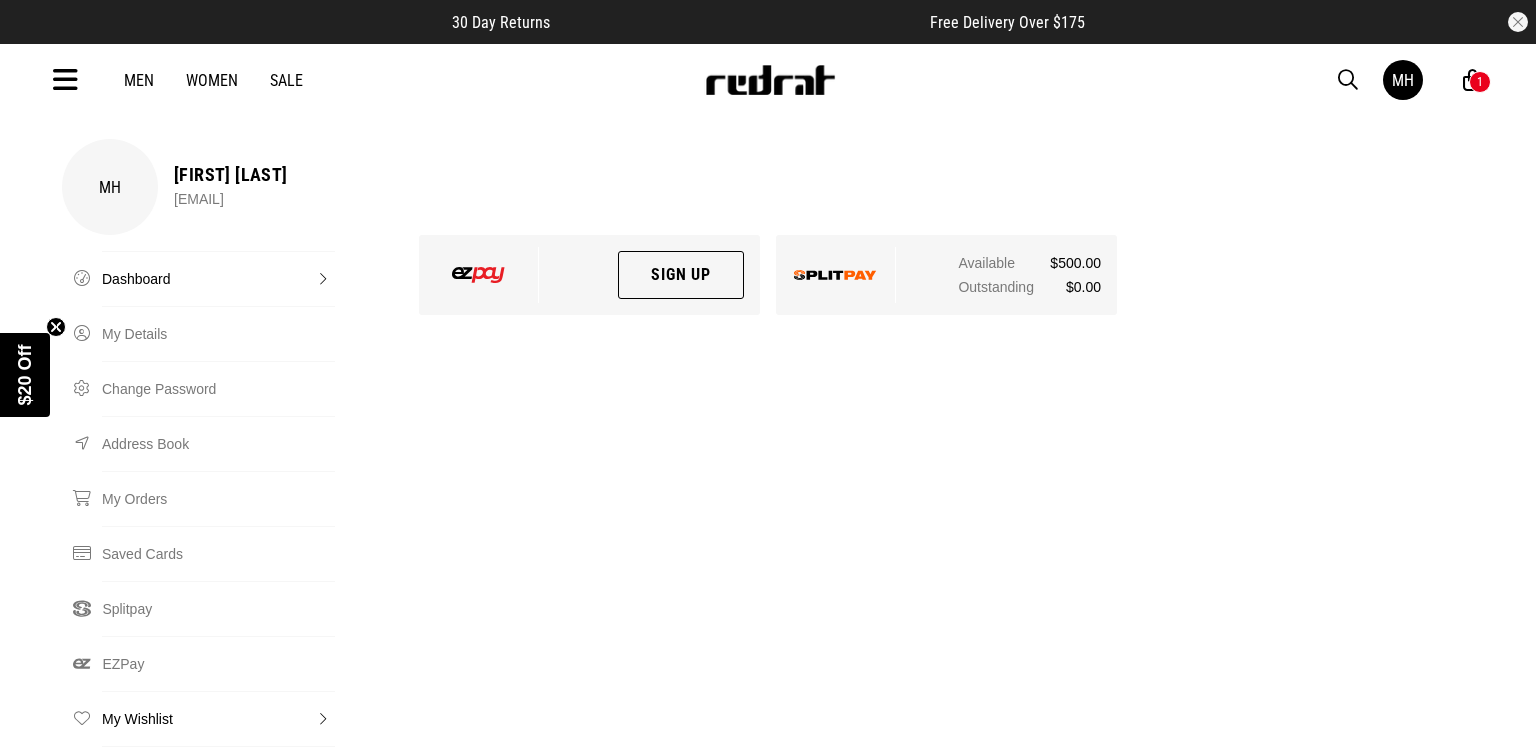 click on "My Wishlist" at bounding box center (218, 718) 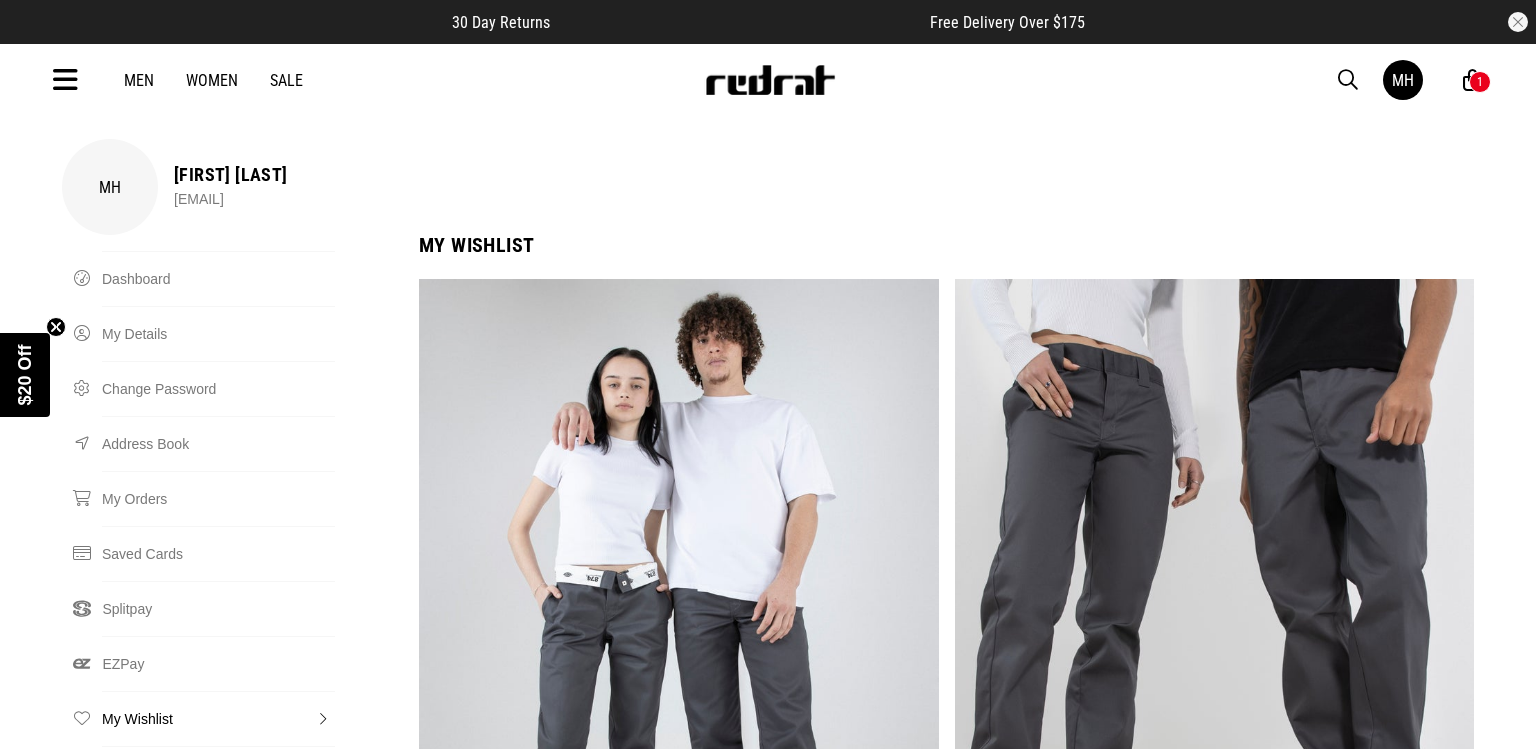 click on "MH    Maximus Higgins   stallyloco35@gmail.com      My Wishlist      Dashboard   My Details   Change Password   Address Book   My Orders   Saved Cards   Splitpay   EZPay   My Wishlist   My Gift Cards   Refer a Friend     Logout   My Wishlist   Share wishlist      Dickies Original Fit Pants     $109.99    Remove    Dickies Slim Straight Fit Work Pant     $89.99    Remove    Dickies Eisenhower Jacket     $139.99    Remove" at bounding box center [768, 1070] 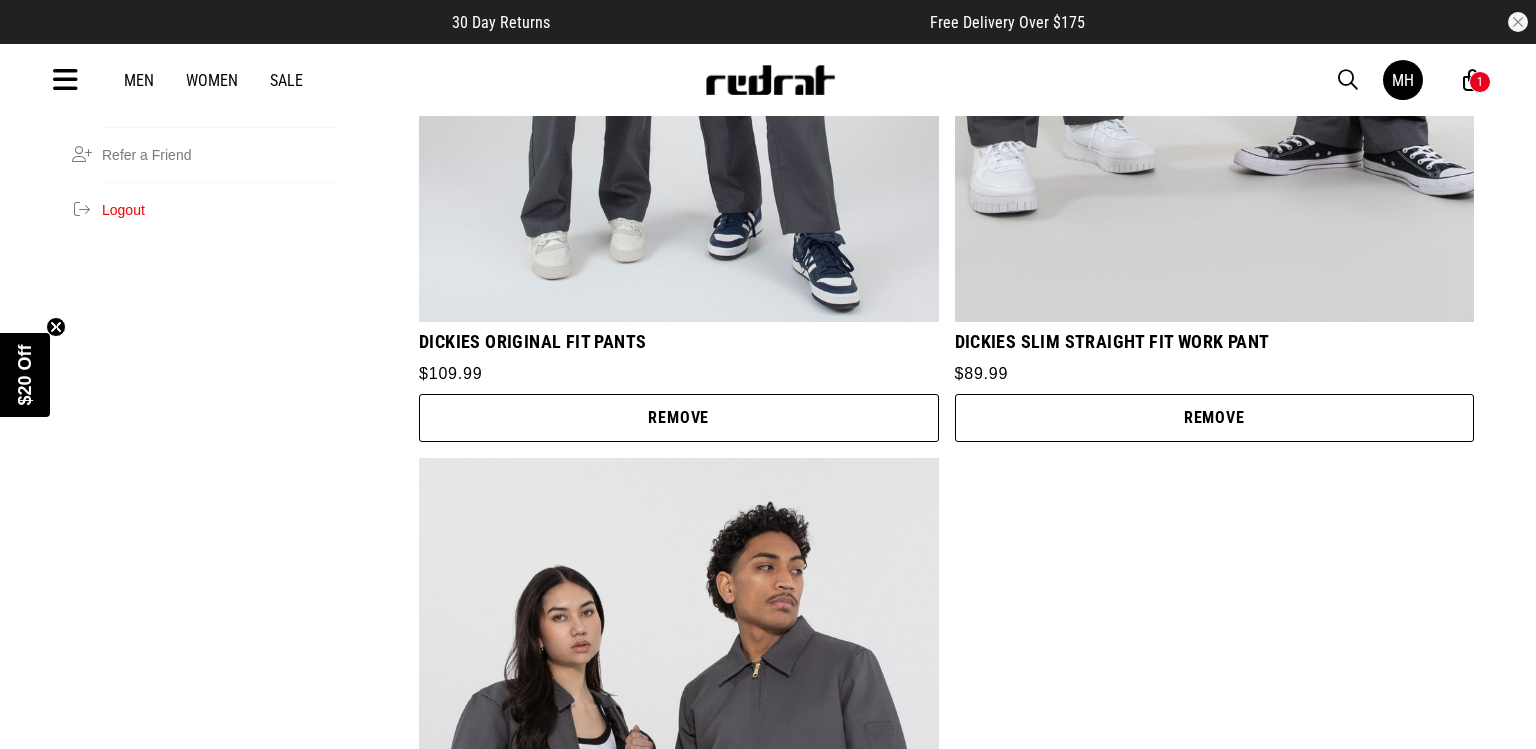 scroll, scrollTop: 672, scrollLeft: 0, axis: vertical 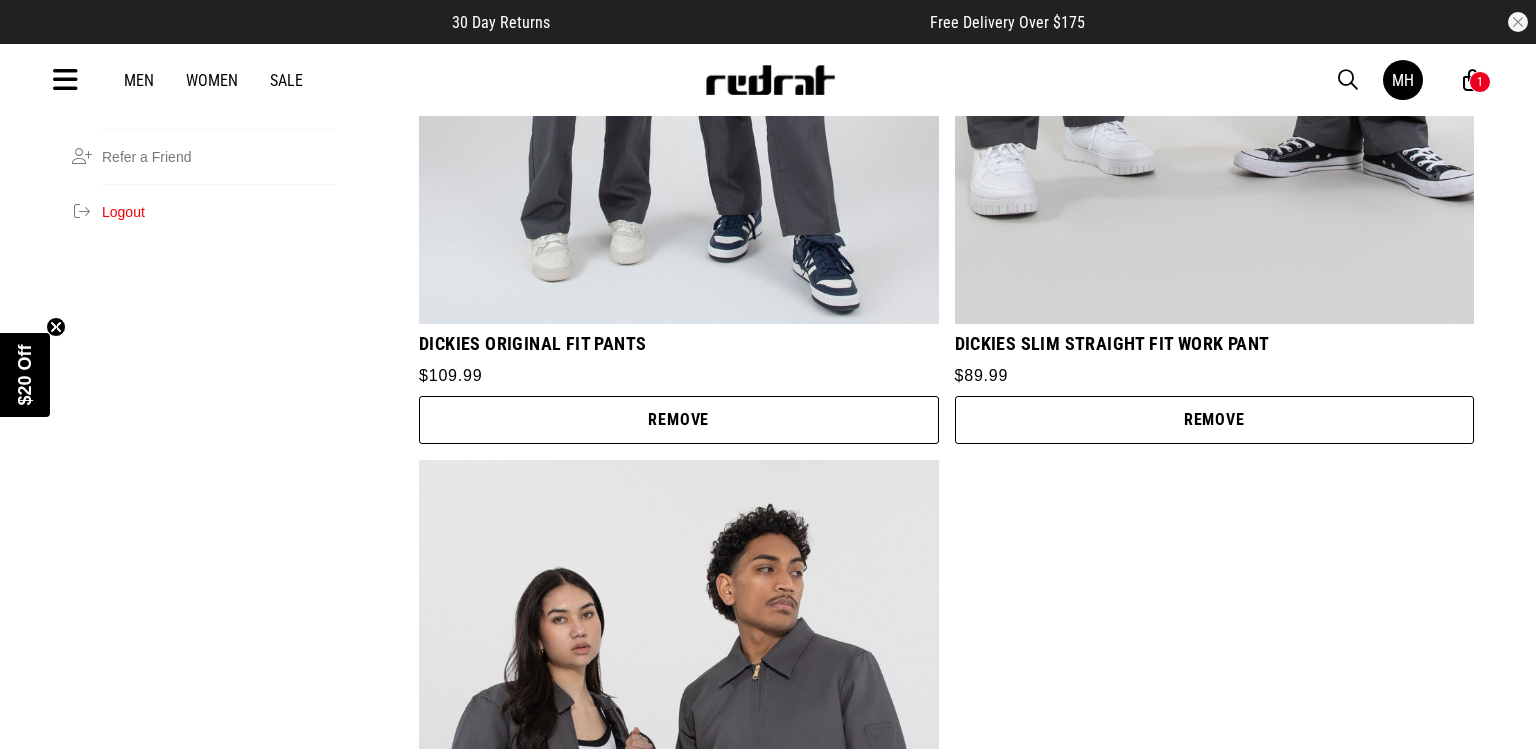click on "Women" at bounding box center [212, 80] 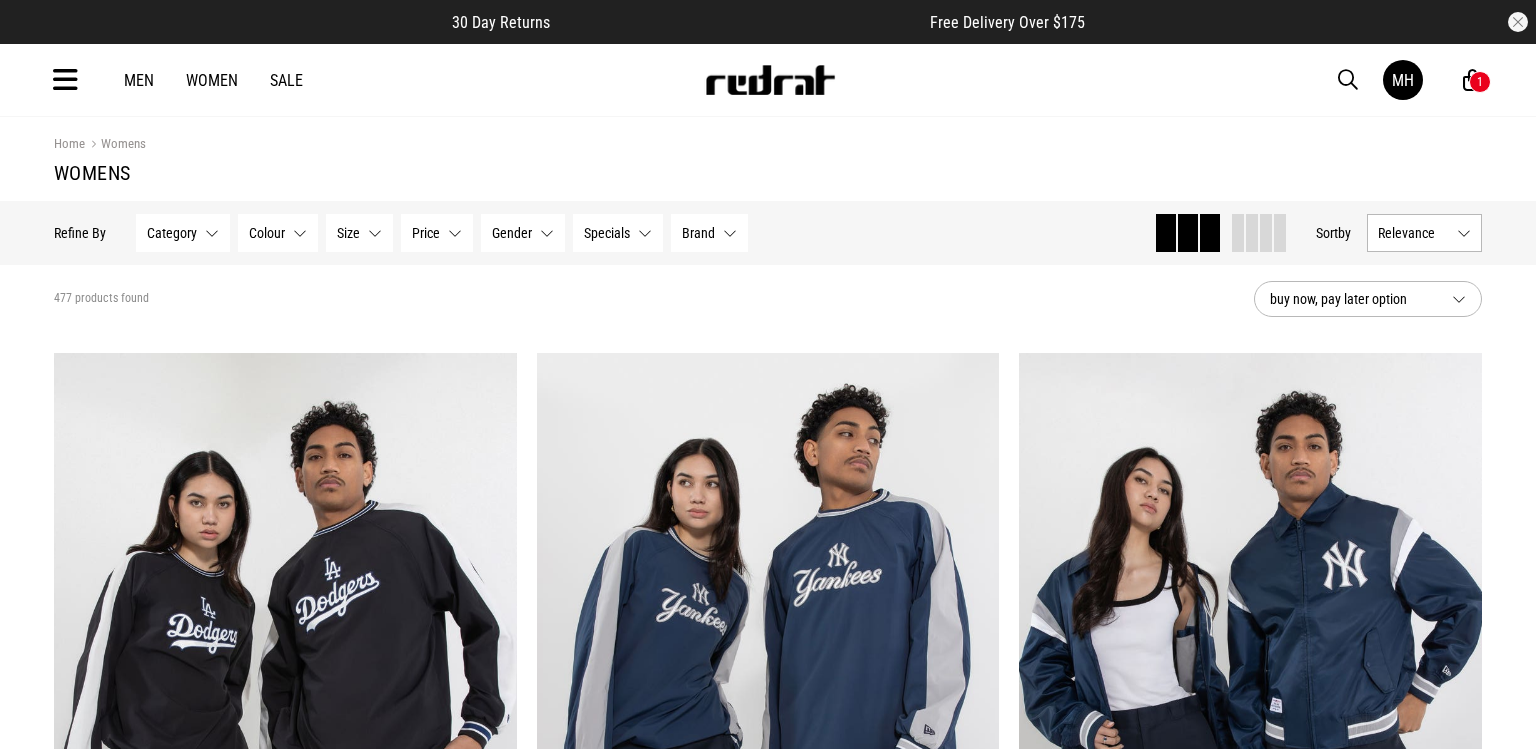 click on "Brand" at bounding box center [698, 233] 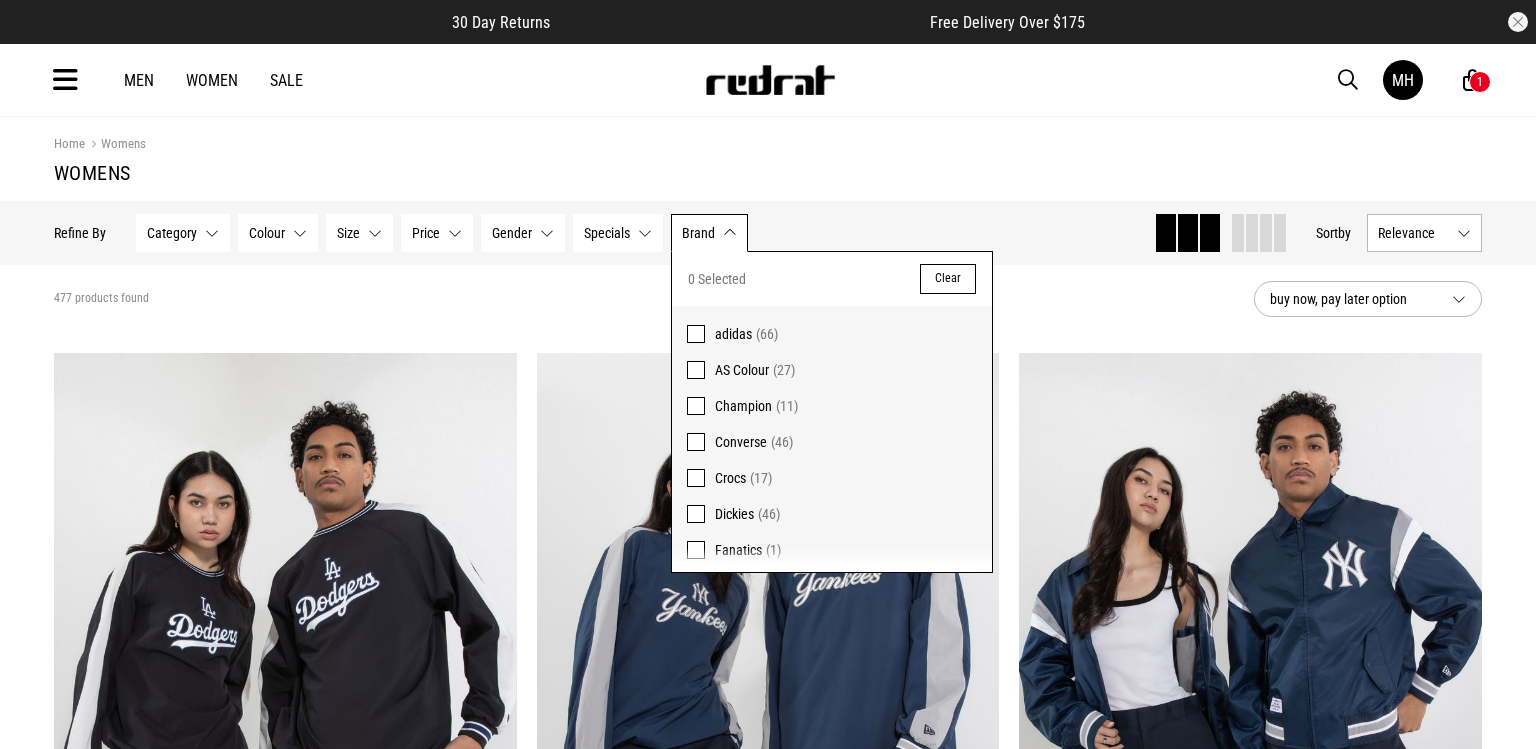 scroll, scrollTop: 0, scrollLeft: 0, axis: both 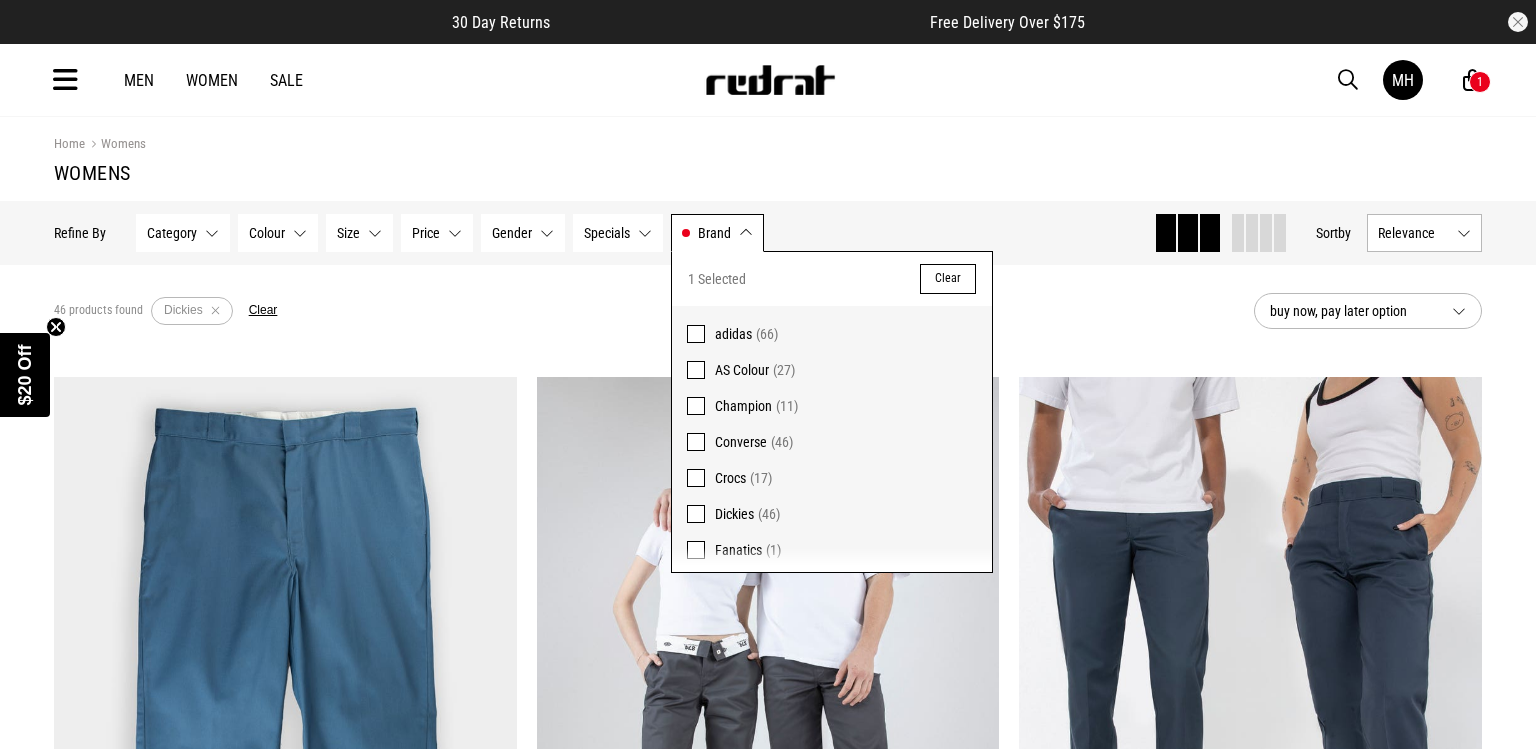 click on "46 products found   Active Filters Dickies Clear    buy now, pay later option" at bounding box center (768, 311) 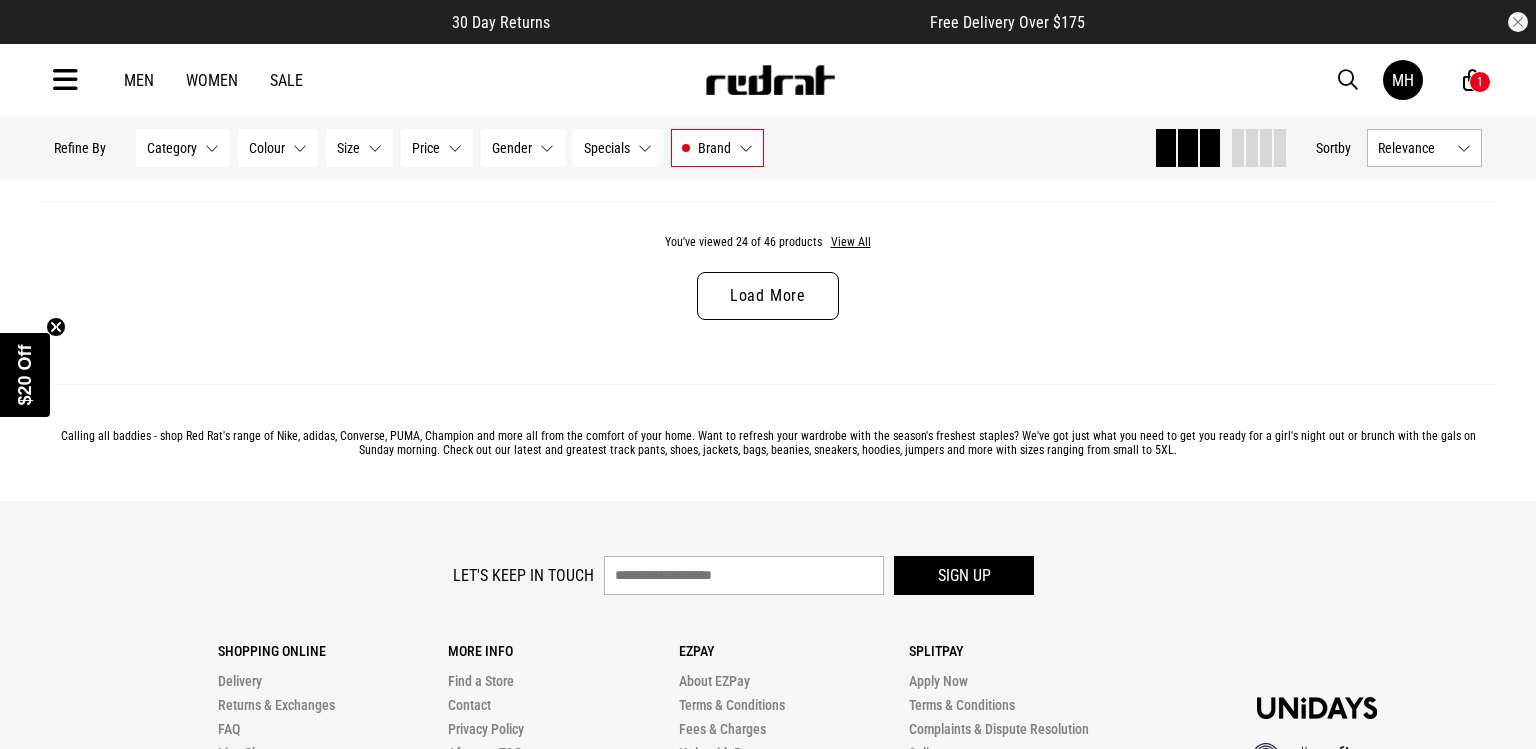 scroll, scrollTop: 6608, scrollLeft: 0, axis: vertical 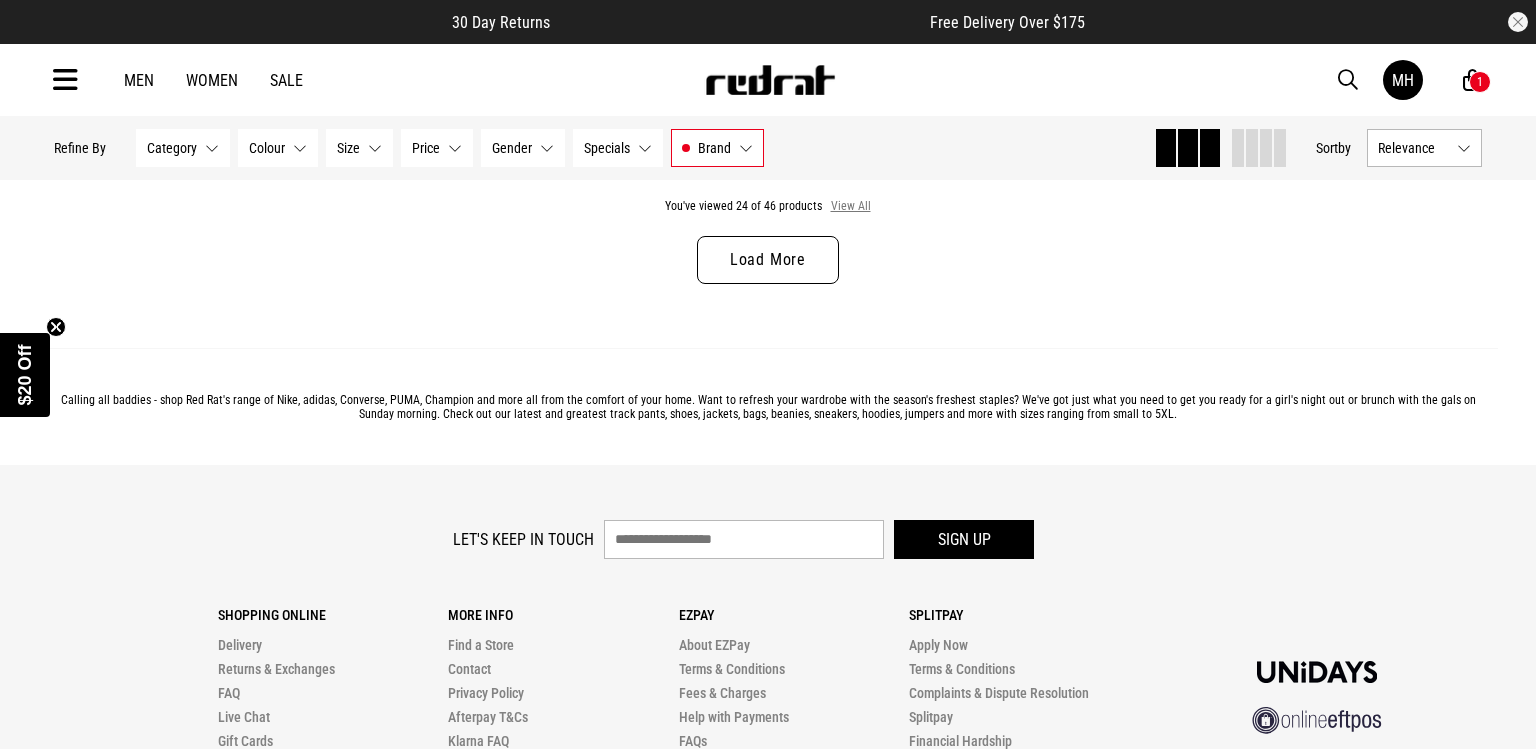 click on "View All" at bounding box center [851, 207] 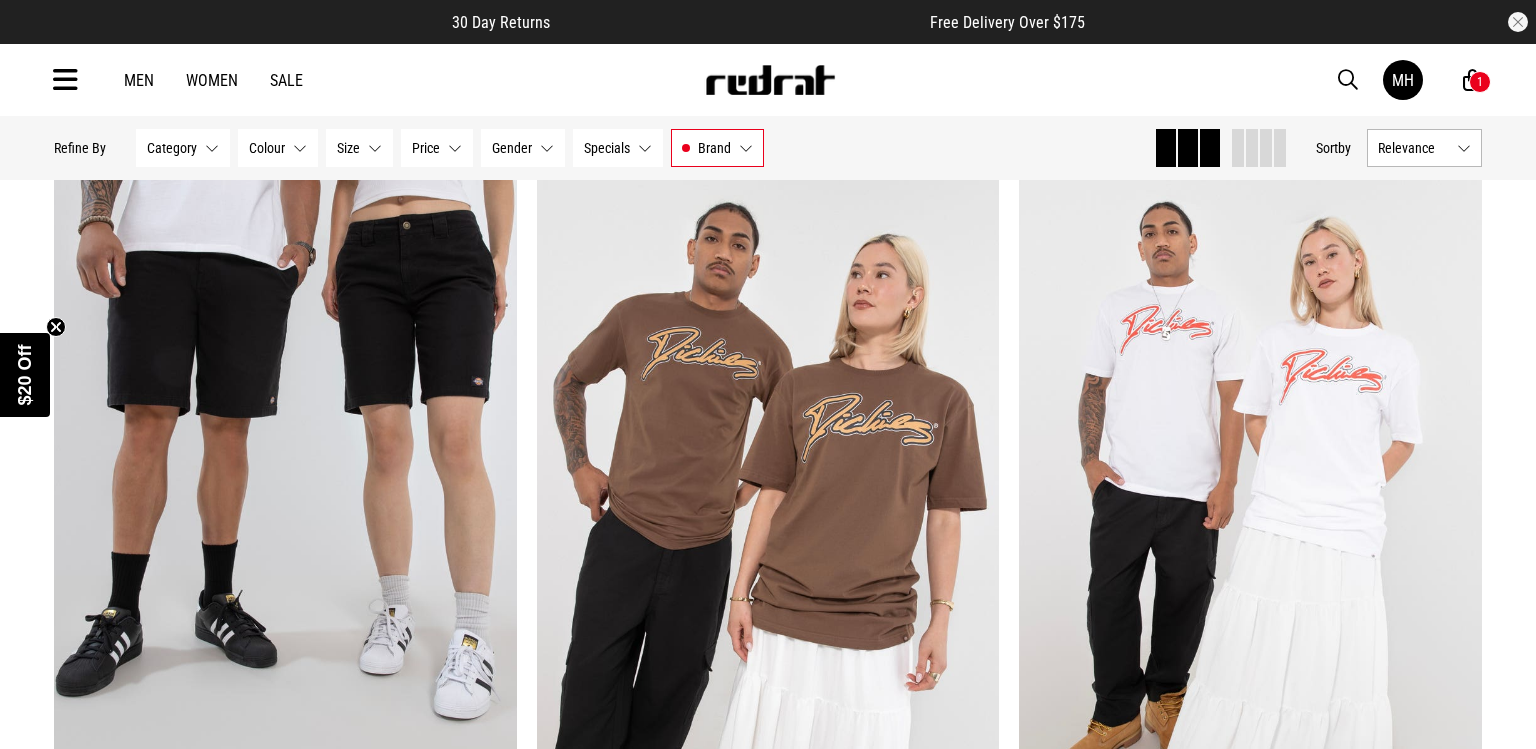 click on "Home Womens   Womens     Hide   Refine s   Refine By      Filters  Category  None selected   Category  0 Selected  Clear  Bottoms (28) Tops (18) Colour  None selected   Colour  0 Selected  Clear  Beige (5) Black (11) Blue (12) Brown (10) Green (2) Grey (3) White (3) Size  None selected   Size  0 Selected  Clear  6 (3) 8 (4) 10 (4) 12 (4) 14 (3) 16 (1) 26 (10) 28 (19) 30 (21) 32 (23) 34 (20) 36 (19) 38 (14) 40 (10) 42 (4) 44 (2) 46 (1) 48 (1) 50 (1) 2XL (11) L (13) M (14) S (8) XL (11) XXL (1) Price  None selected   Price  0 Selected  Clear  $100 - $150 (19) $21 - $30 (1) $30 - $50 (5) $50 - $100 (21) Gender  None selected   Gender  0 Selected  Clear  Mens (41) Womens (46) Specials  None selected   Specials  0 Selected  Clear  25% Off - Selected Dickies (9) Brand  Dickies   Brand  1 Selected  Clear  adidas (66) AS Colour (27) Champion (11) Converse (46) Crocs (17) Dickies (46) Fanatics (1) Havaianas (2) Huffer (2) Majestic (7) Market (13) Mitchell & Ness (15) NBA (1) New Balance (2) New Era (25) PROCLUB (4)" at bounding box center [768, 80] 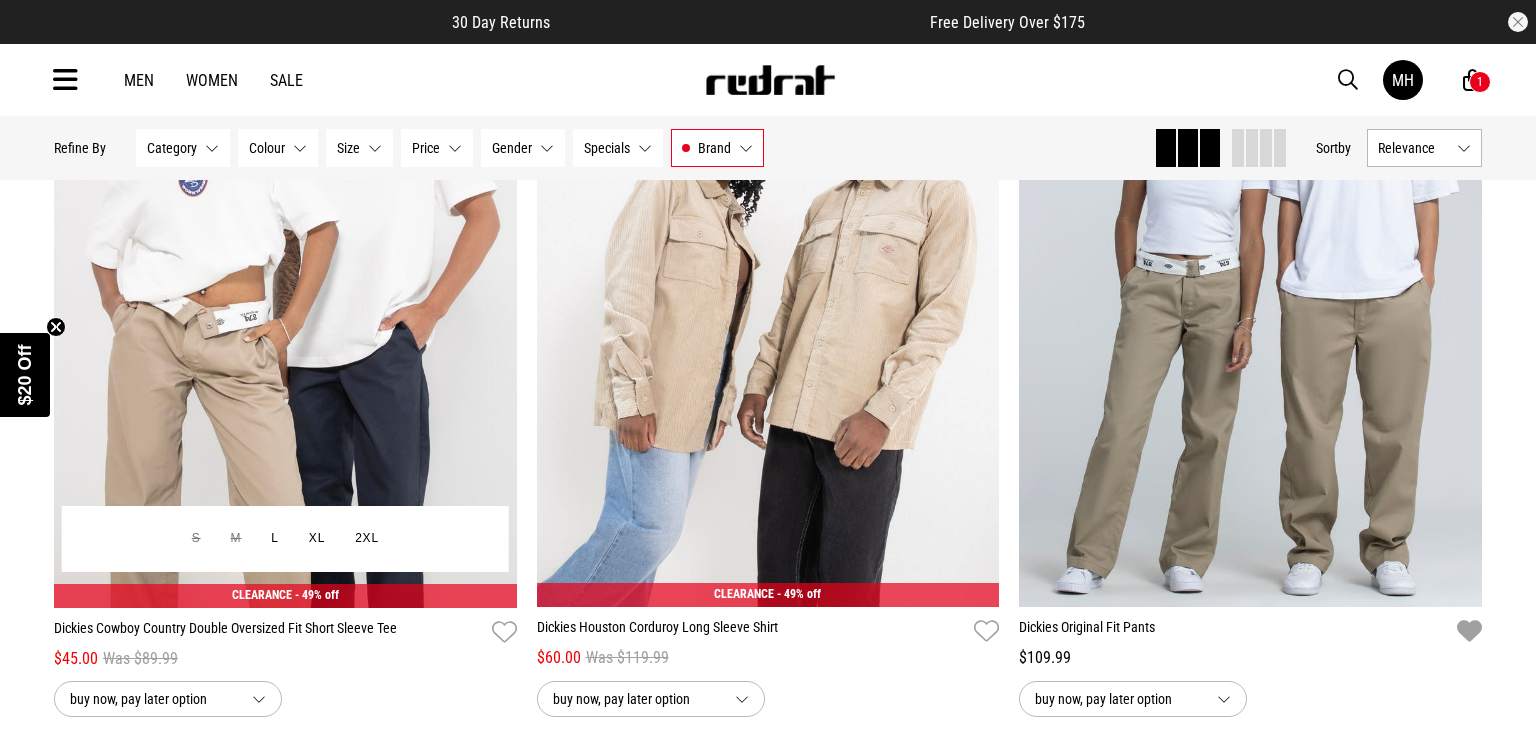 scroll, scrollTop: 9670, scrollLeft: 0, axis: vertical 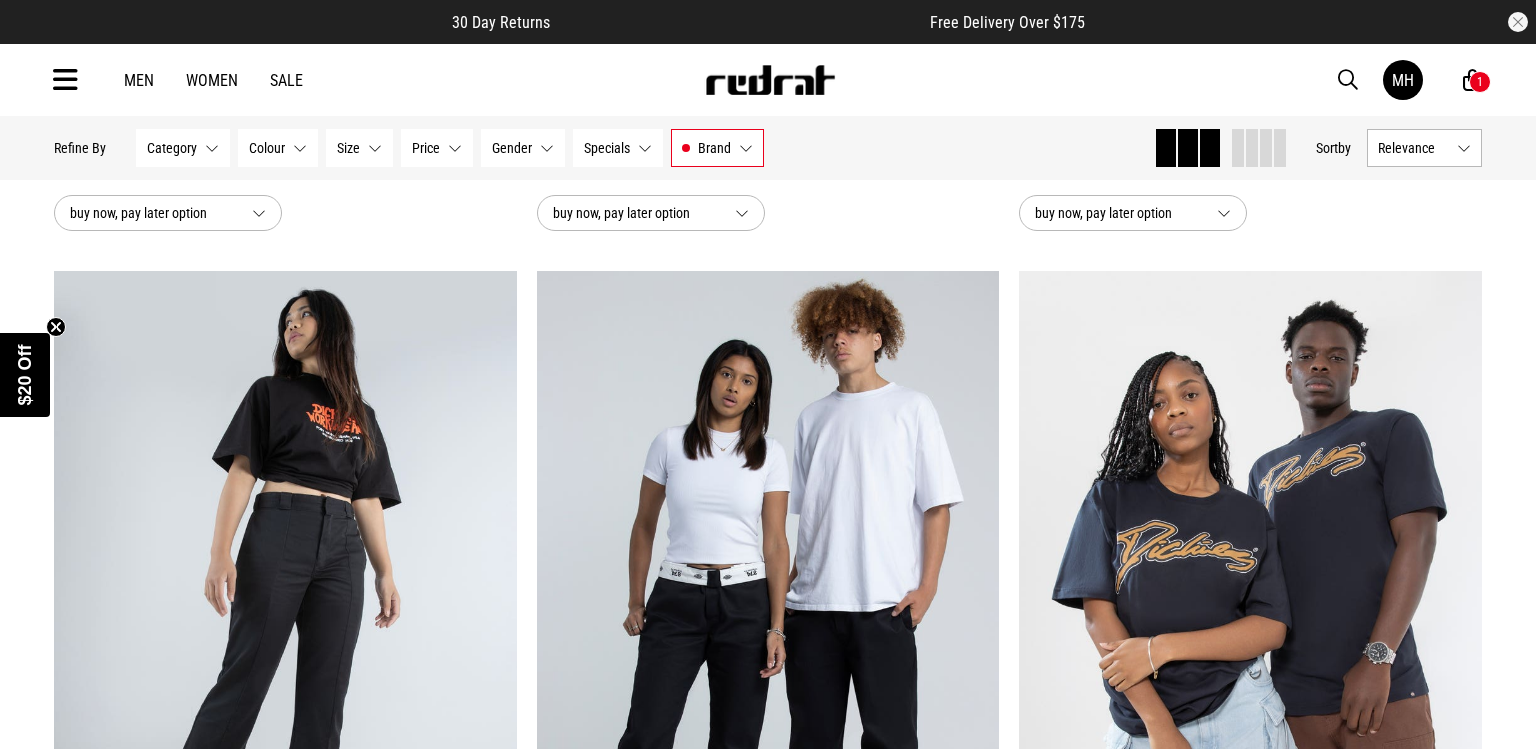 click on "Home Womens   Womens     Hide   Refine s   Refine By      Filters  Category  None selected   Category  0 Selected  Clear  Bottoms (28) Tops (18) Colour  None selected   Colour  0 Selected  Clear  Beige (5) Black (11) Blue (12) Brown (10) Green (2) Grey (3) White (3) Size  None selected   Size  0 Selected  Clear  6 (3) 8 (4) 10 (4) 12 (4) 14 (3) 16 (1) 26 (10) 28 (19) 30 (21) 32 (23) 34 (20) 36 (19) 38 (14) 40 (10) 42 (4) 44 (2) 46 (1) 48 (1) 50 (1) 2XL (11) L (13) M (14) S (8) XL (11) XXL (1) Price  None selected   Price  0 Selected  Clear  $100 - $150 (19) $21 - $30 (1) $30 - $50 (5) $50 - $100 (21) Gender  None selected   Gender  0 Selected  Clear  Mens (41) Womens (46) Specials  None selected   Specials  0 Selected  Clear  25% Off - Selected Dickies (9) Brand  Dickies   Brand  1 Selected  Clear  adidas (66) AS Colour (27) Champion (11) Converse (46) Crocs (17) Dickies (46) Fanatics (1) Havaianas (2) Huffer (2) Majestic (7) Market (13) Mitchell & Ness (15) NBA (1) New Balance (2) New Era (25) PROCLUB (4)" at bounding box center (768, -2982) 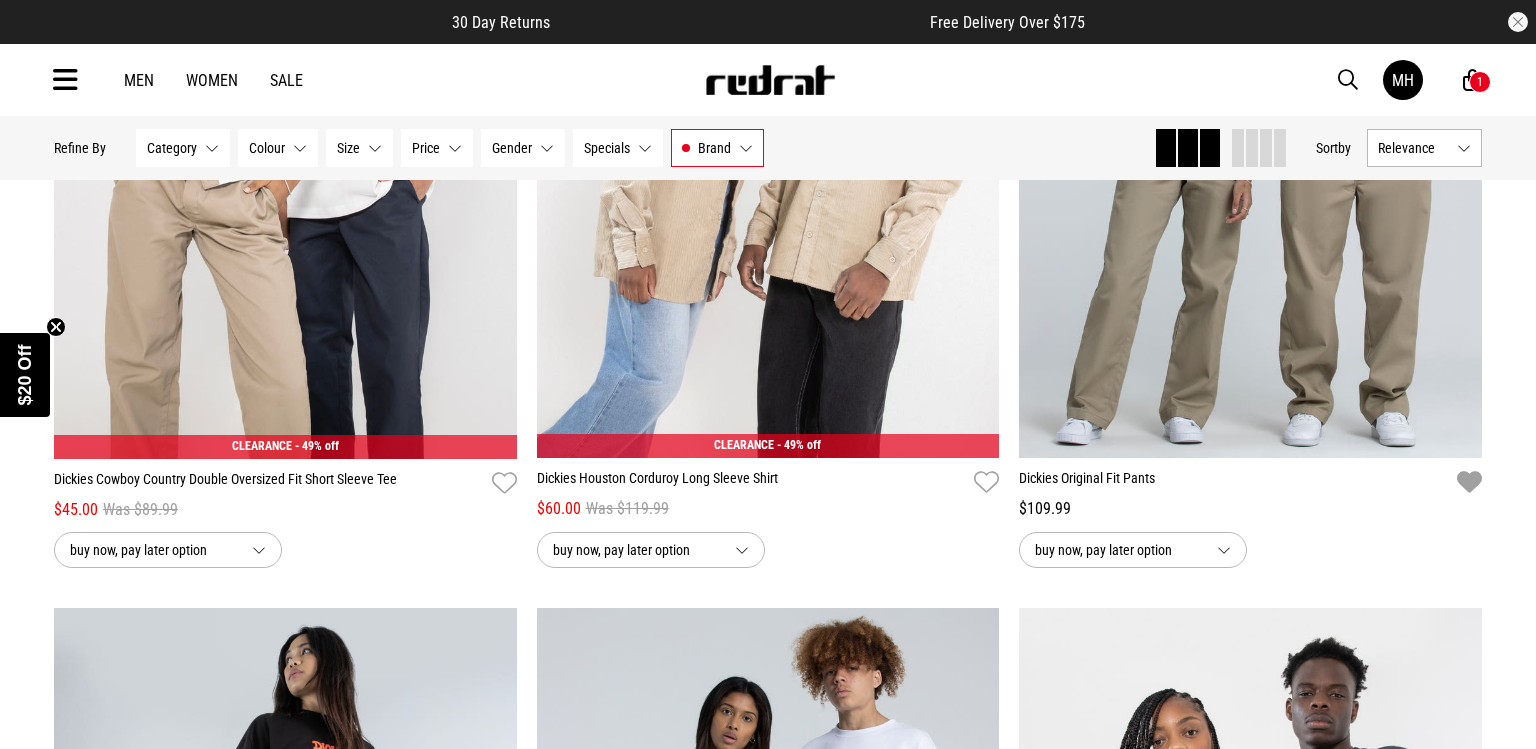 scroll, scrollTop: 9334, scrollLeft: 0, axis: vertical 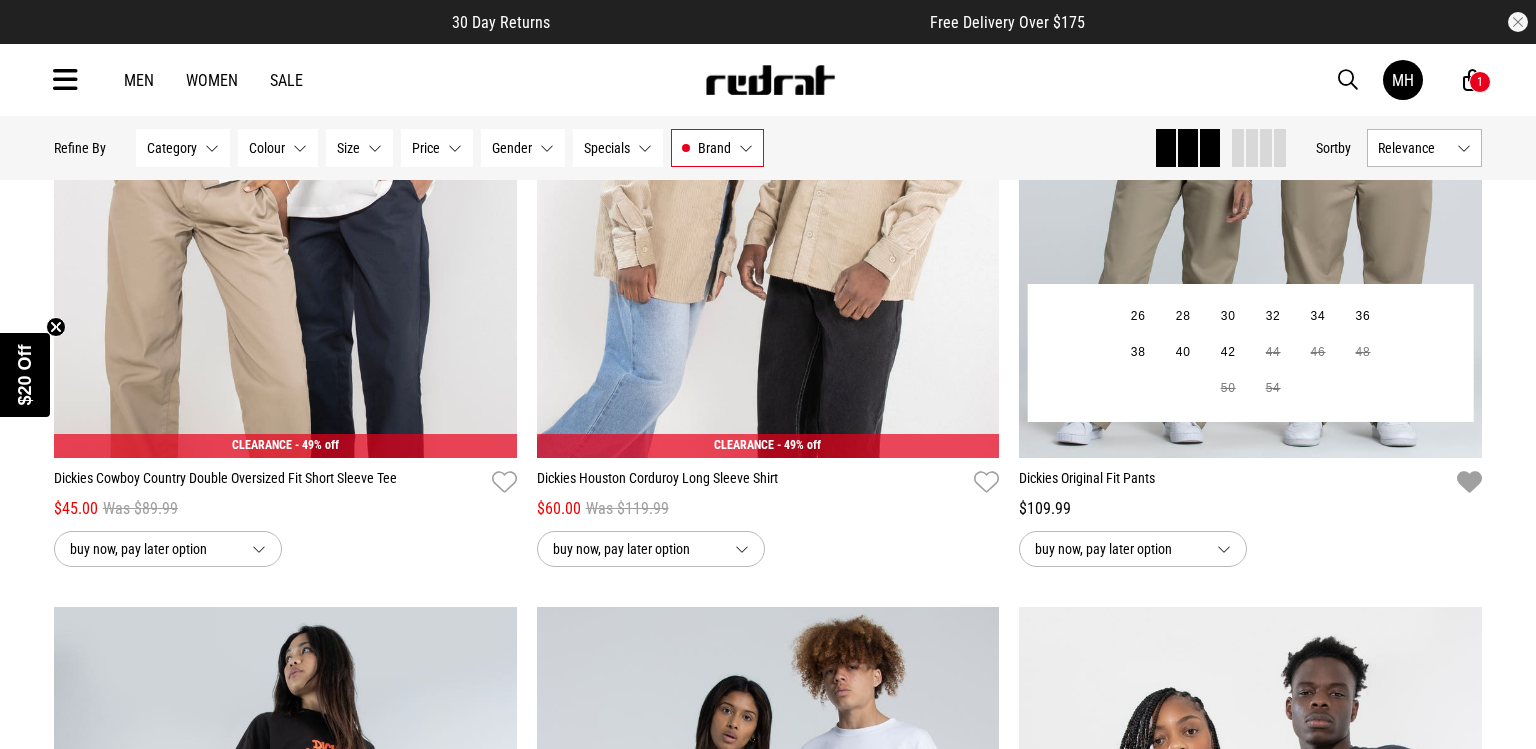 click at bounding box center (1469, 482) 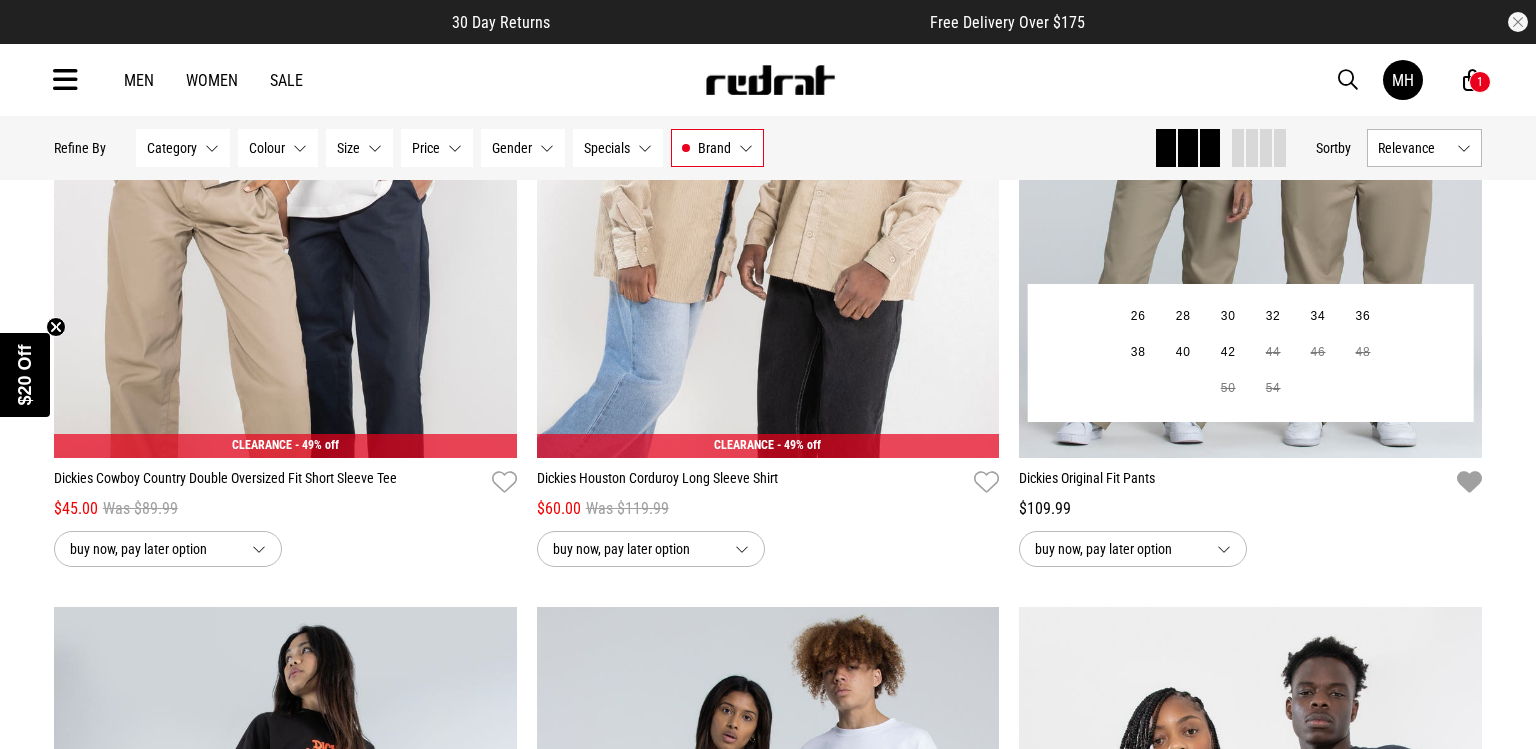 click at bounding box center (1469, 482) 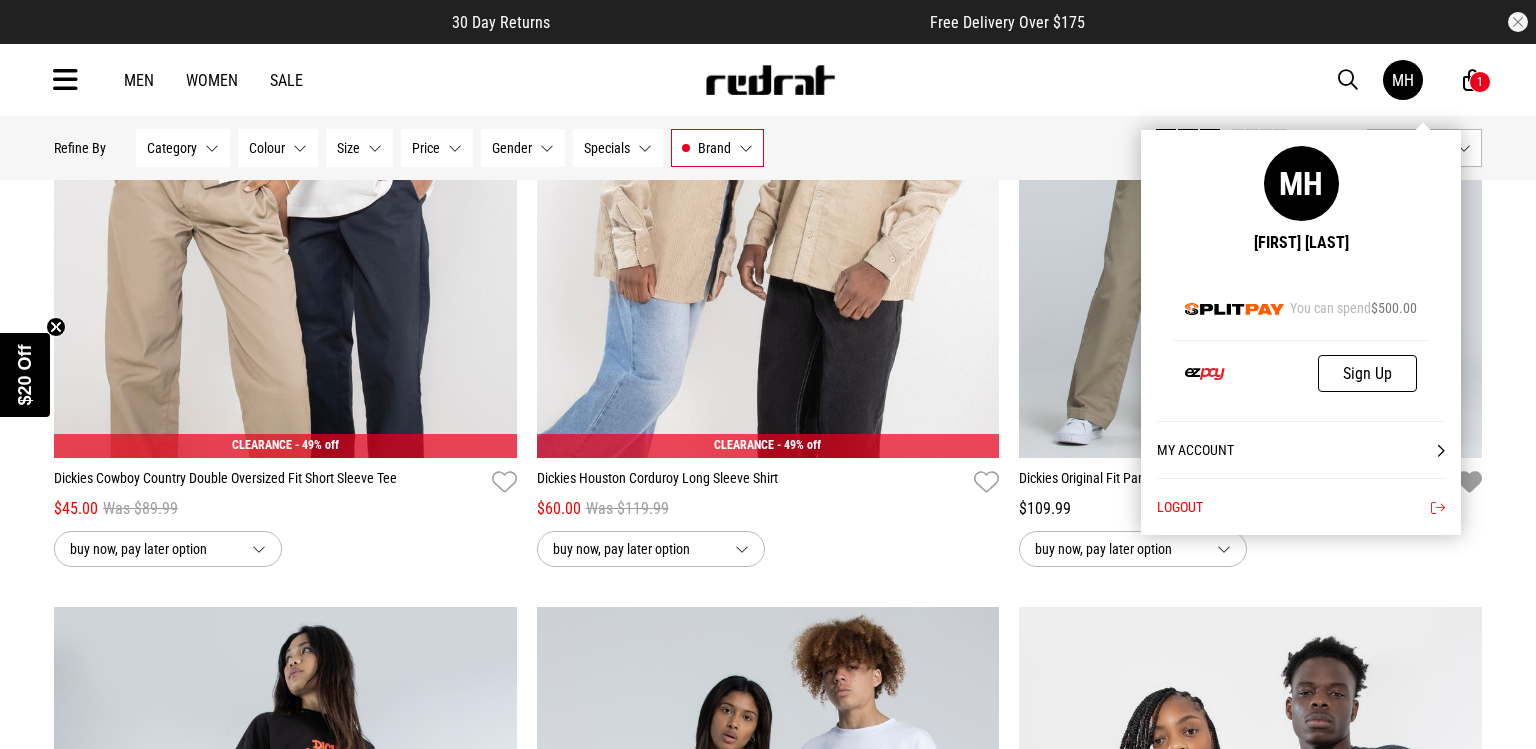 click on "MH" at bounding box center (1403, 80) 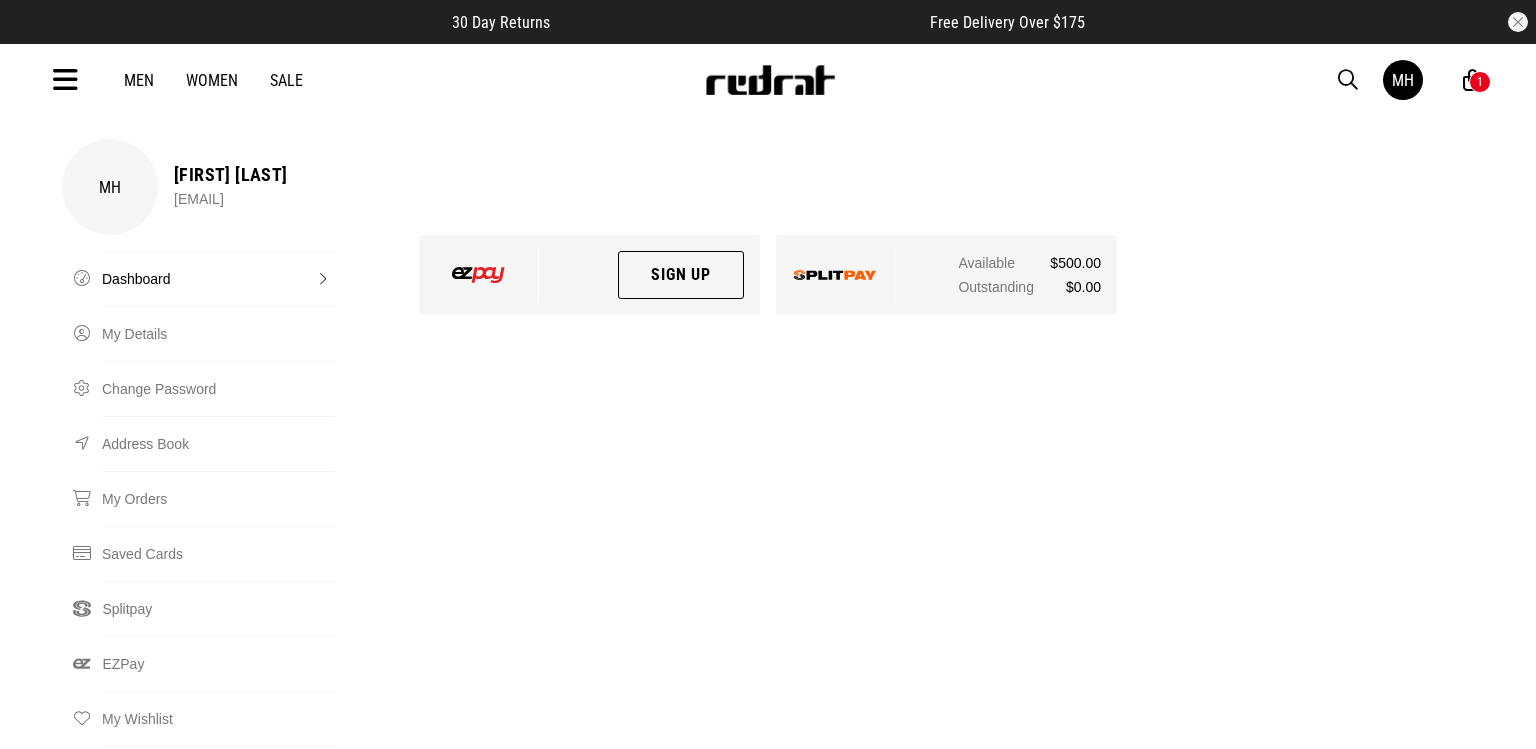 click on "My Wishlist" at bounding box center (198, 718) 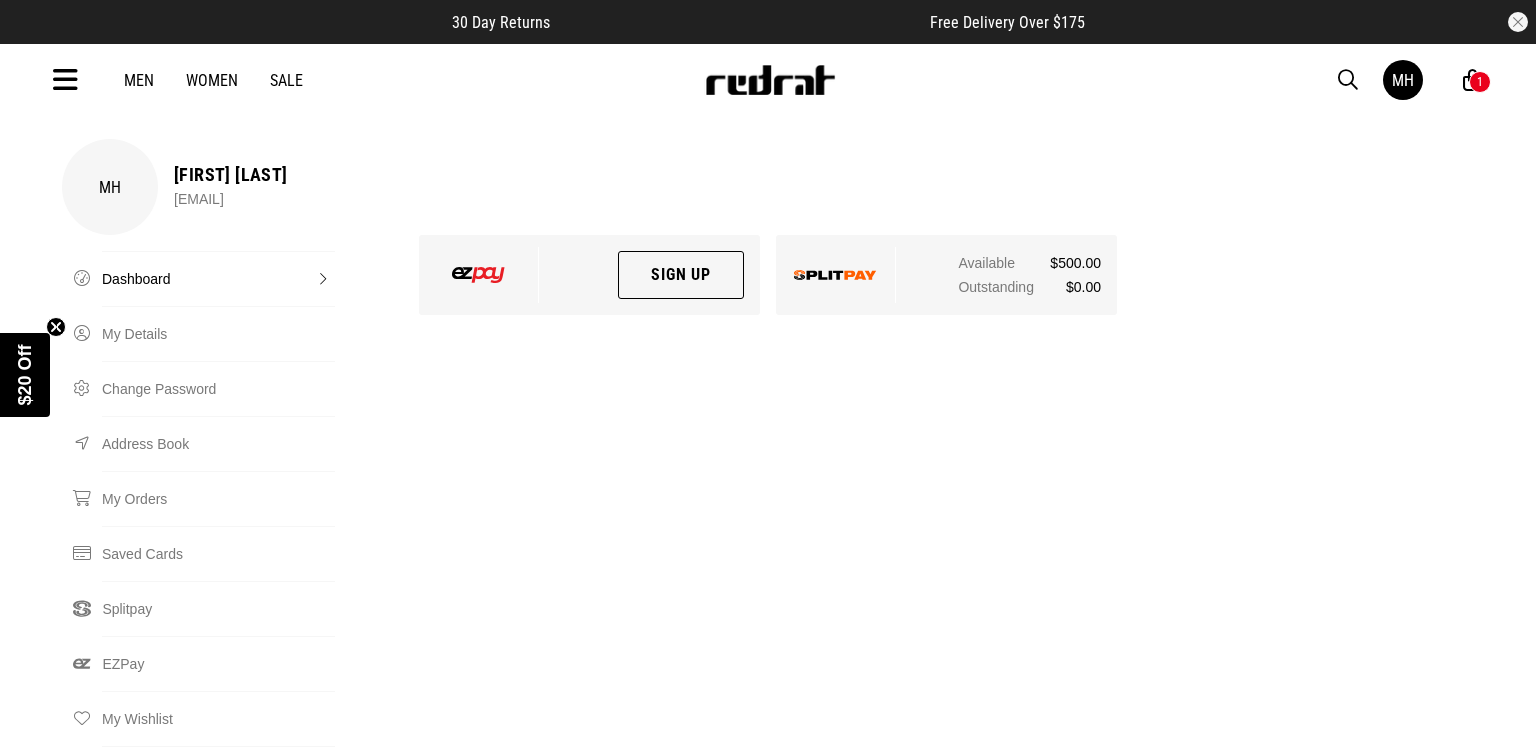 click at bounding box center (82, 718) 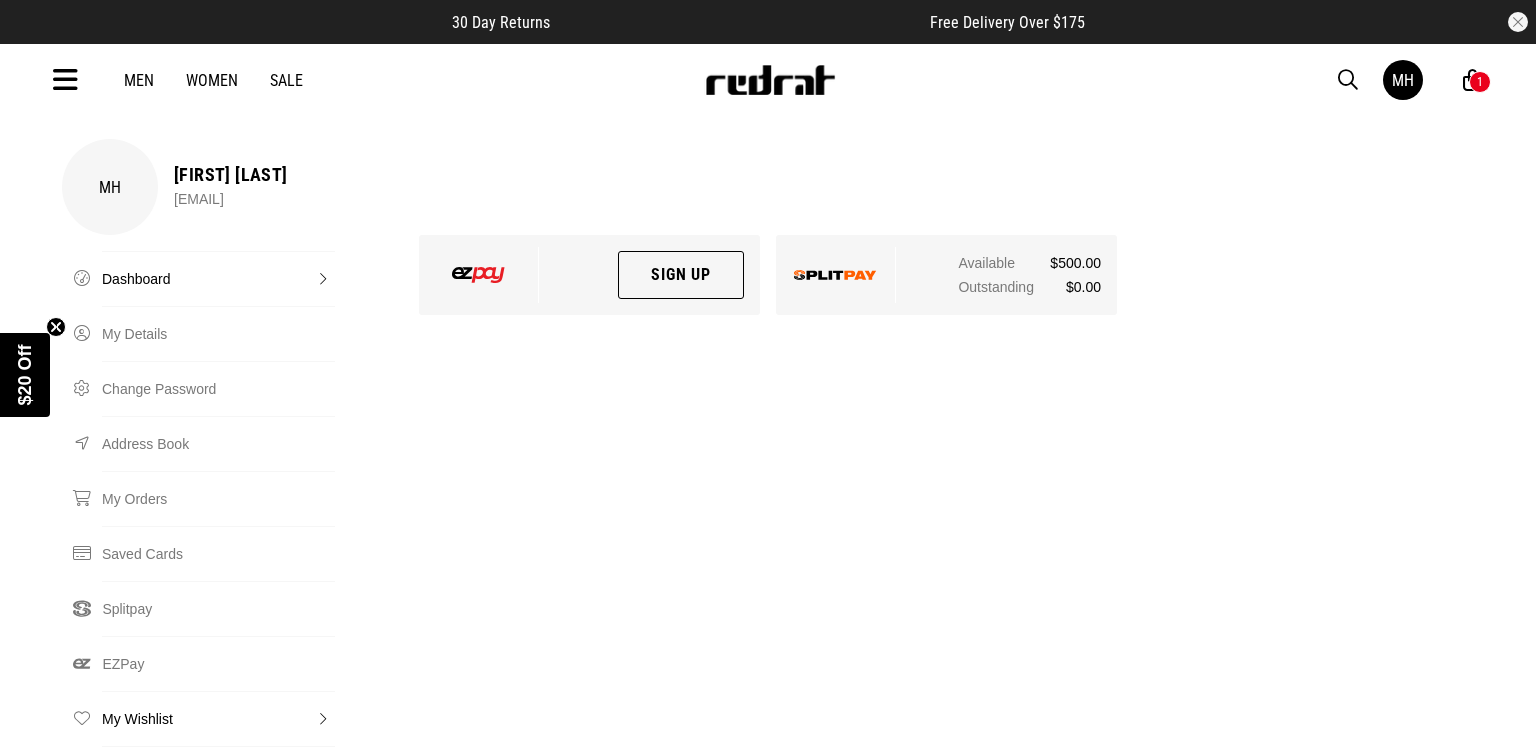 scroll, scrollTop: 0, scrollLeft: 0, axis: both 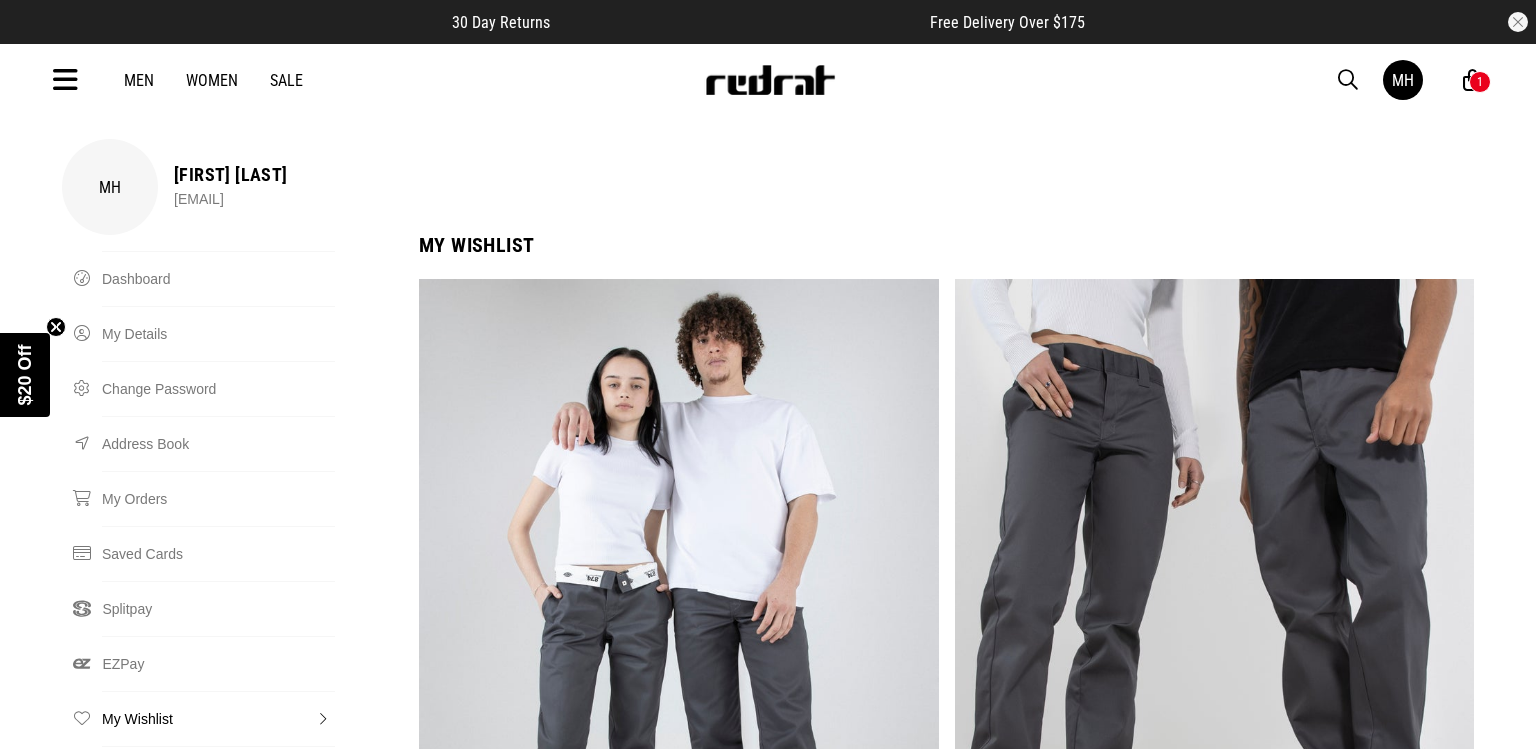 click on "MH    [FIRST] [LAST]   [EMAIL]" at bounding box center [768, 187] 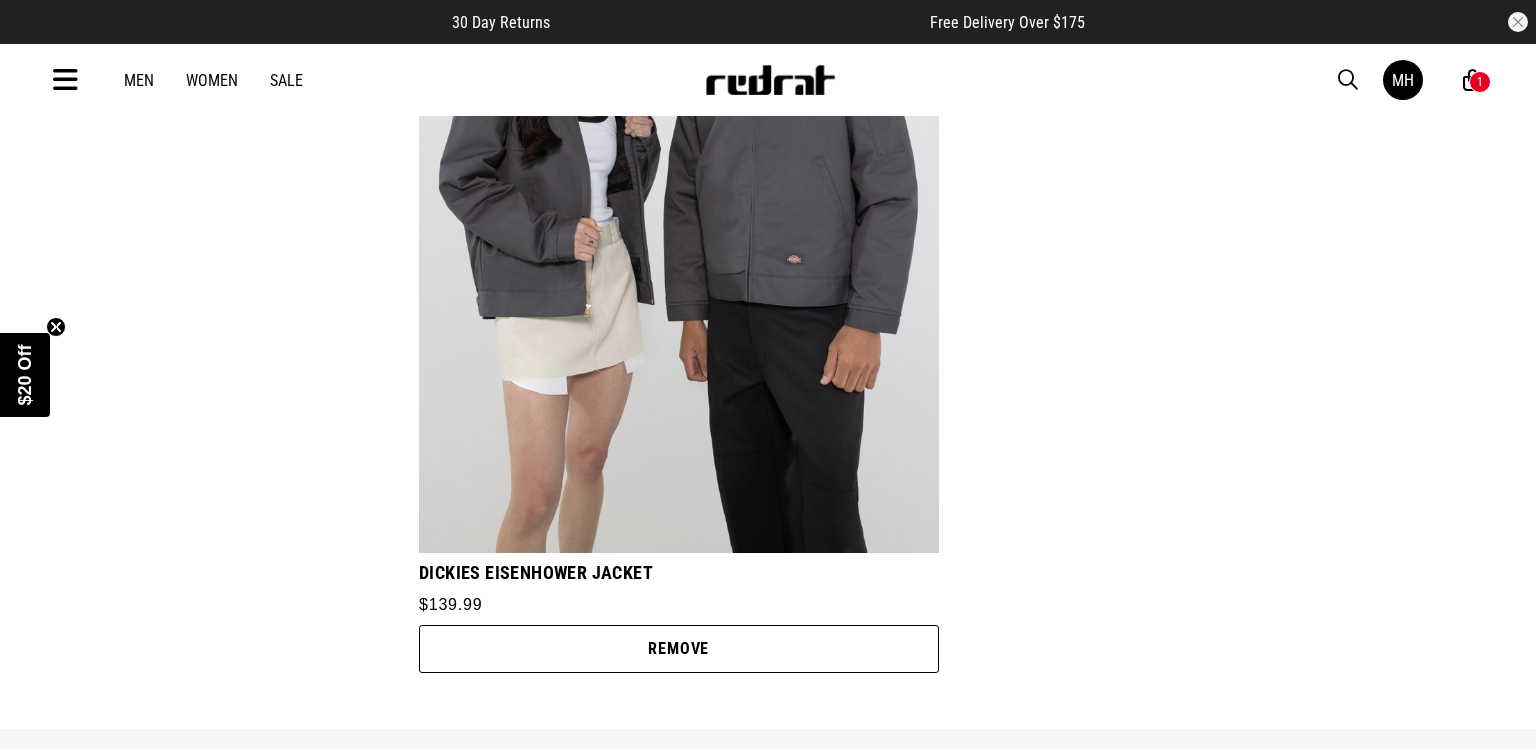scroll, scrollTop: 1292, scrollLeft: 0, axis: vertical 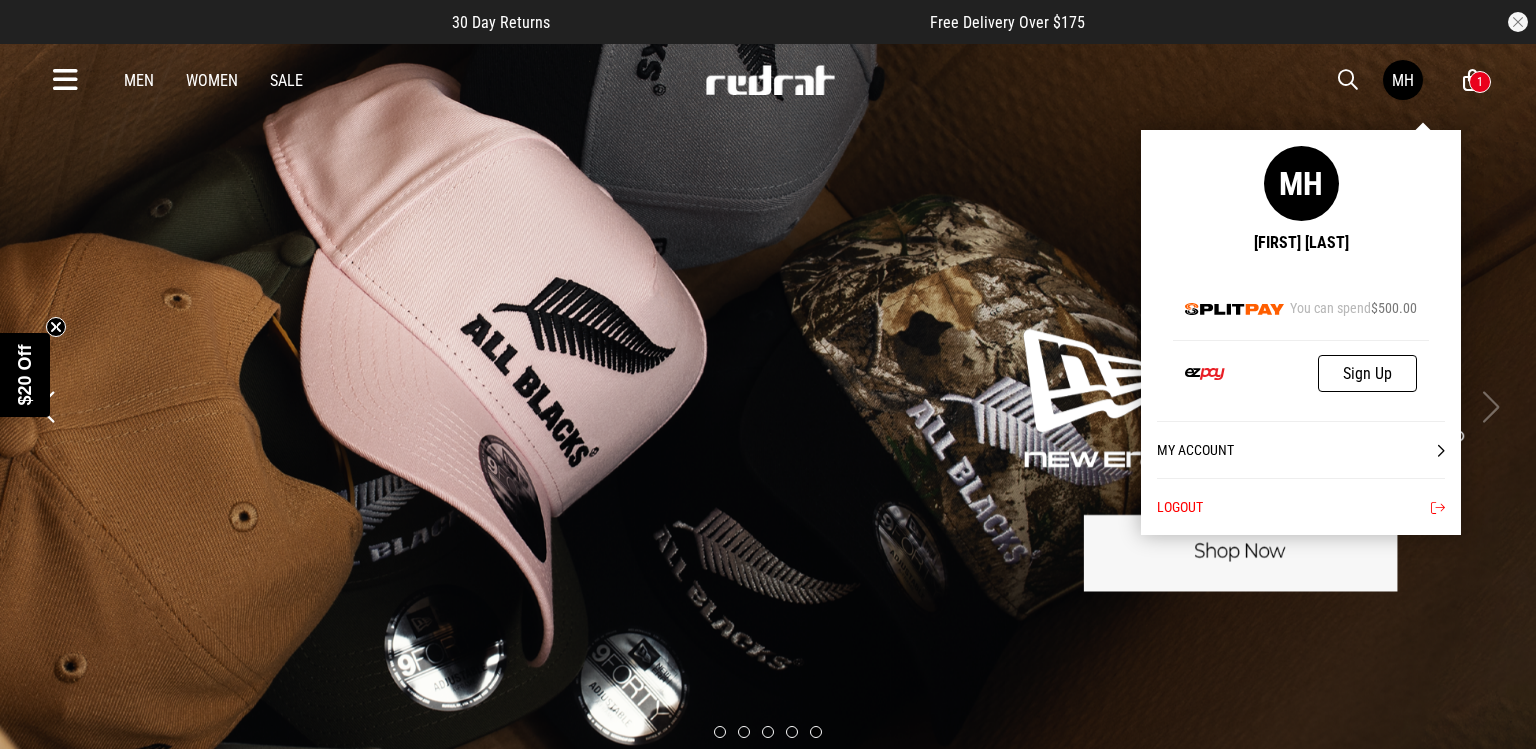 click on "MH" at bounding box center [1403, 80] 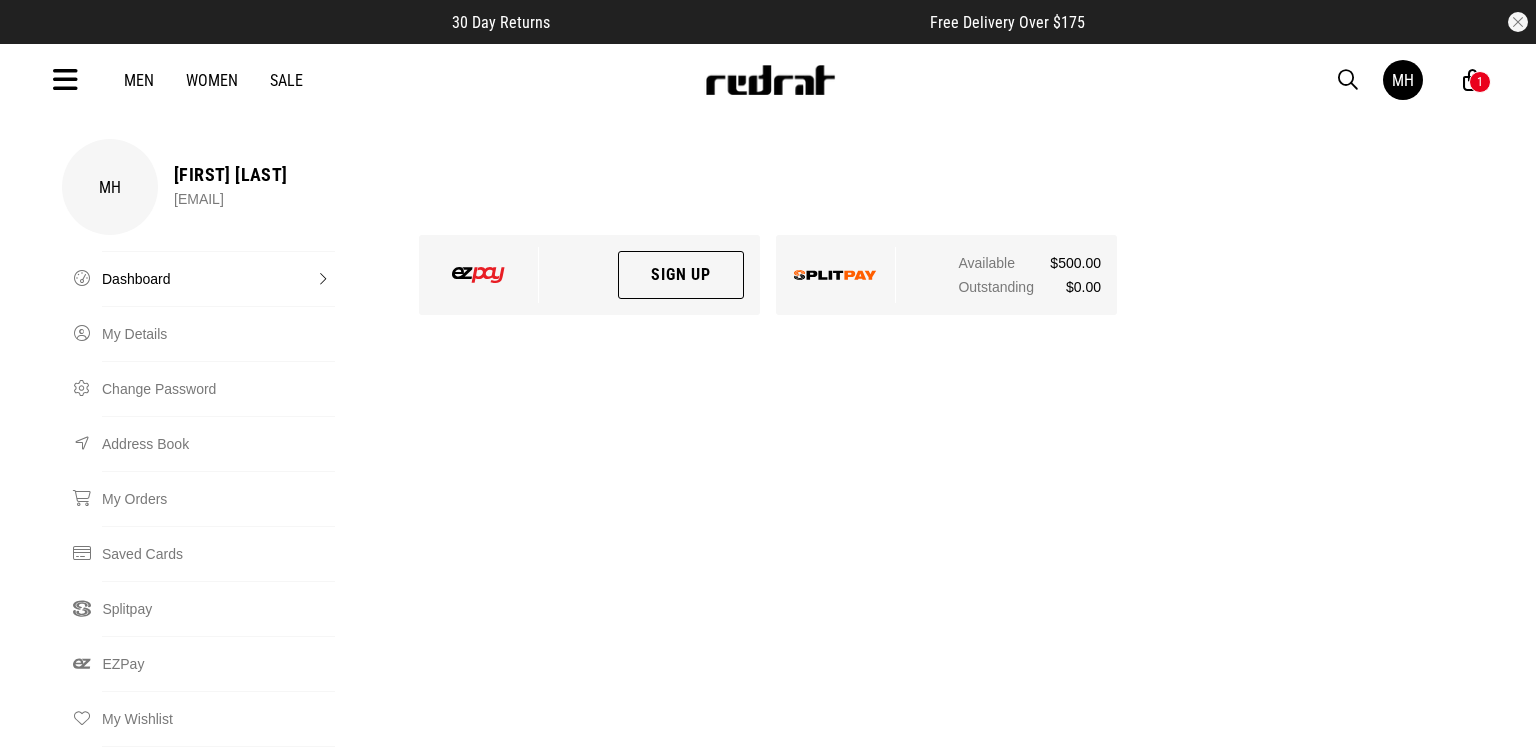 scroll, scrollTop: 0, scrollLeft: 0, axis: both 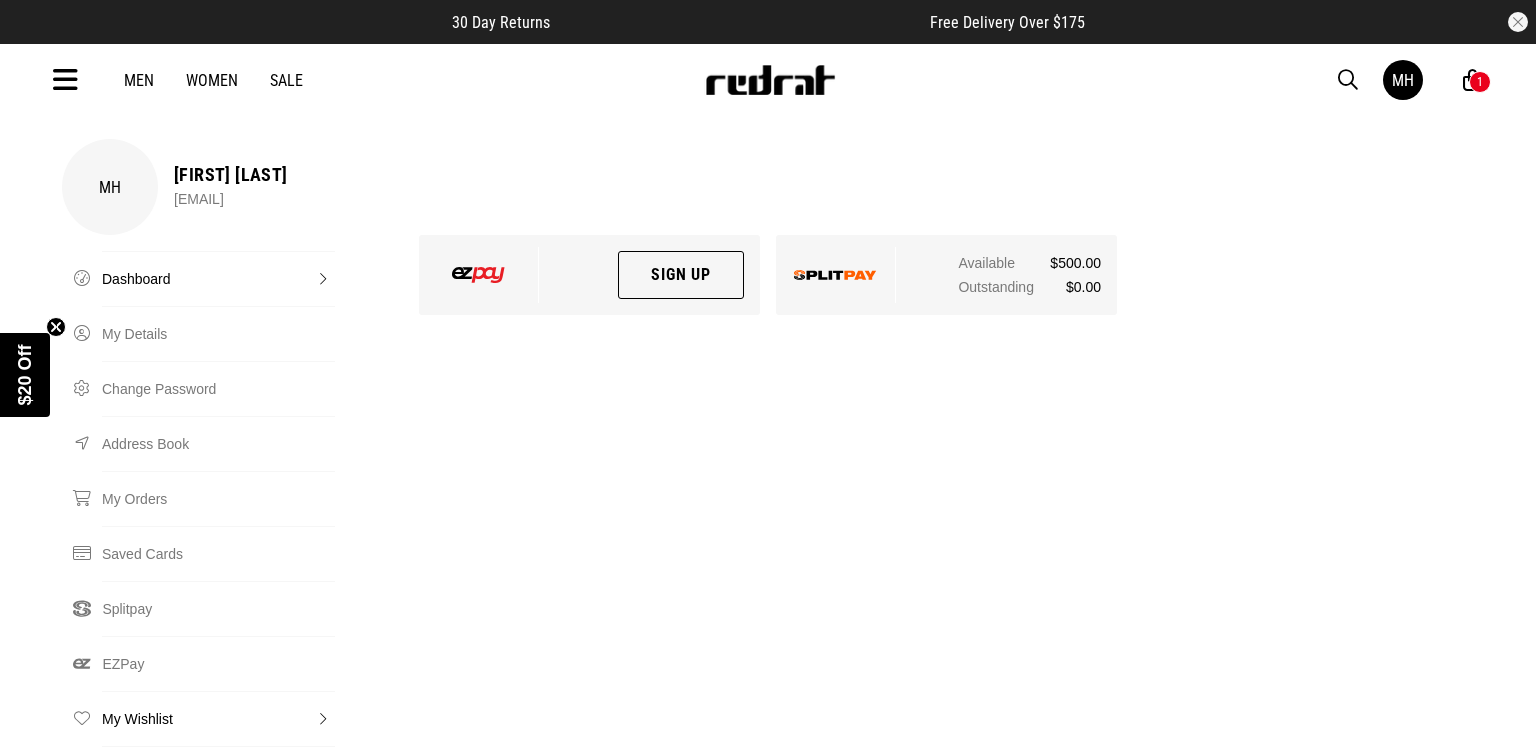 click on "My Wishlist" at bounding box center (218, 718) 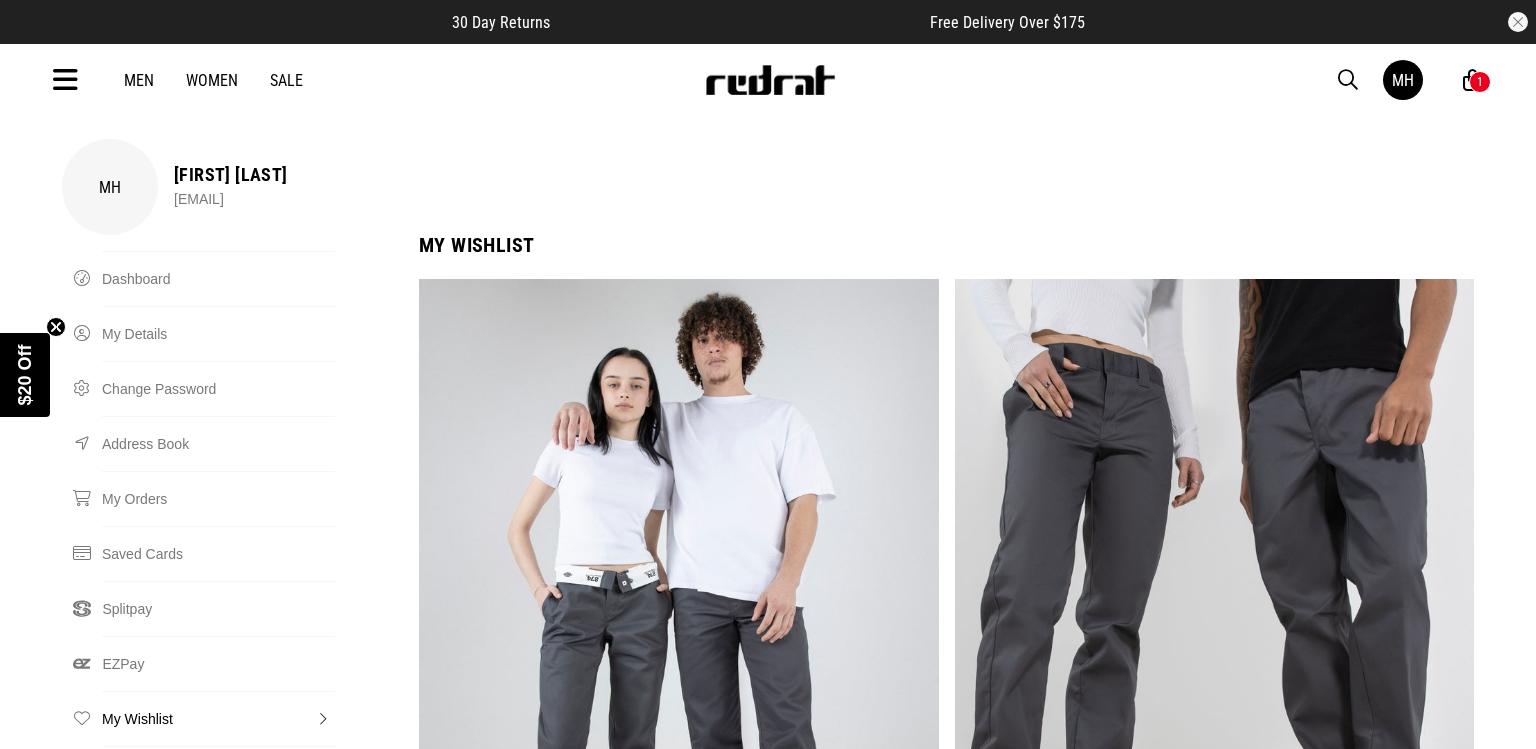 scroll, scrollTop: 0, scrollLeft: 0, axis: both 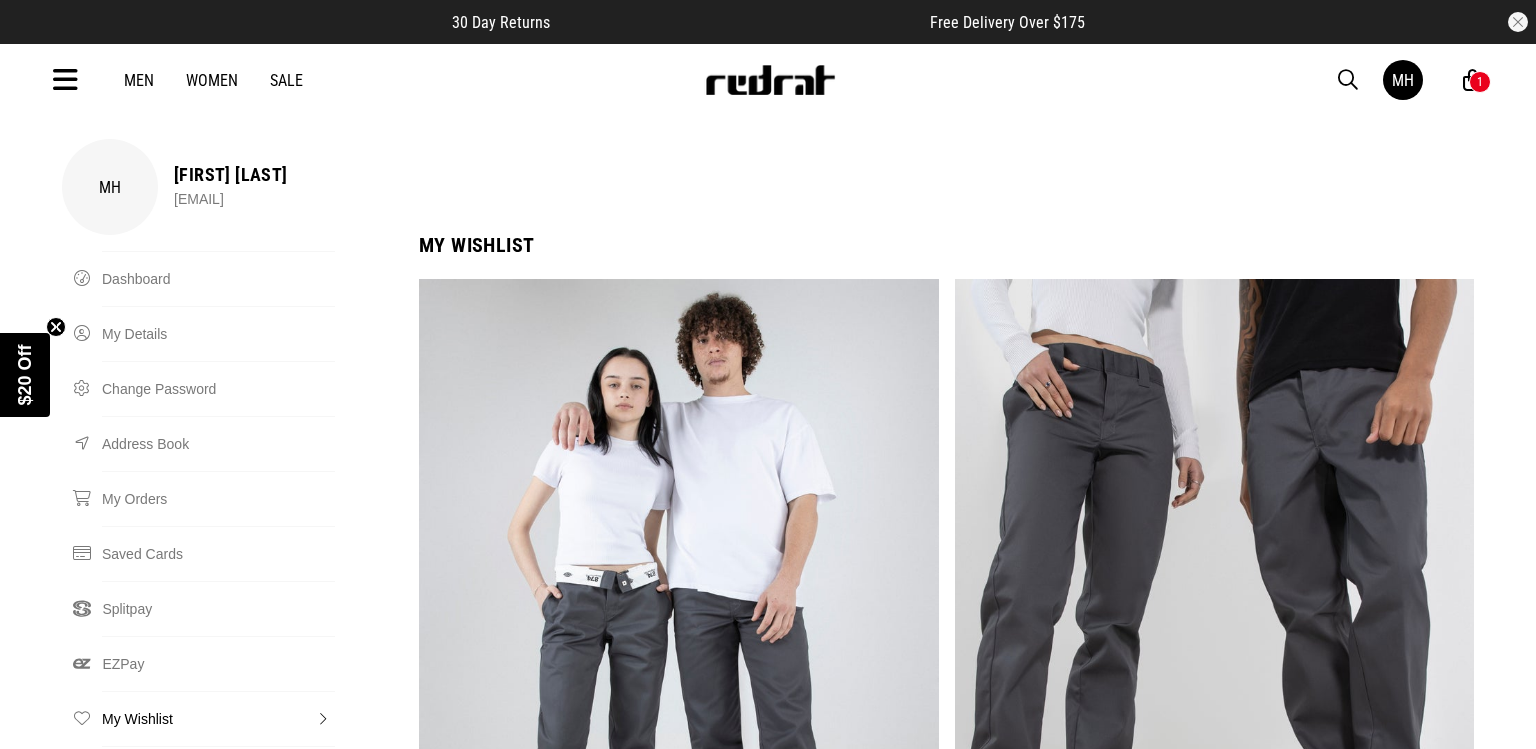 click on "MH    [FIRST] [LAST]   [EMAIL]" at bounding box center (768, 187) 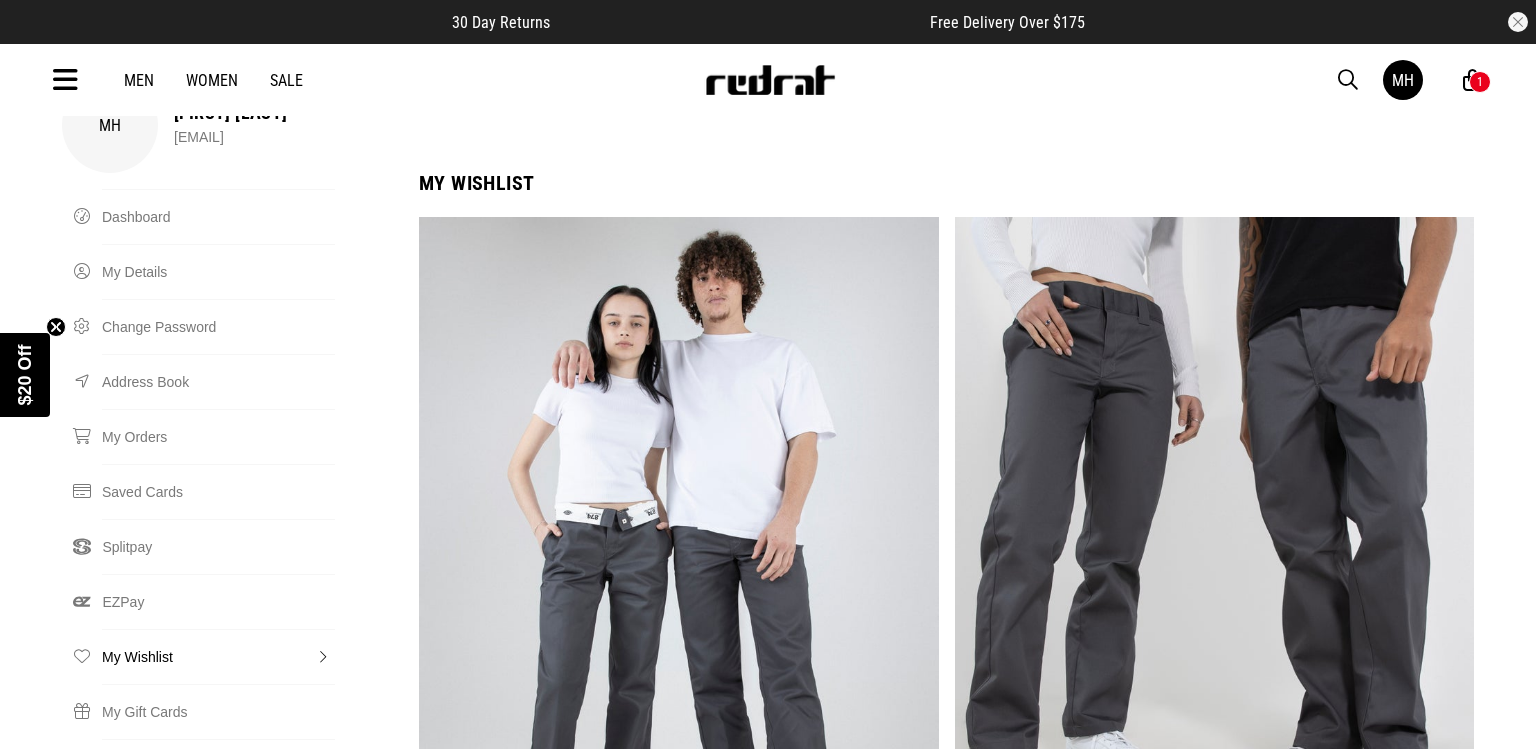 scroll, scrollTop: 0, scrollLeft: 0, axis: both 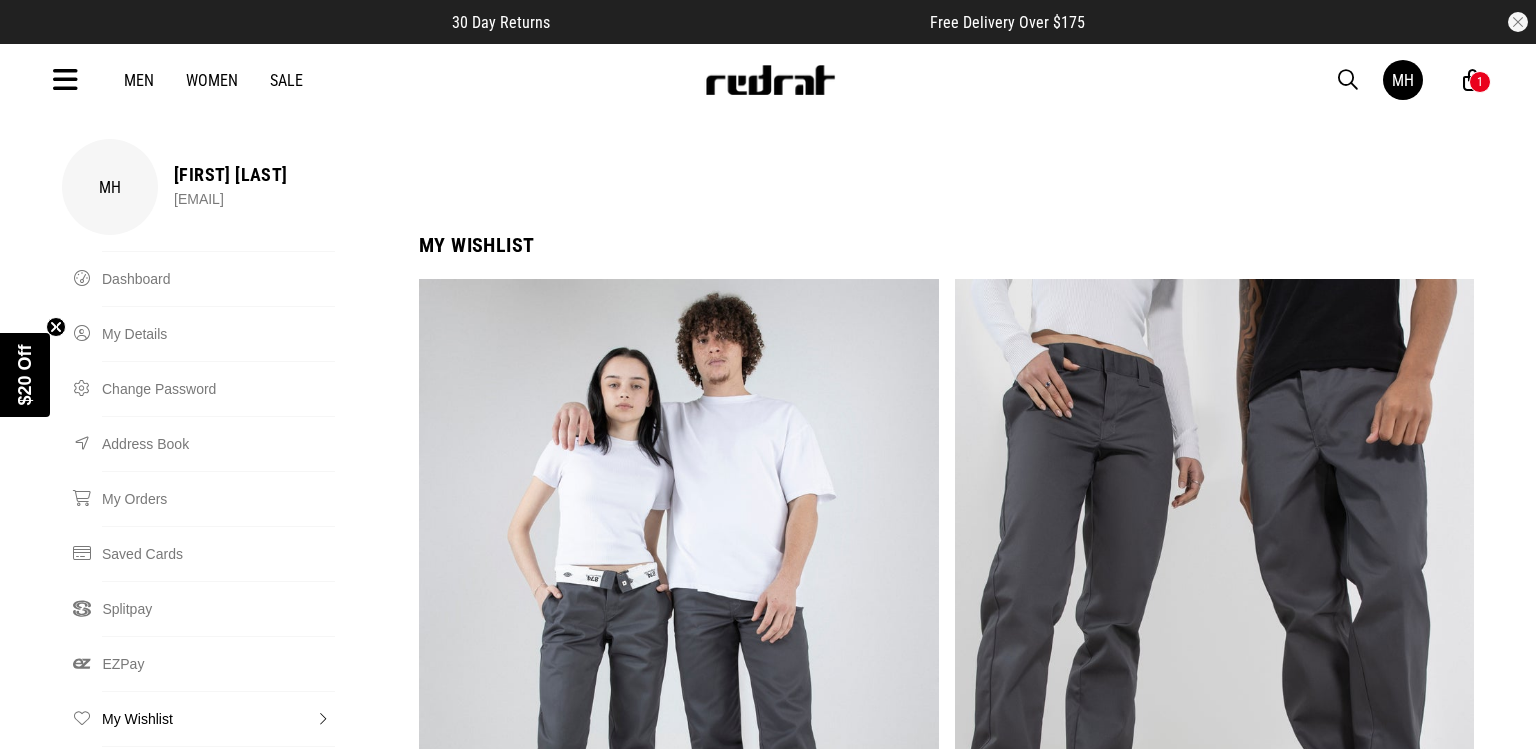 click on "MH    [FIRST] [LAST]   [EMAIL]" at bounding box center [768, 187] 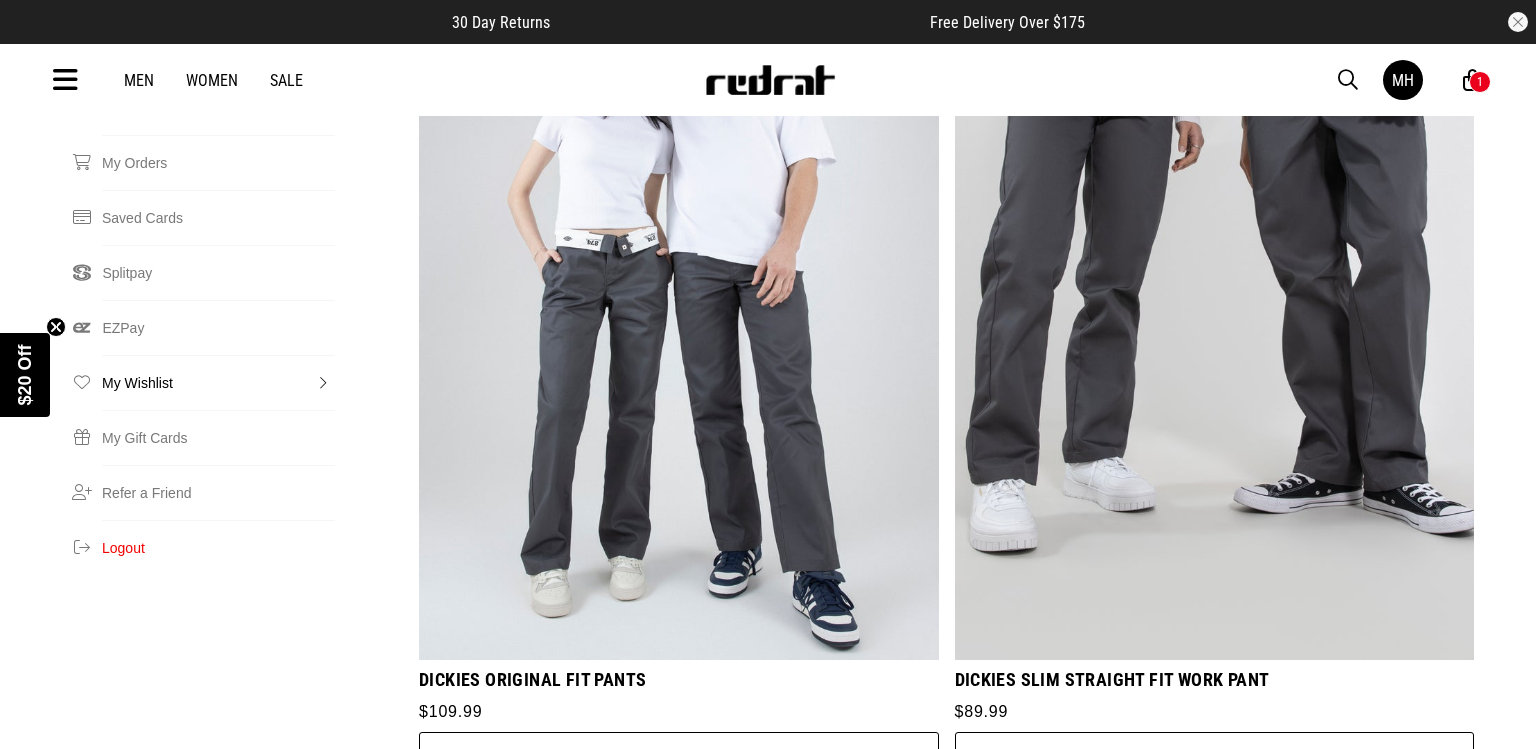 scroll, scrollTop: 448, scrollLeft: 0, axis: vertical 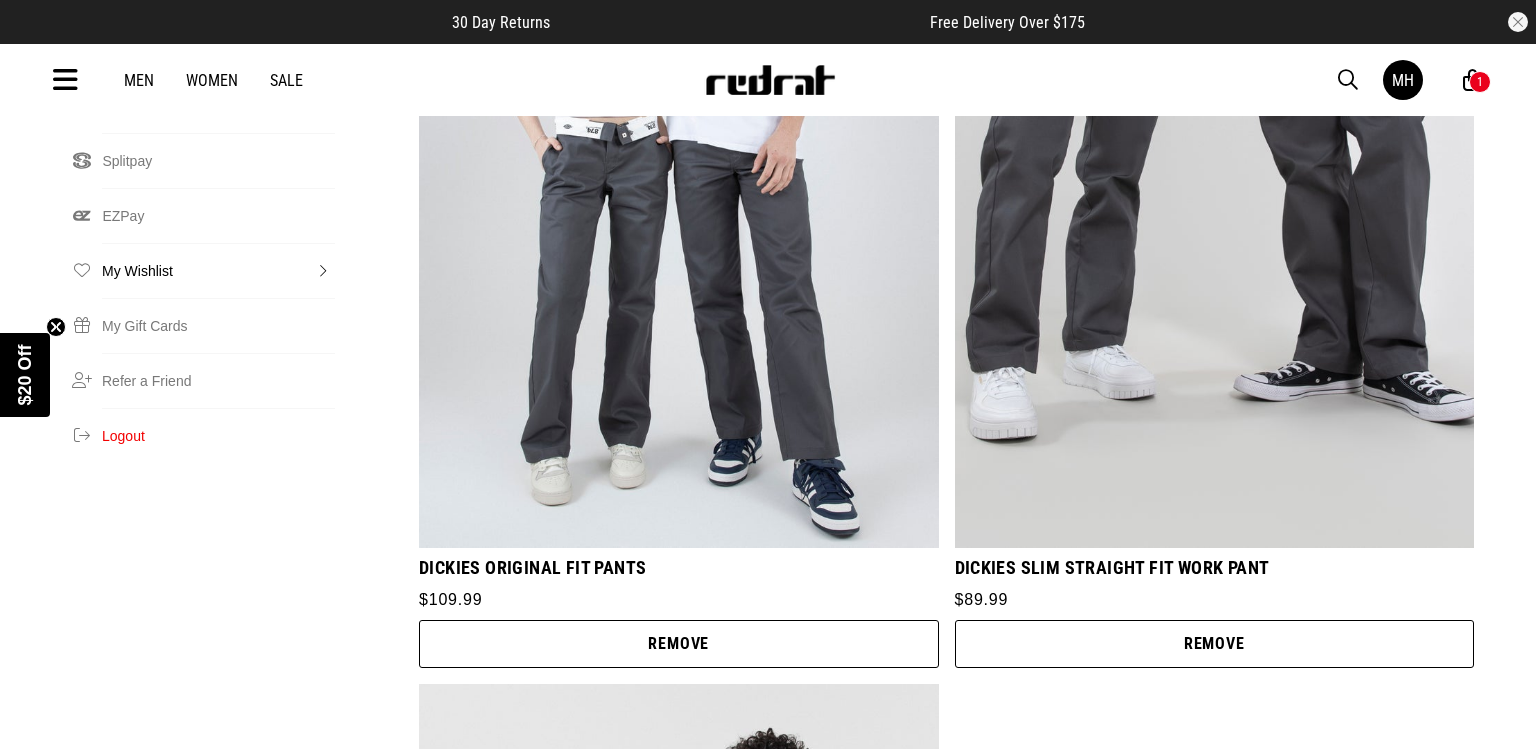click at bounding box center [679, 189] 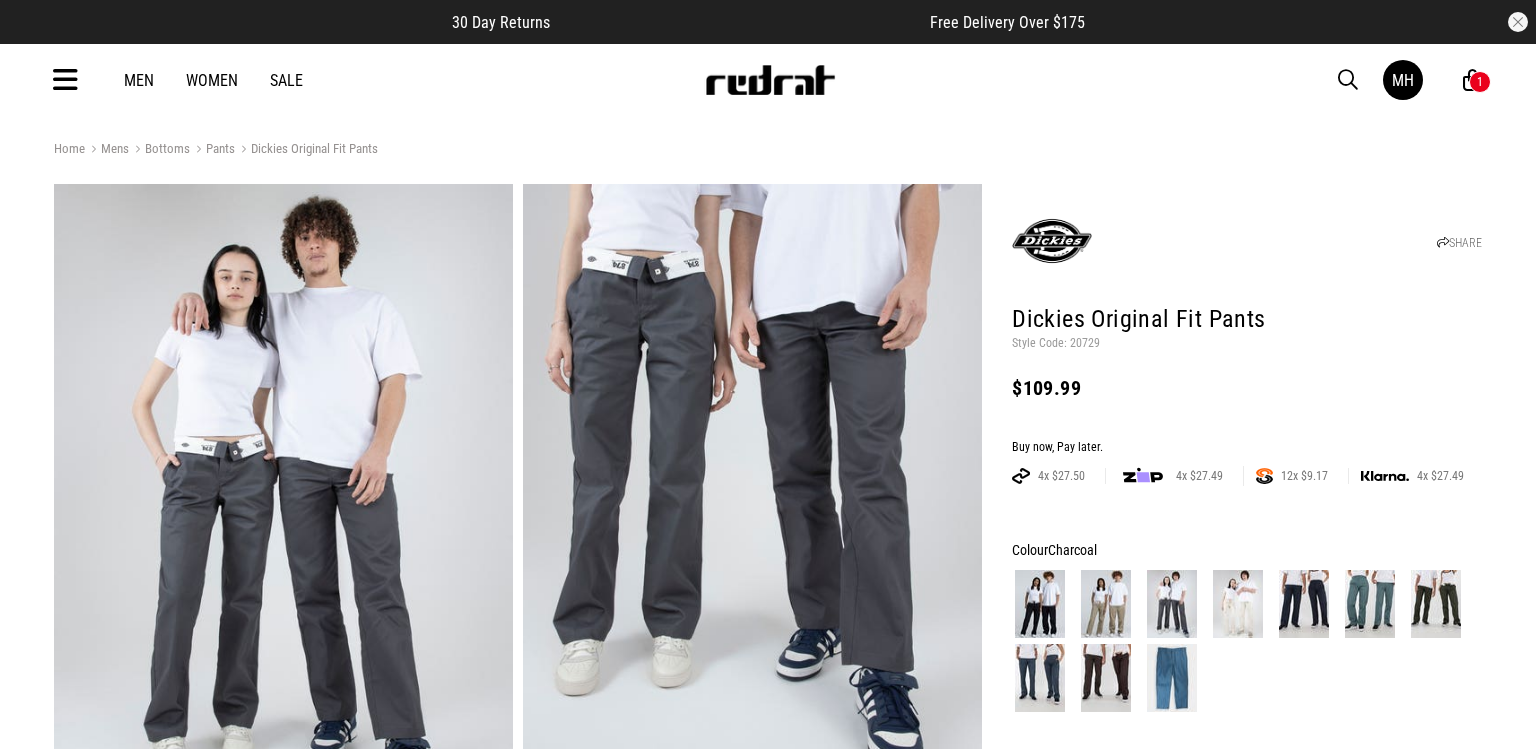 click at bounding box center [1106, 604] 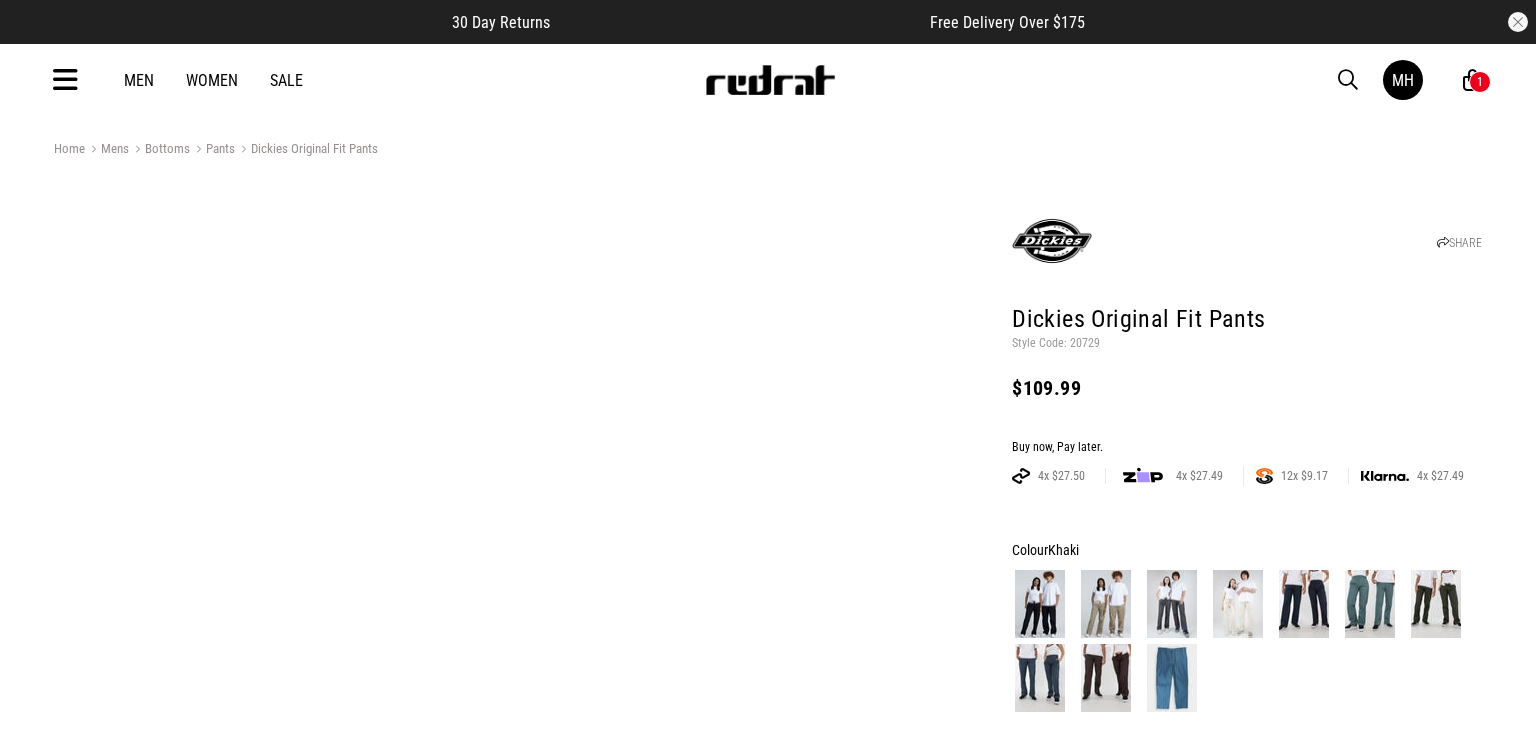 scroll, scrollTop: 0, scrollLeft: 0, axis: both 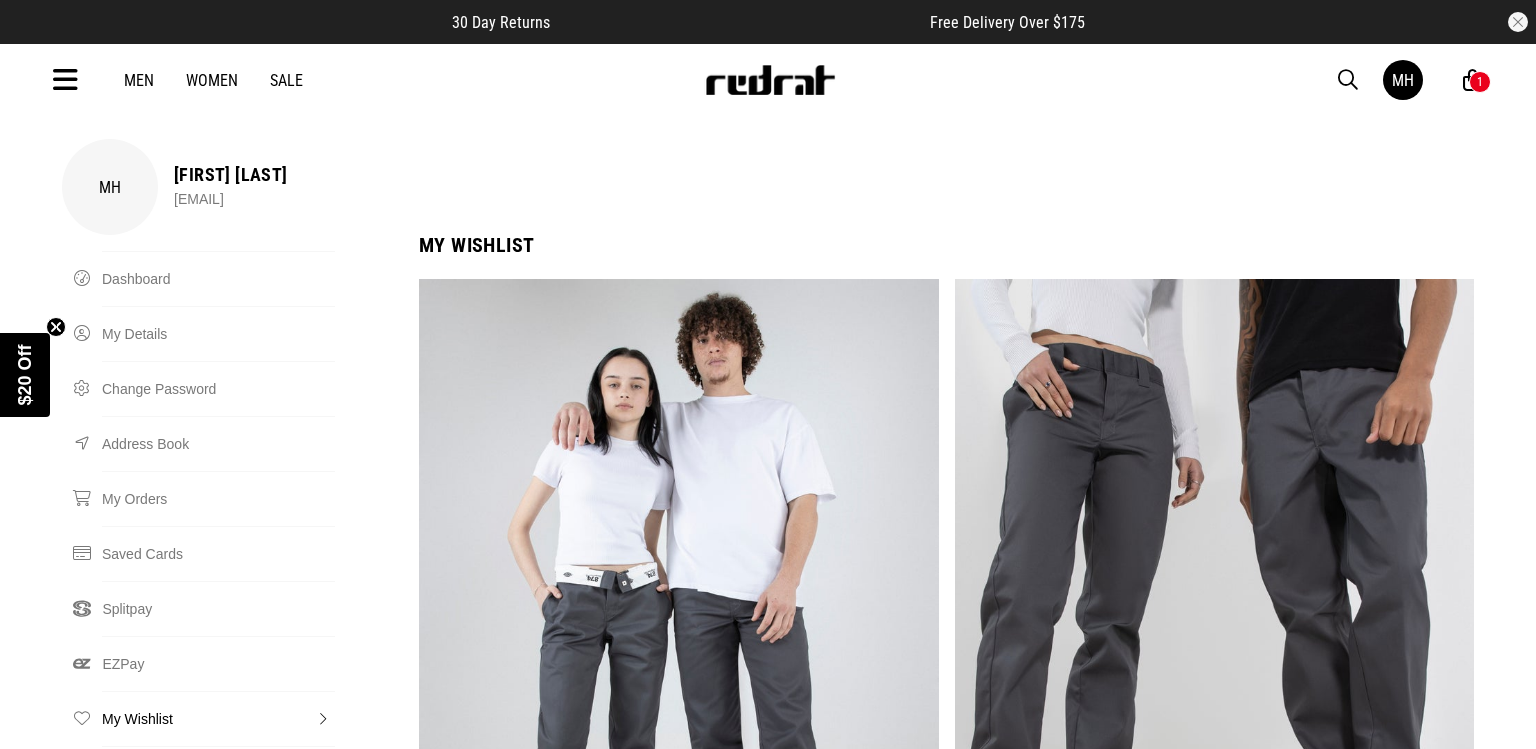 click on "MH    [FIRST] [LAST]   [EMAIL]" at bounding box center (768, 187) 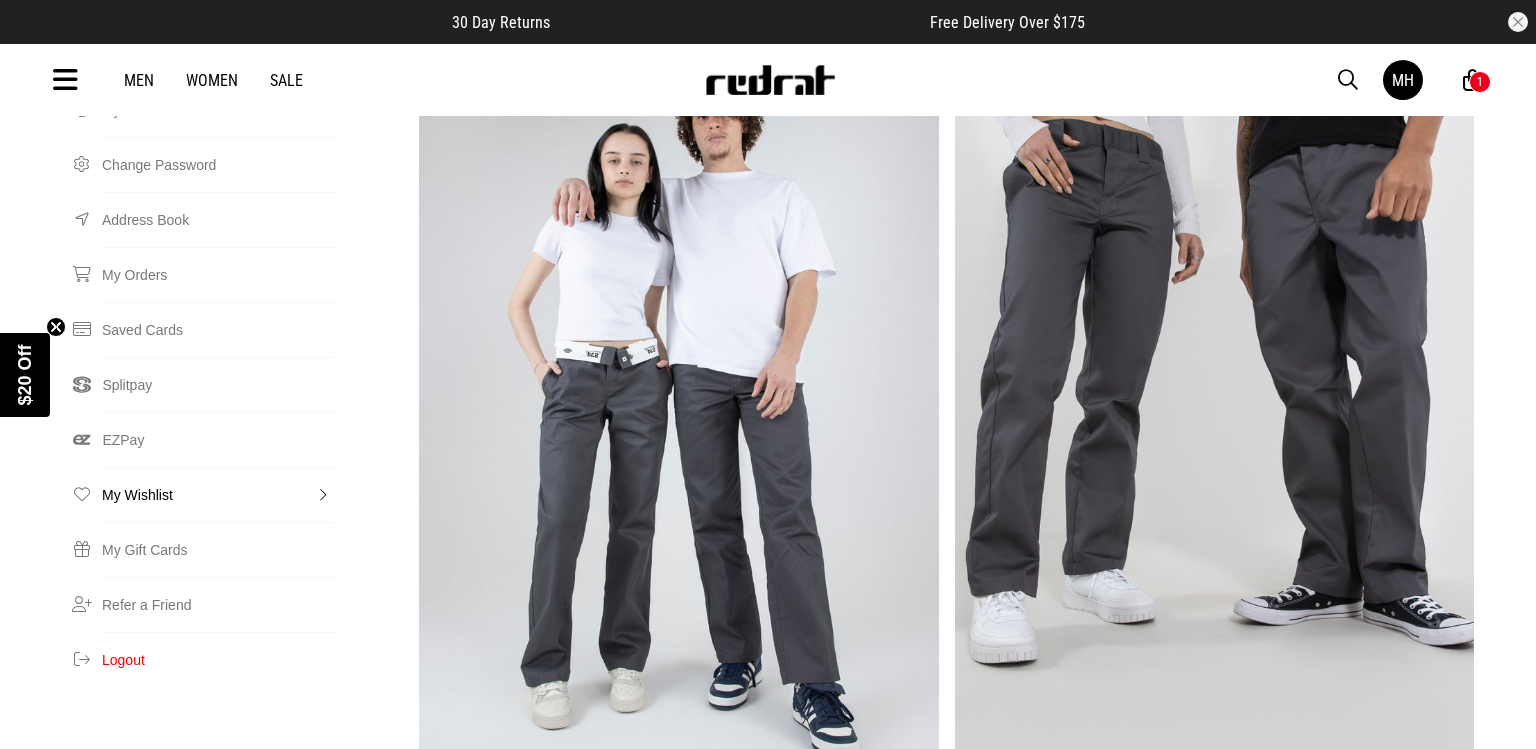 scroll, scrollTop: 0, scrollLeft: 0, axis: both 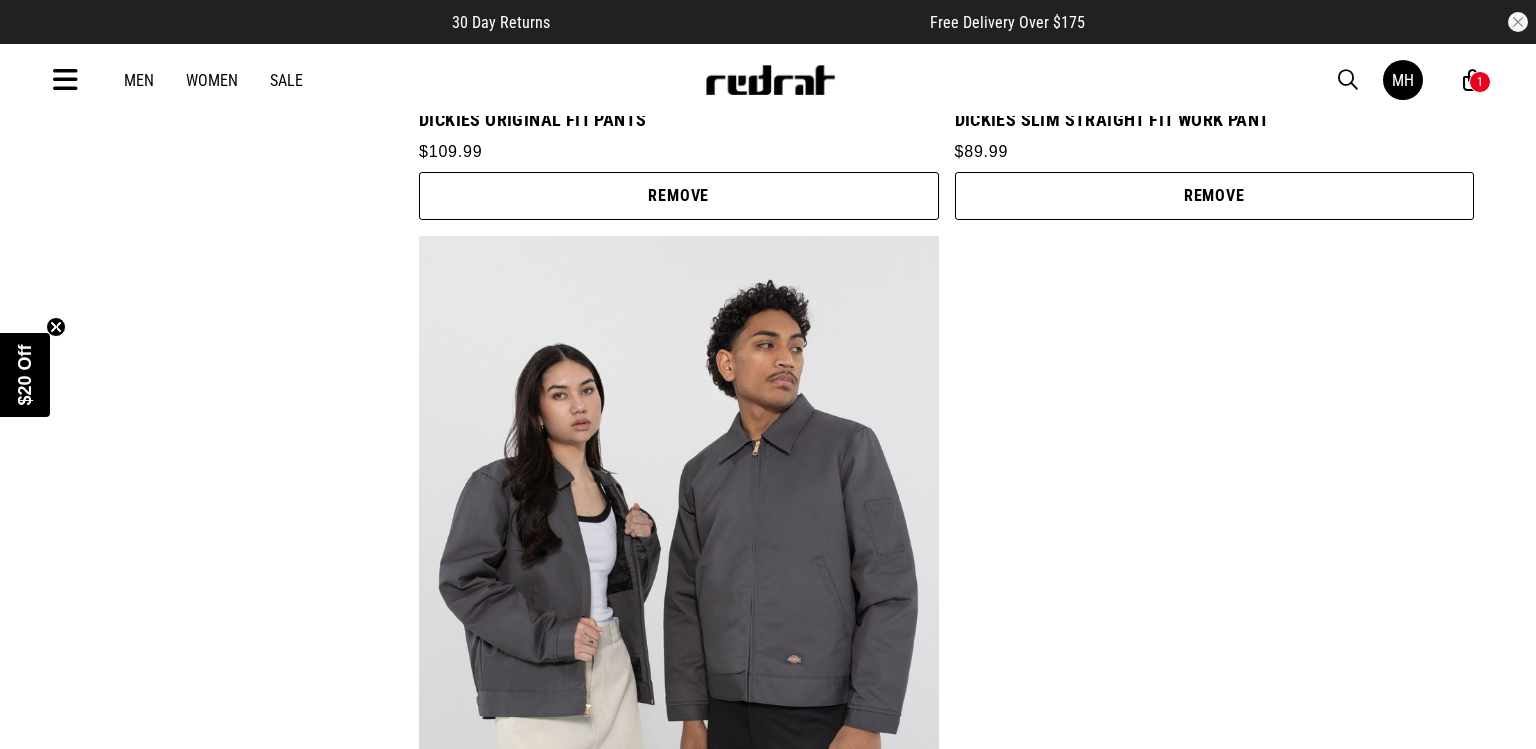 click on "Dickies Original Fit Pants     $109.99    Remove    Dickies Slim Straight Fit Work Pant     $89.99    Remove    Dickies Eisenhower Jacket     $139.99    Remove" at bounding box center (946, 236) 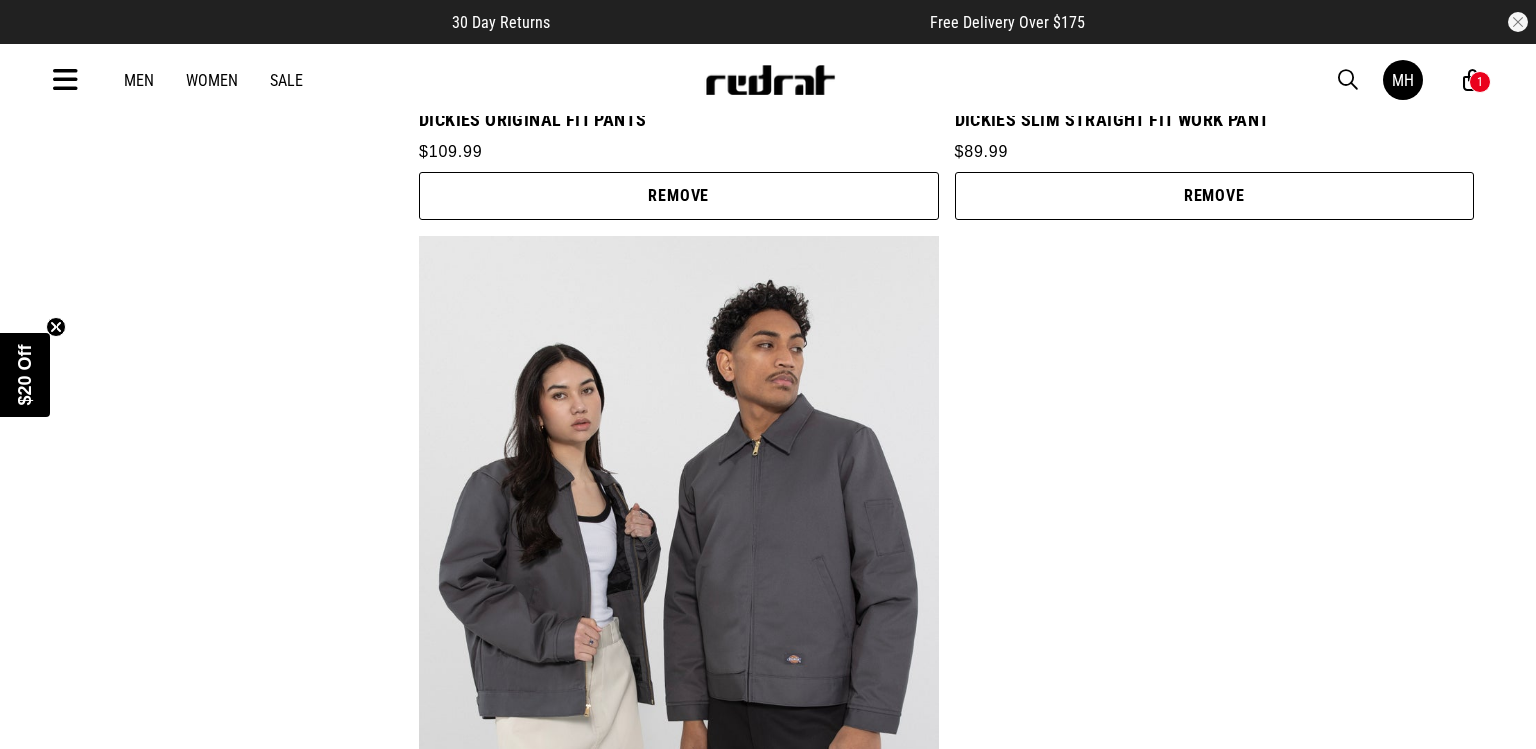 click at bounding box center [679, 594] 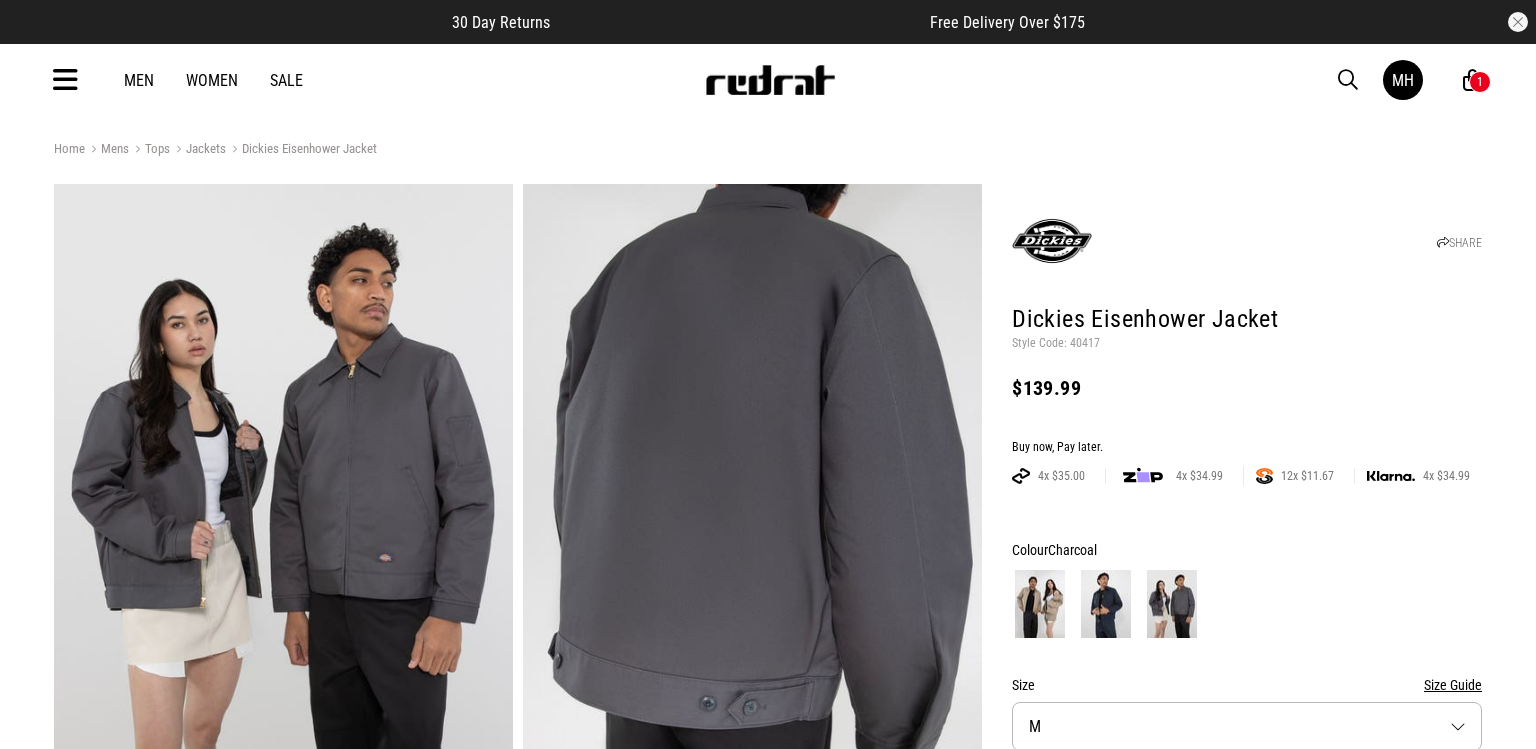 scroll, scrollTop: 112, scrollLeft: 0, axis: vertical 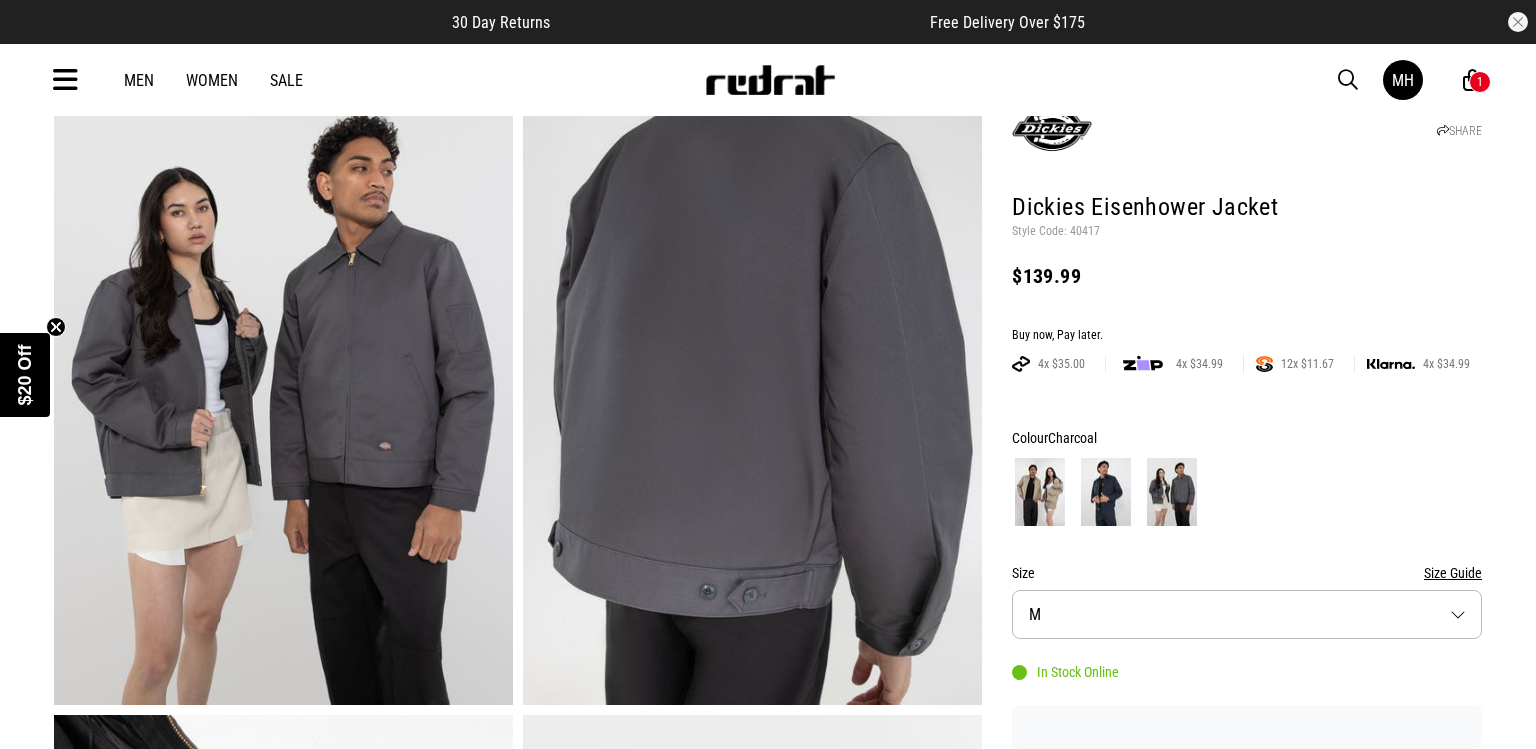 click at bounding box center [1040, 492] 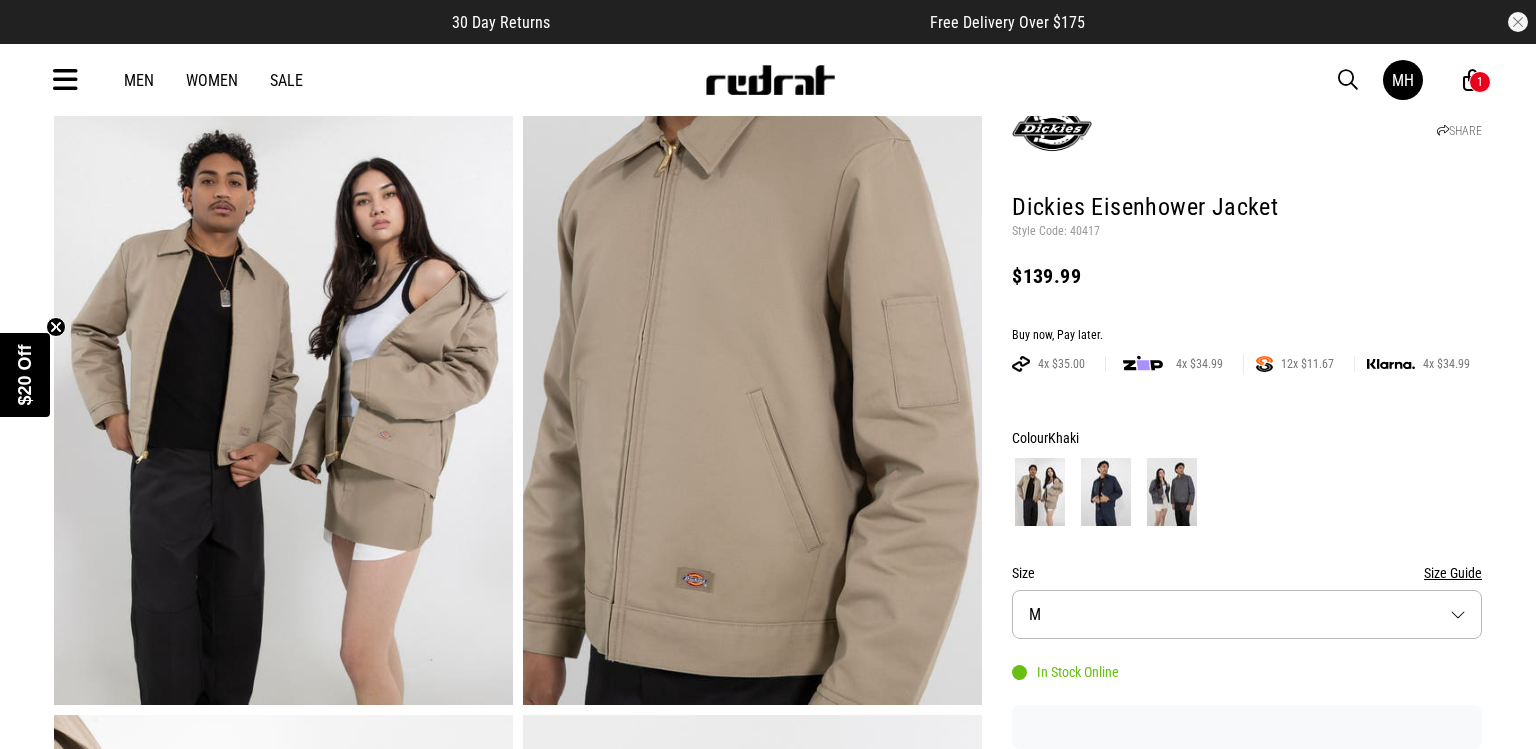scroll, scrollTop: 112, scrollLeft: 0, axis: vertical 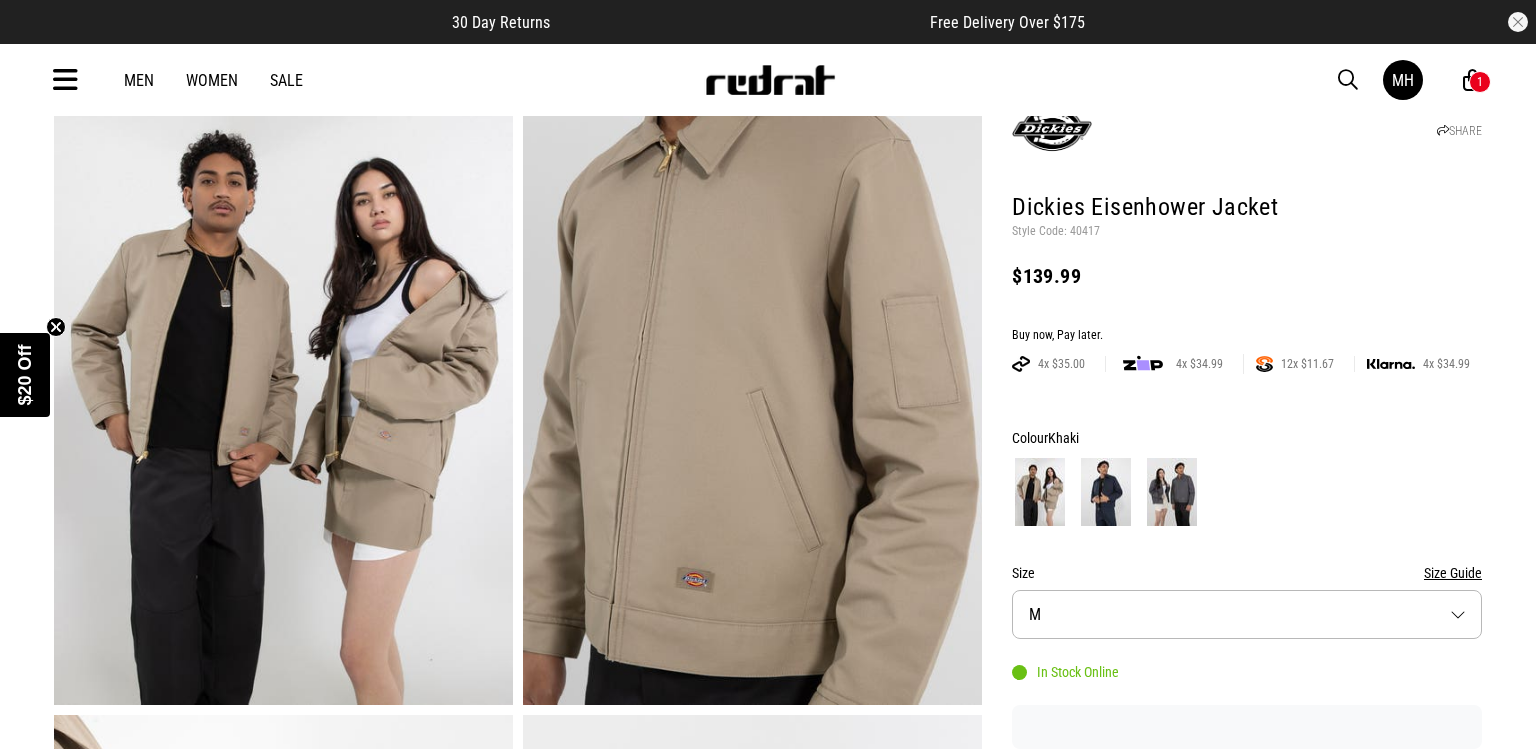 click at bounding box center [1172, 492] 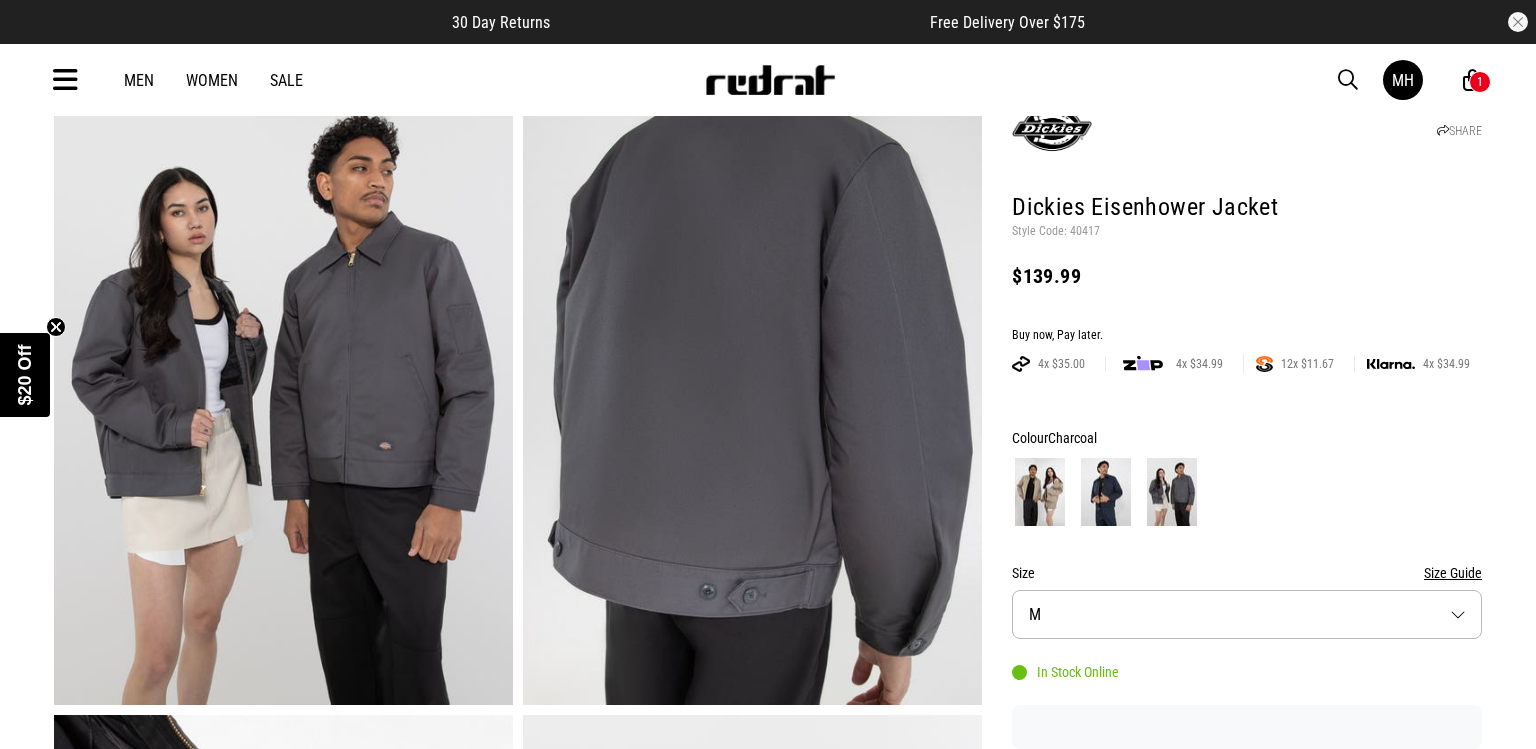 click at bounding box center (1106, 492) 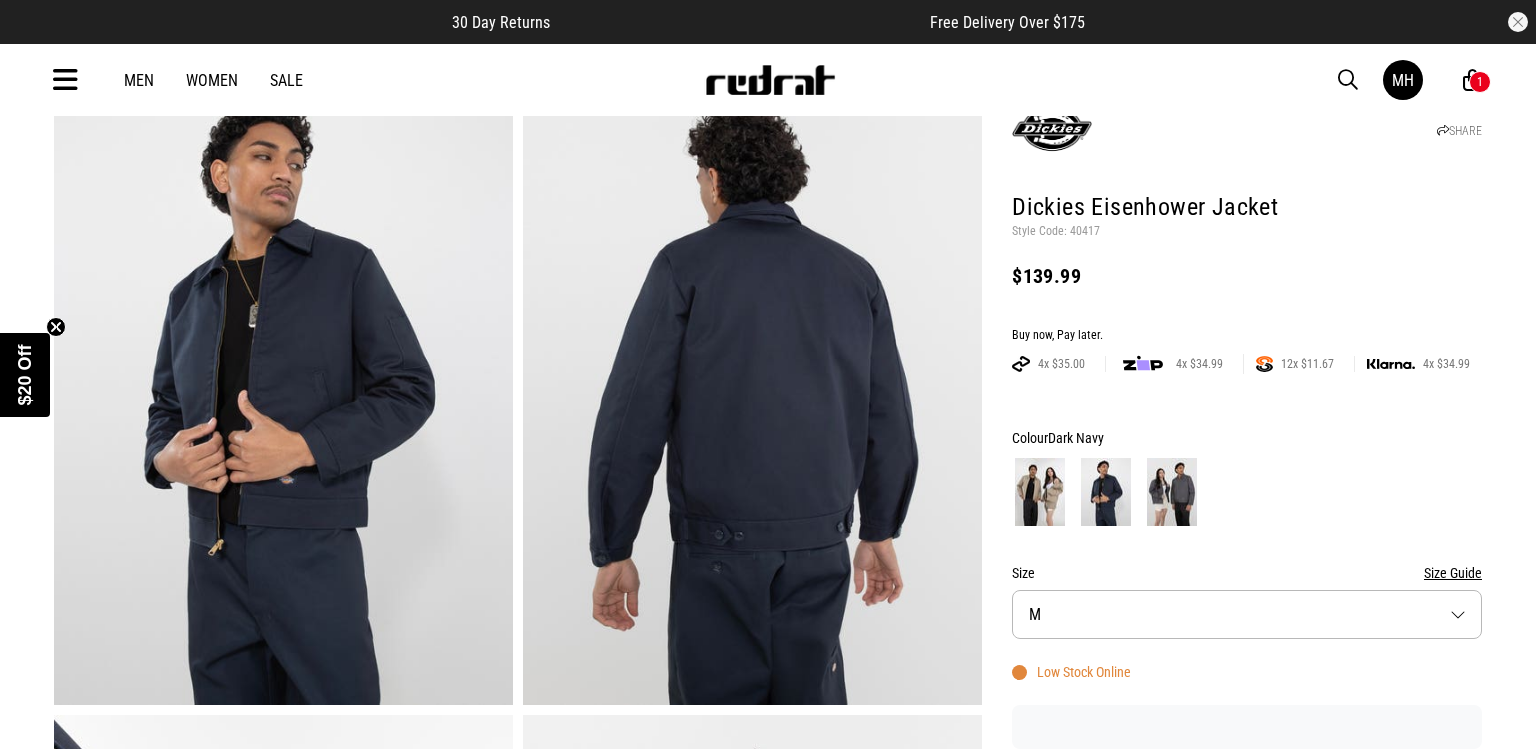 click at bounding box center (1172, 492) 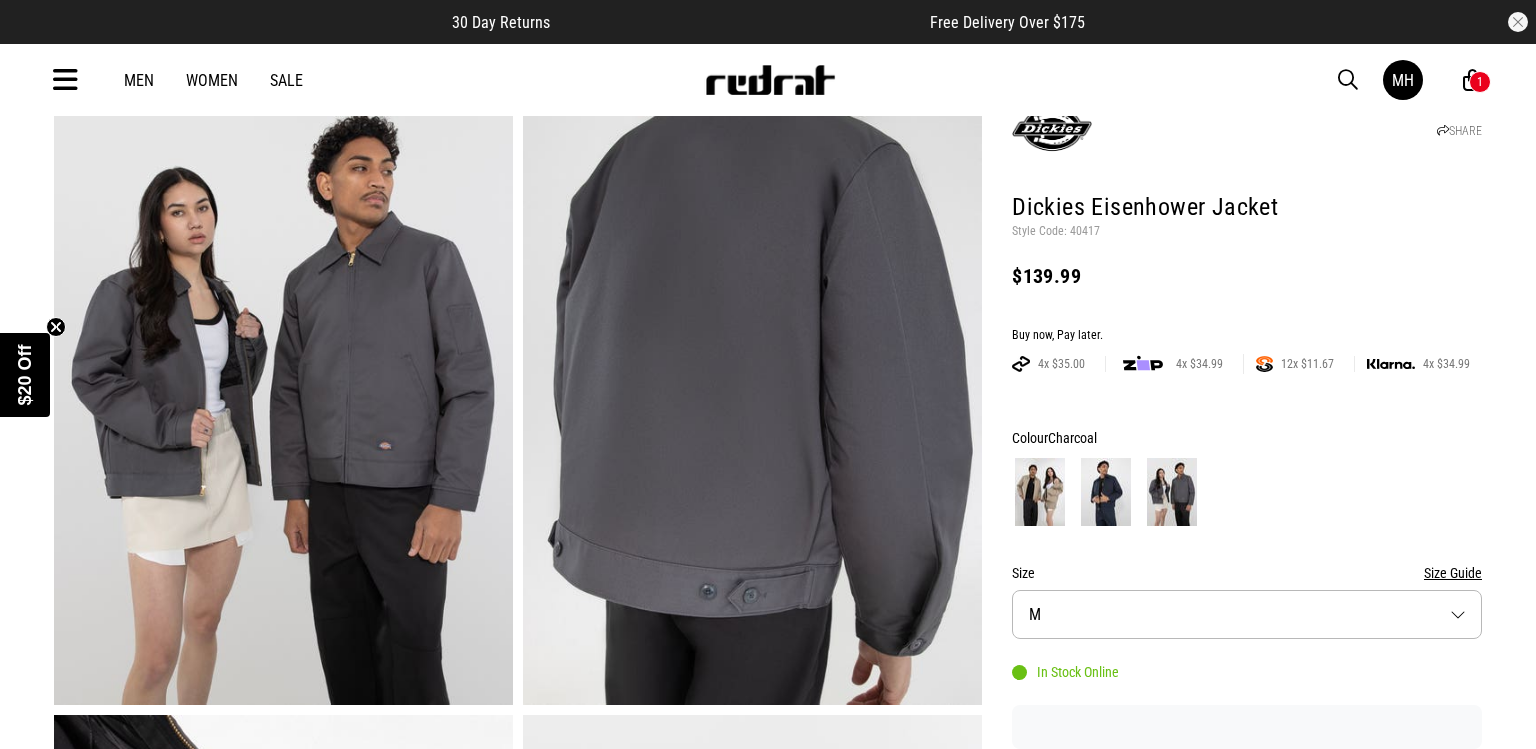 click at bounding box center [1040, 492] 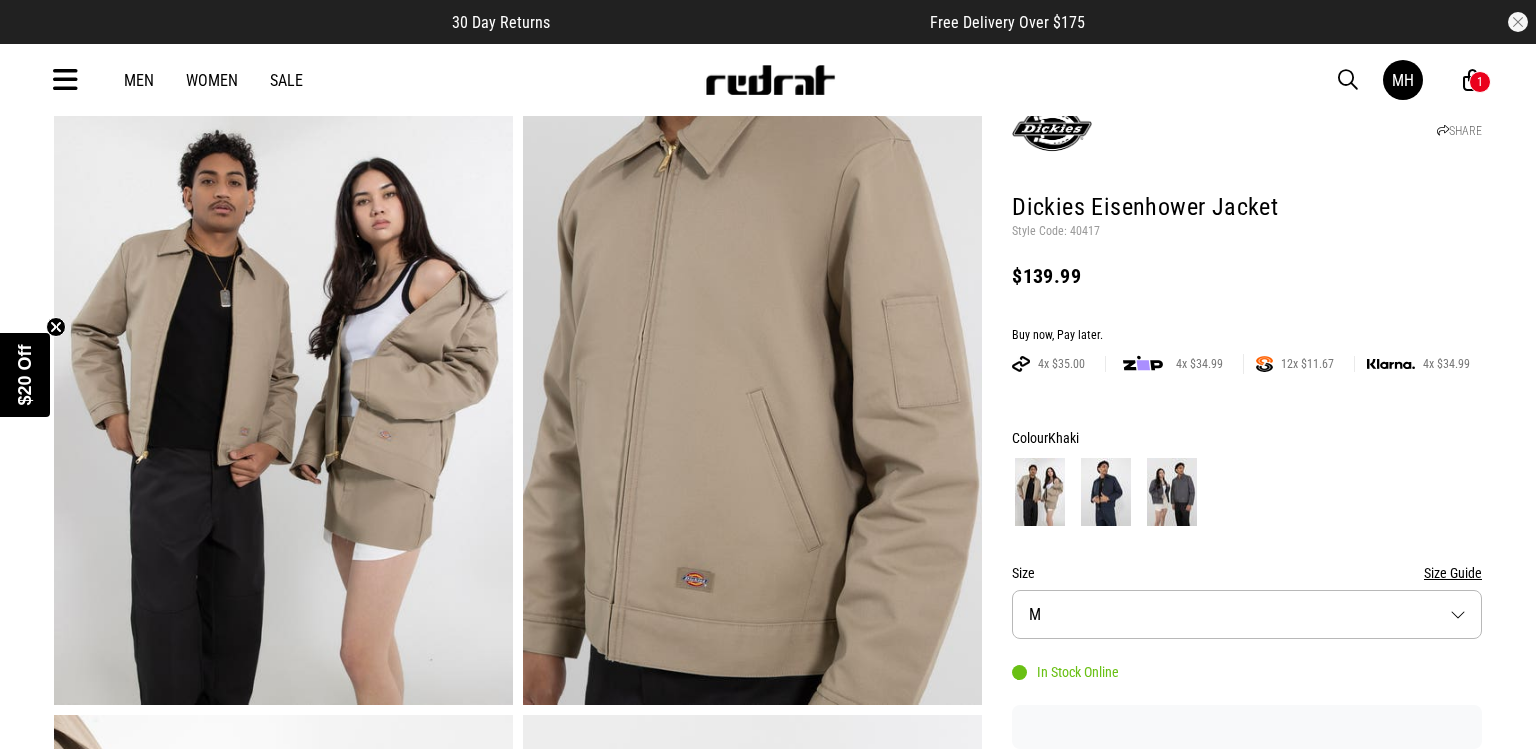 click on "SHARE" at bounding box center [1247, 124] 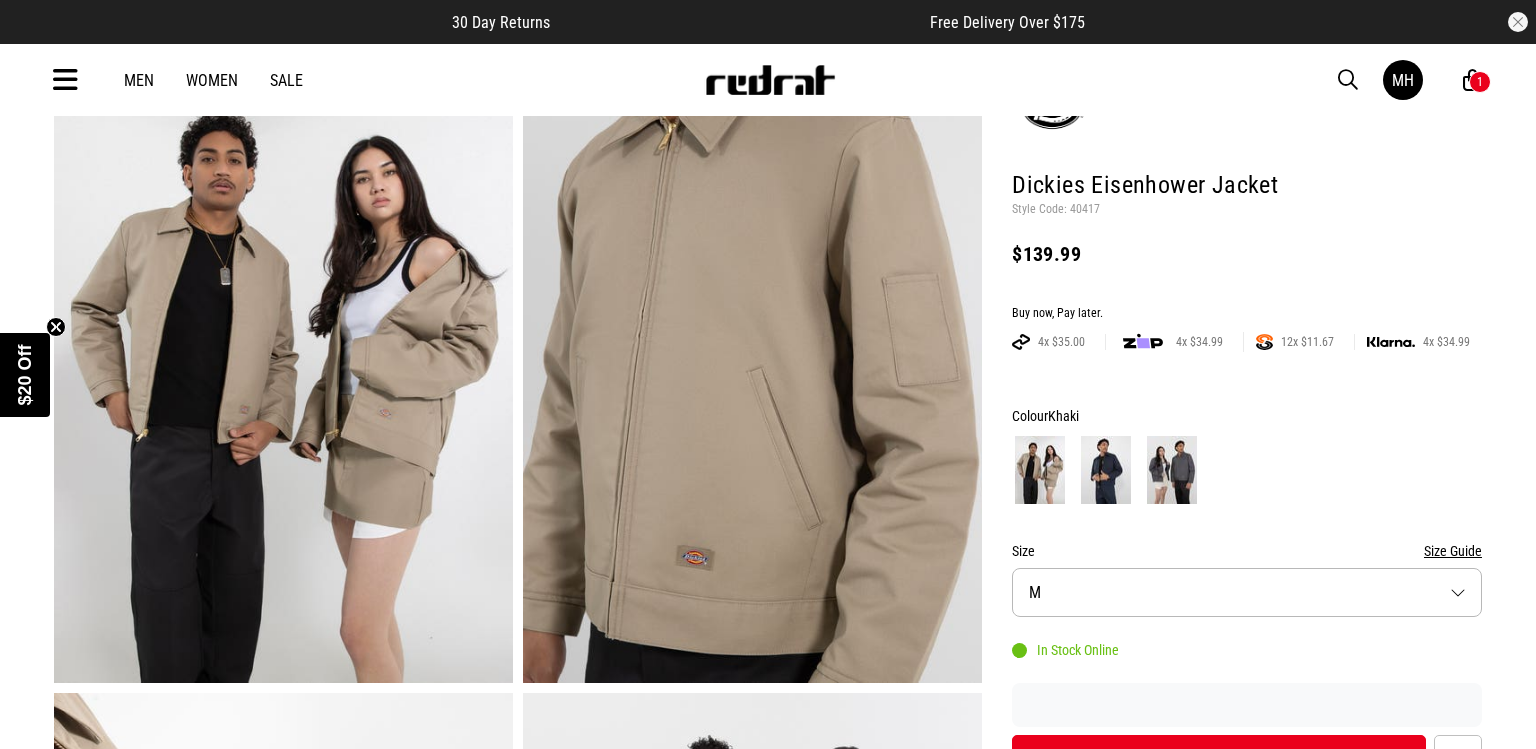 scroll, scrollTop: 0, scrollLeft: 0, axis: both 